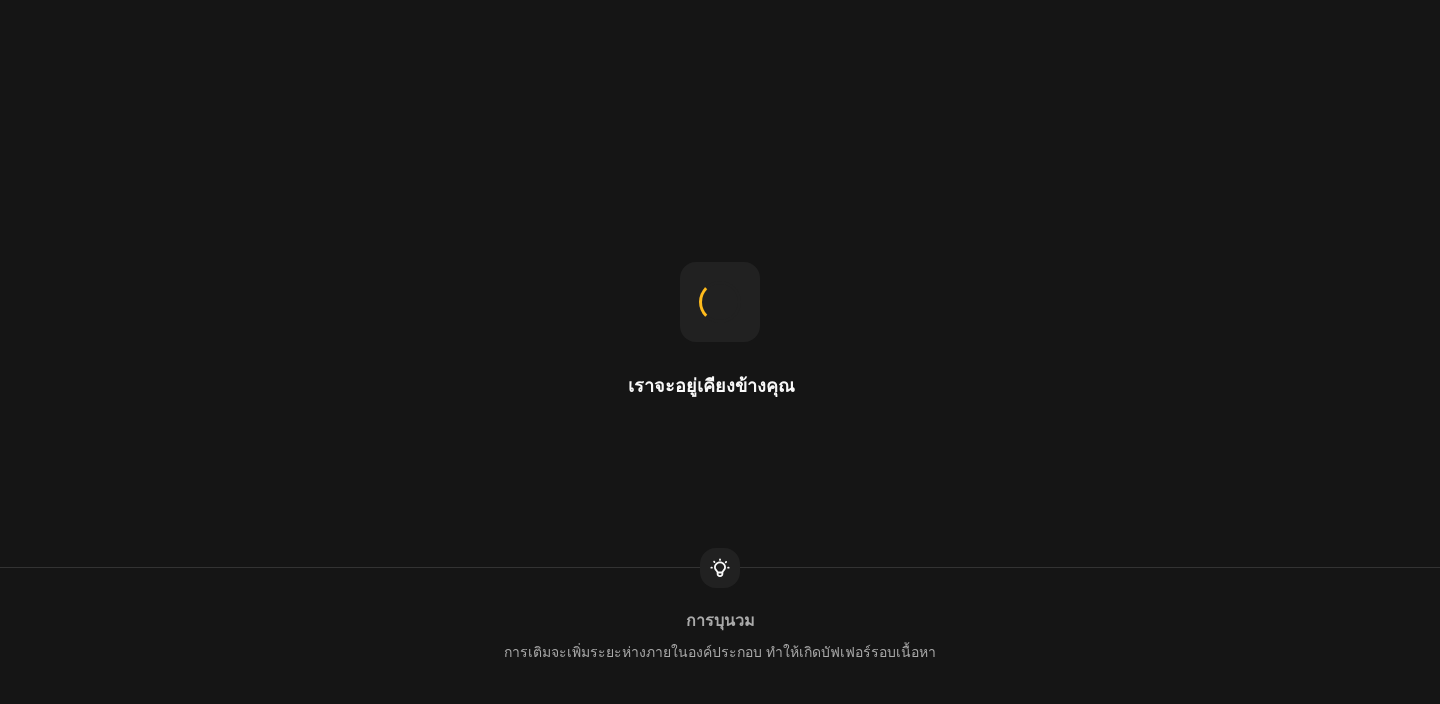 scroll, scrollTop: 0, scrollLeft: 0, axis: both 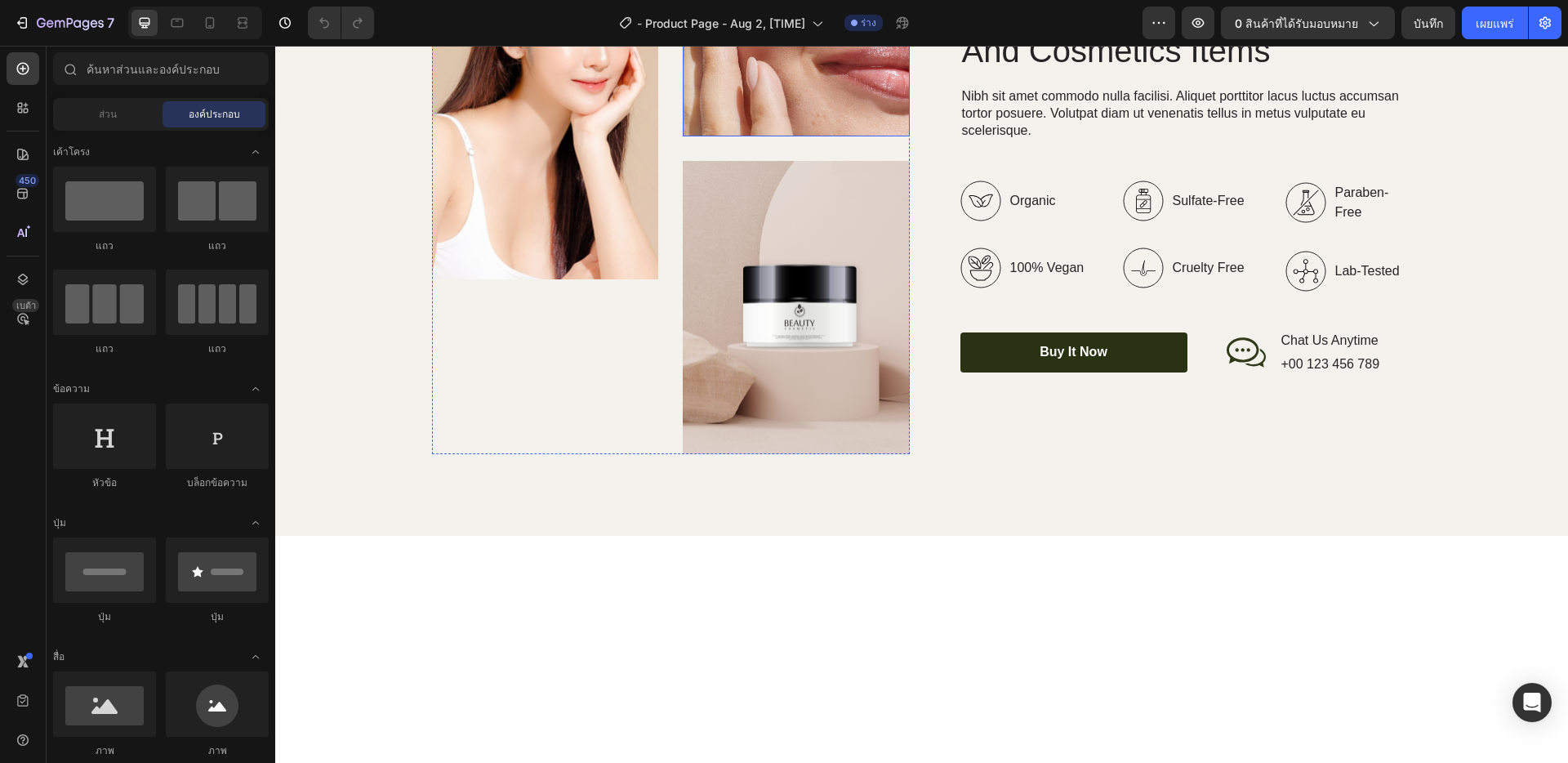 click at bounding box center (796, 21) 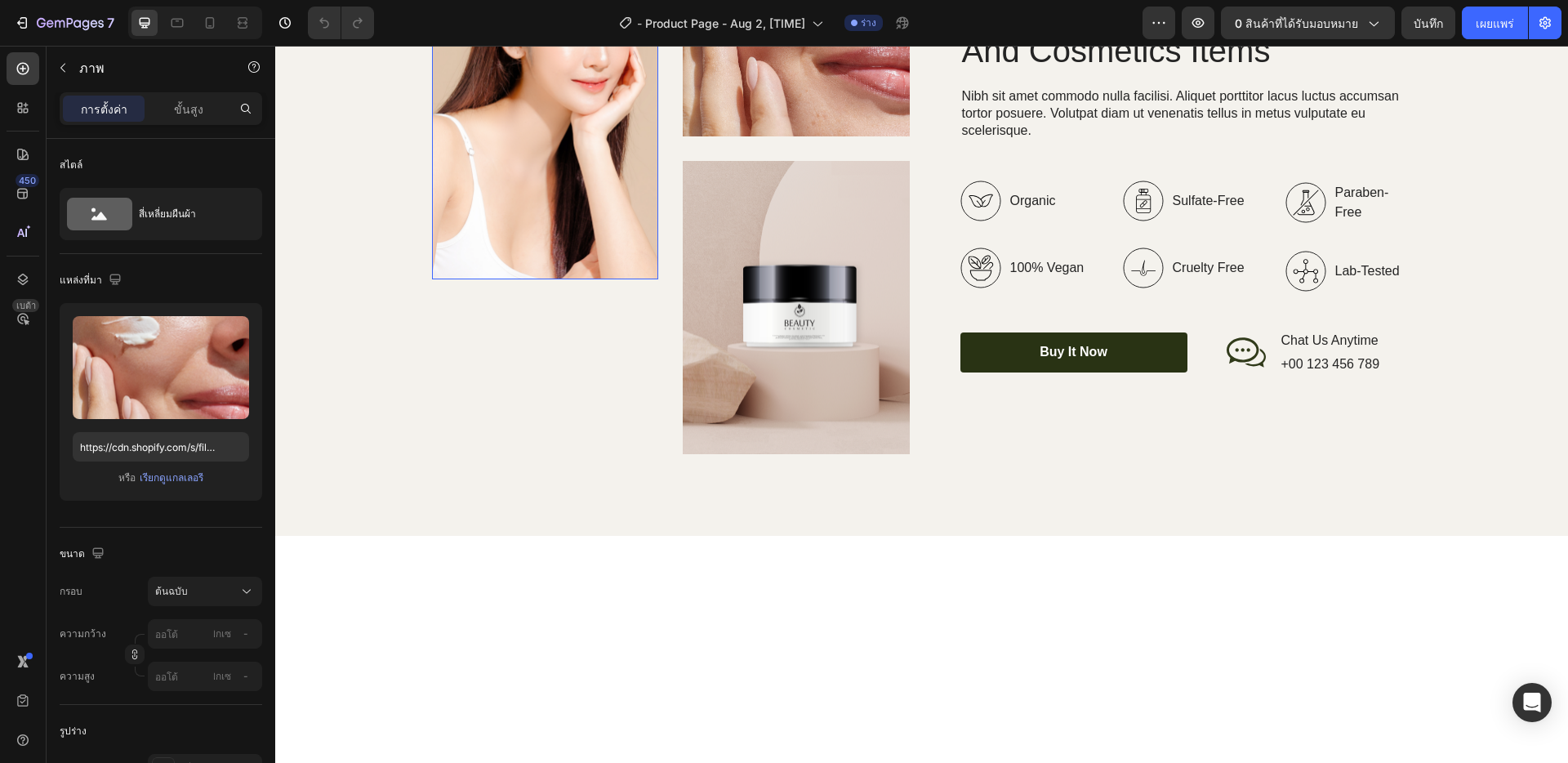 click at bounding box center (546, 92) 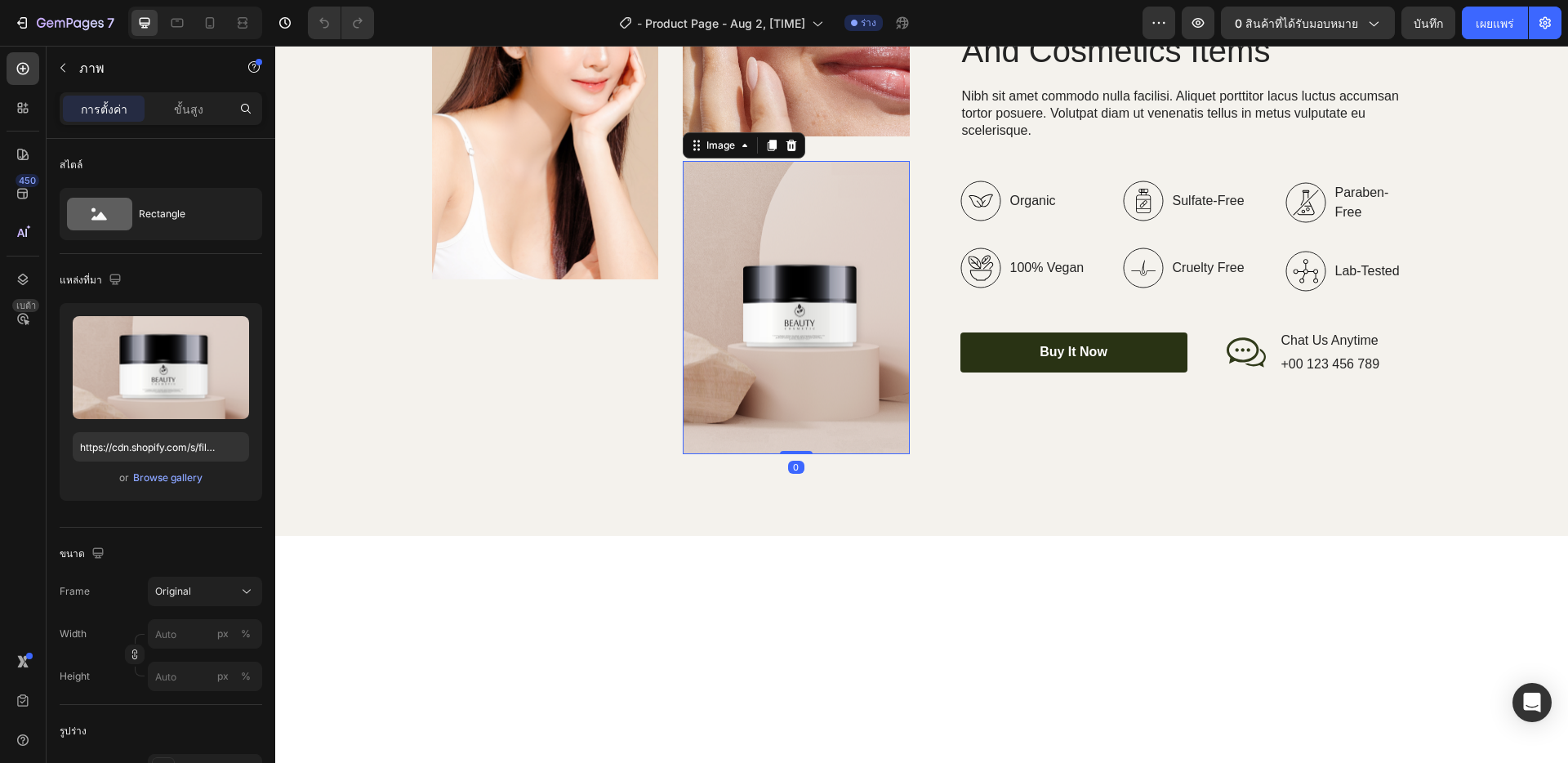 click at bounding box center (796, 307) 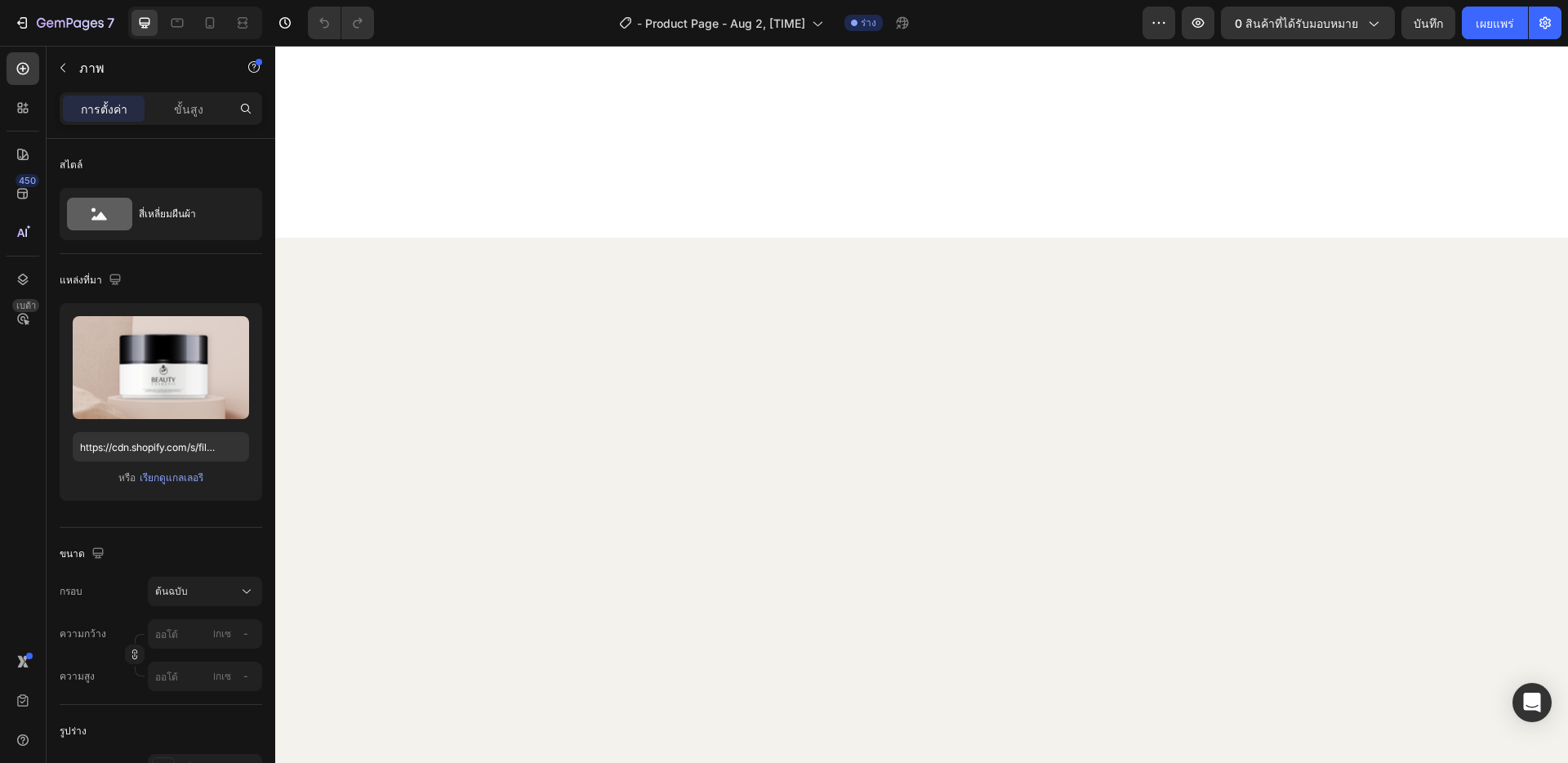 scroll, scrollTop: 0, scrollLeft: 0, axis: both 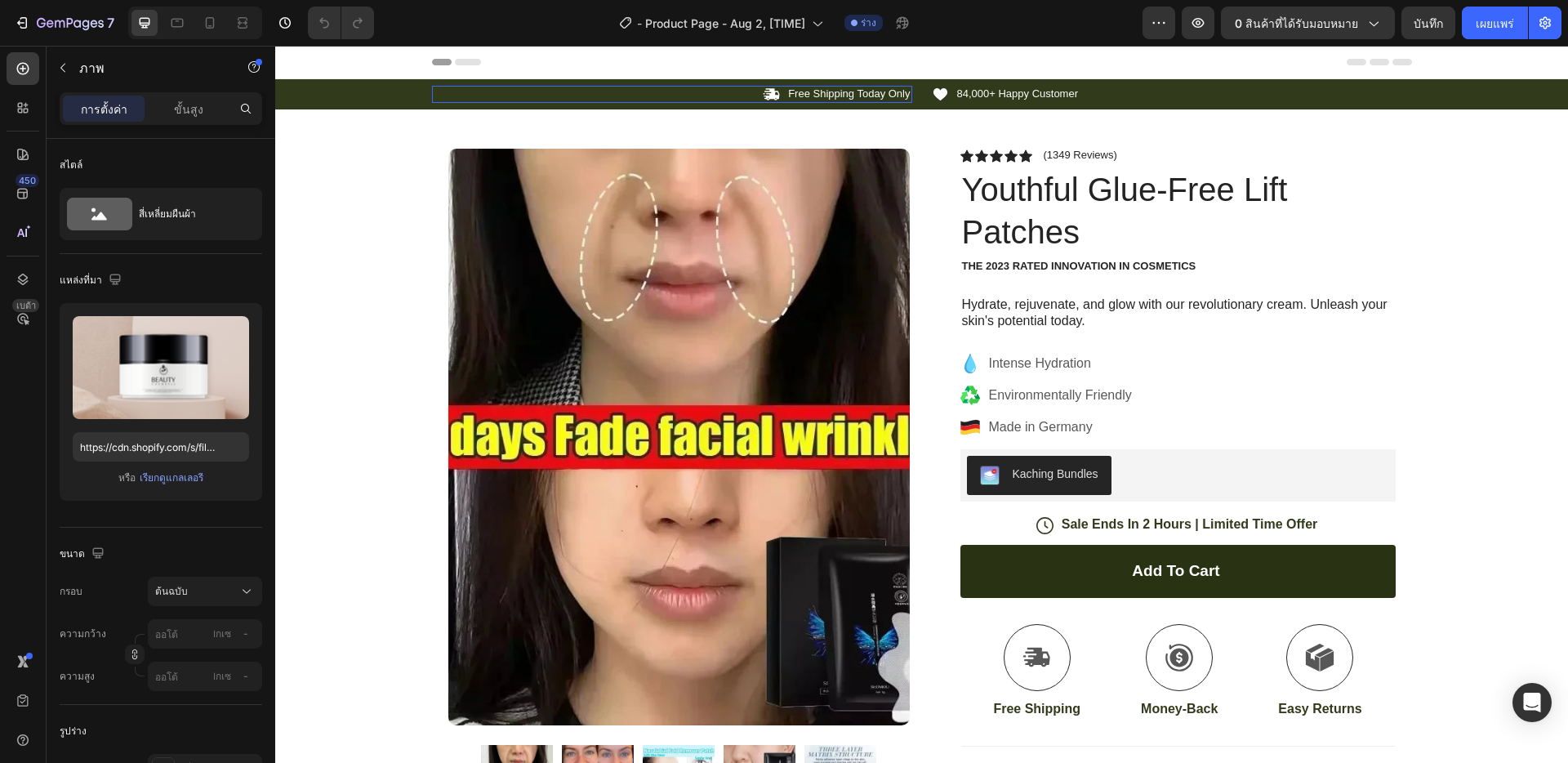 click on "Icon Free Shipping Today Only Text Block Row   0" at bounding box center (672, 94) 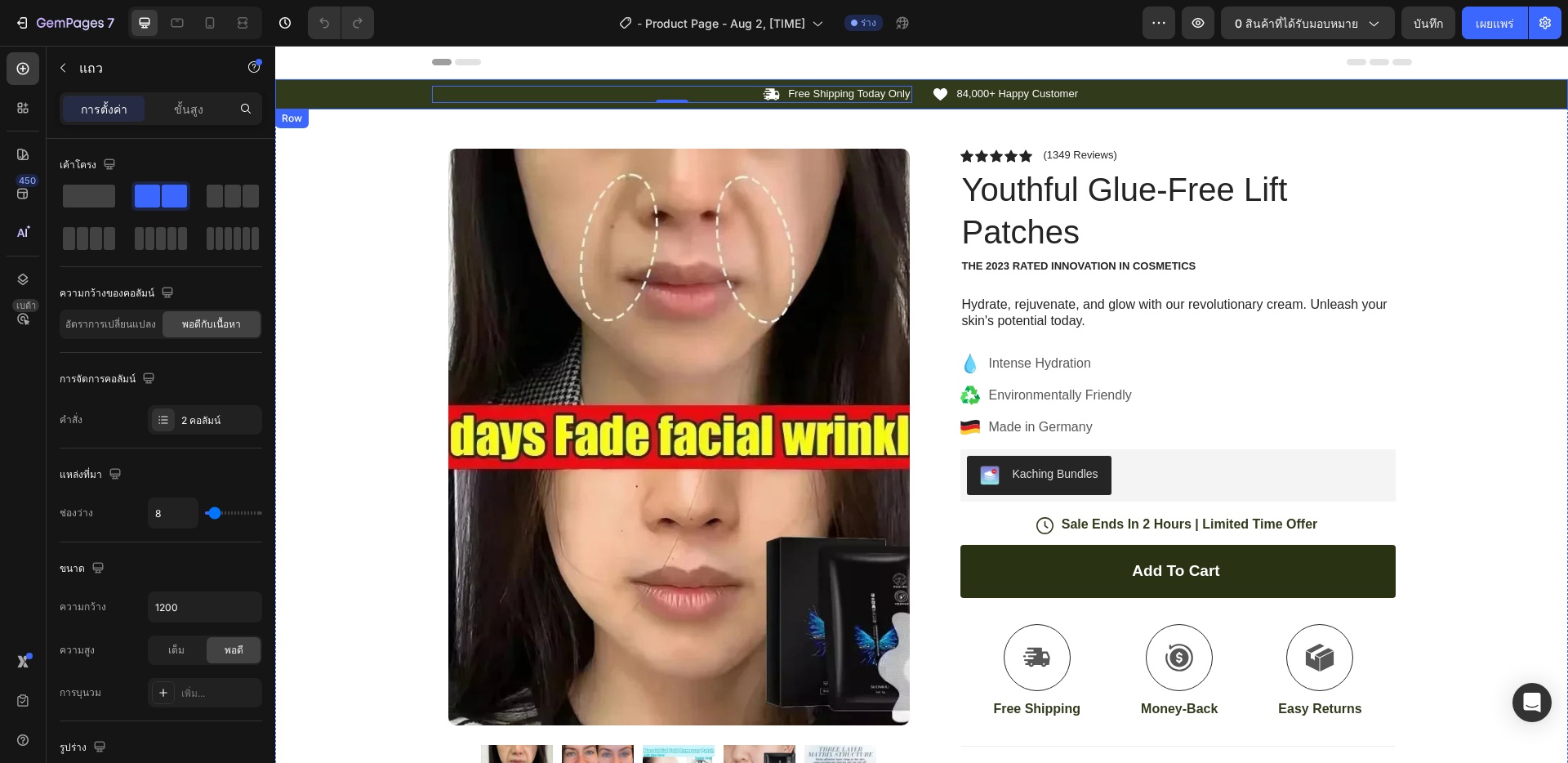 click on "Icon Free Shipping Today Only Text Block Row   0
Icon 84,000+ Happy Customer Text Block Row Carousel" at bounding box center [921, 94] 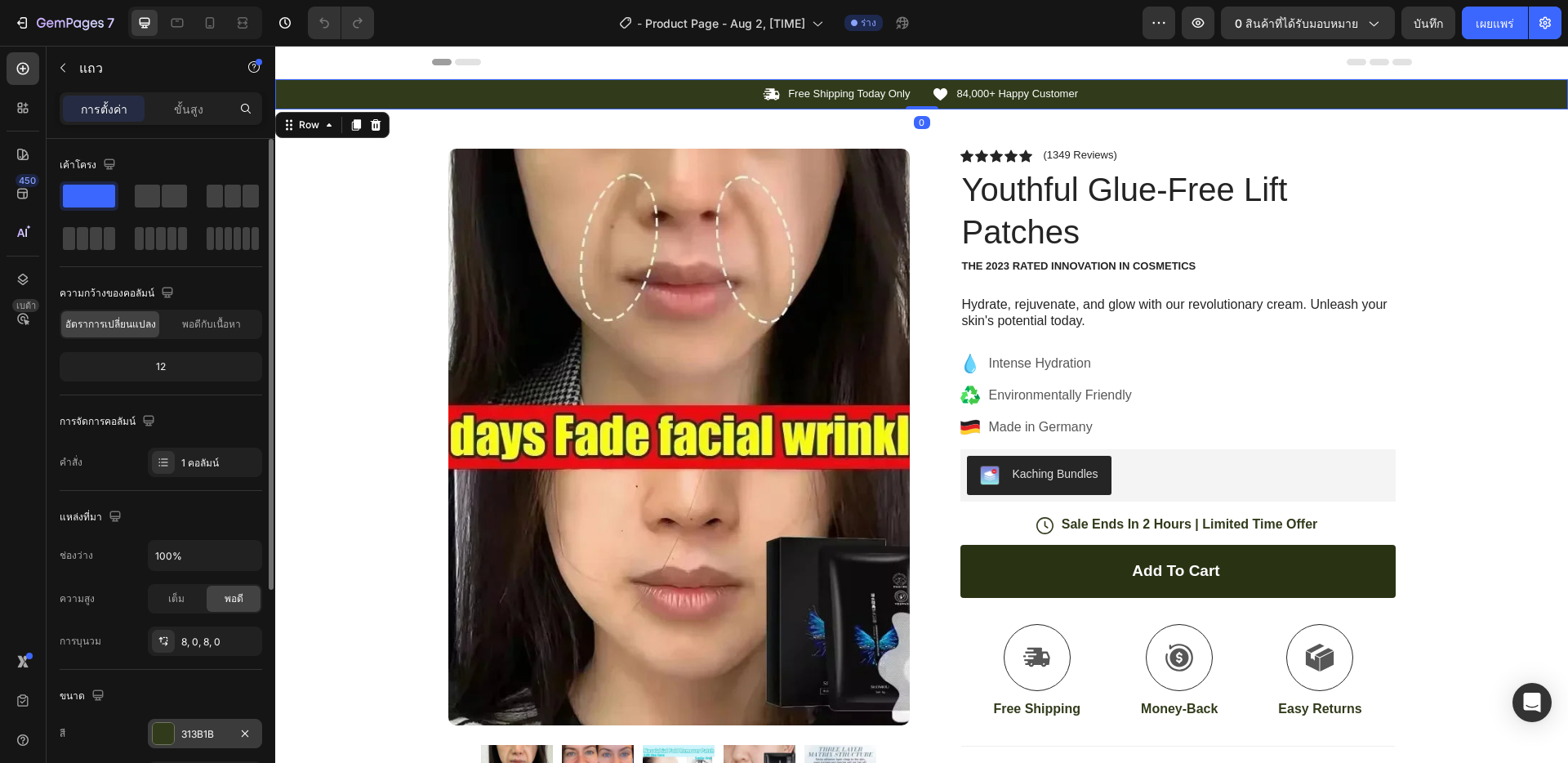 click on "313B1B" at bounding box center [198, 734] 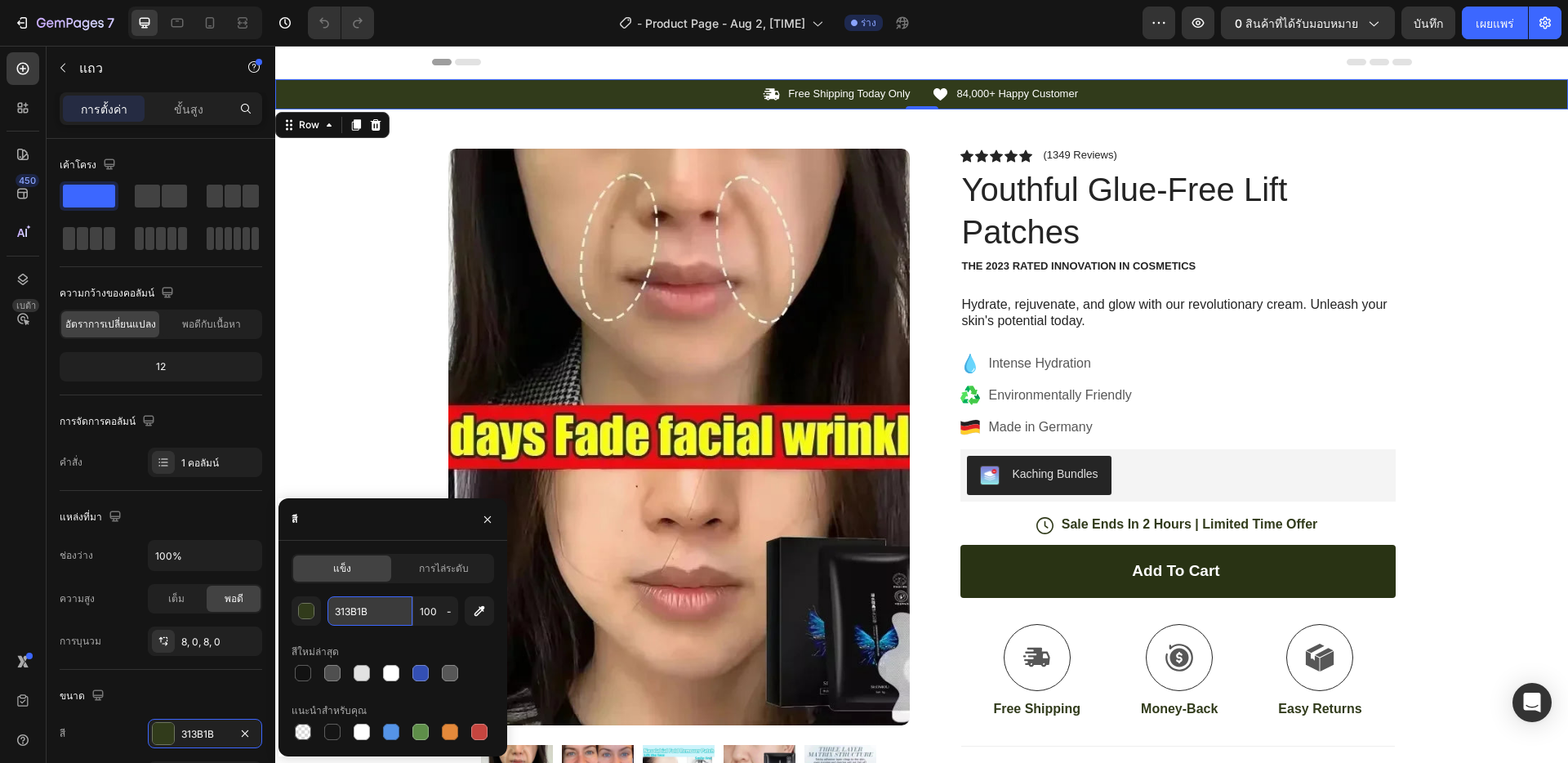 click on "313B1B" at bounding box center [370, 611] 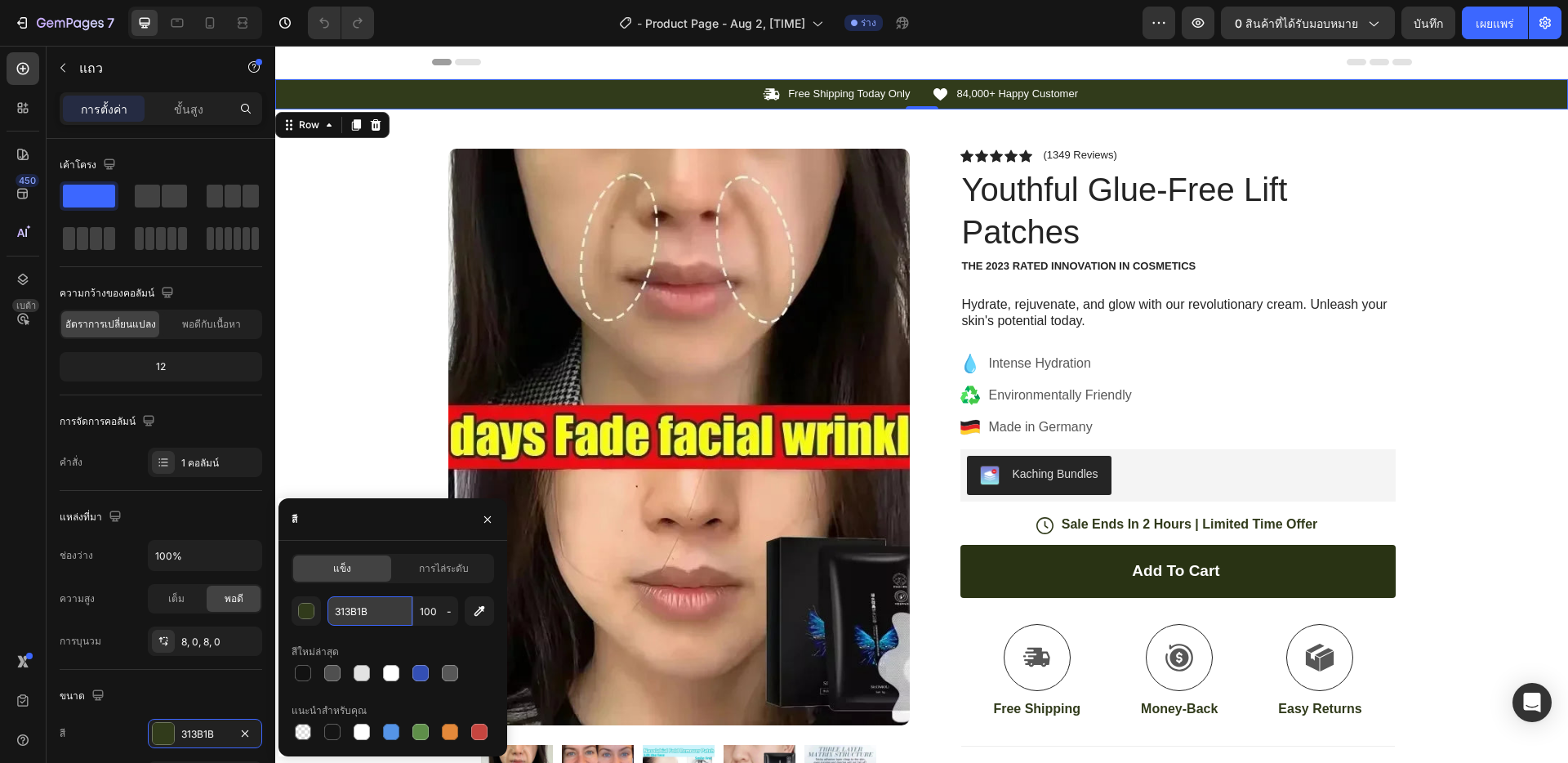 paste on "222222" 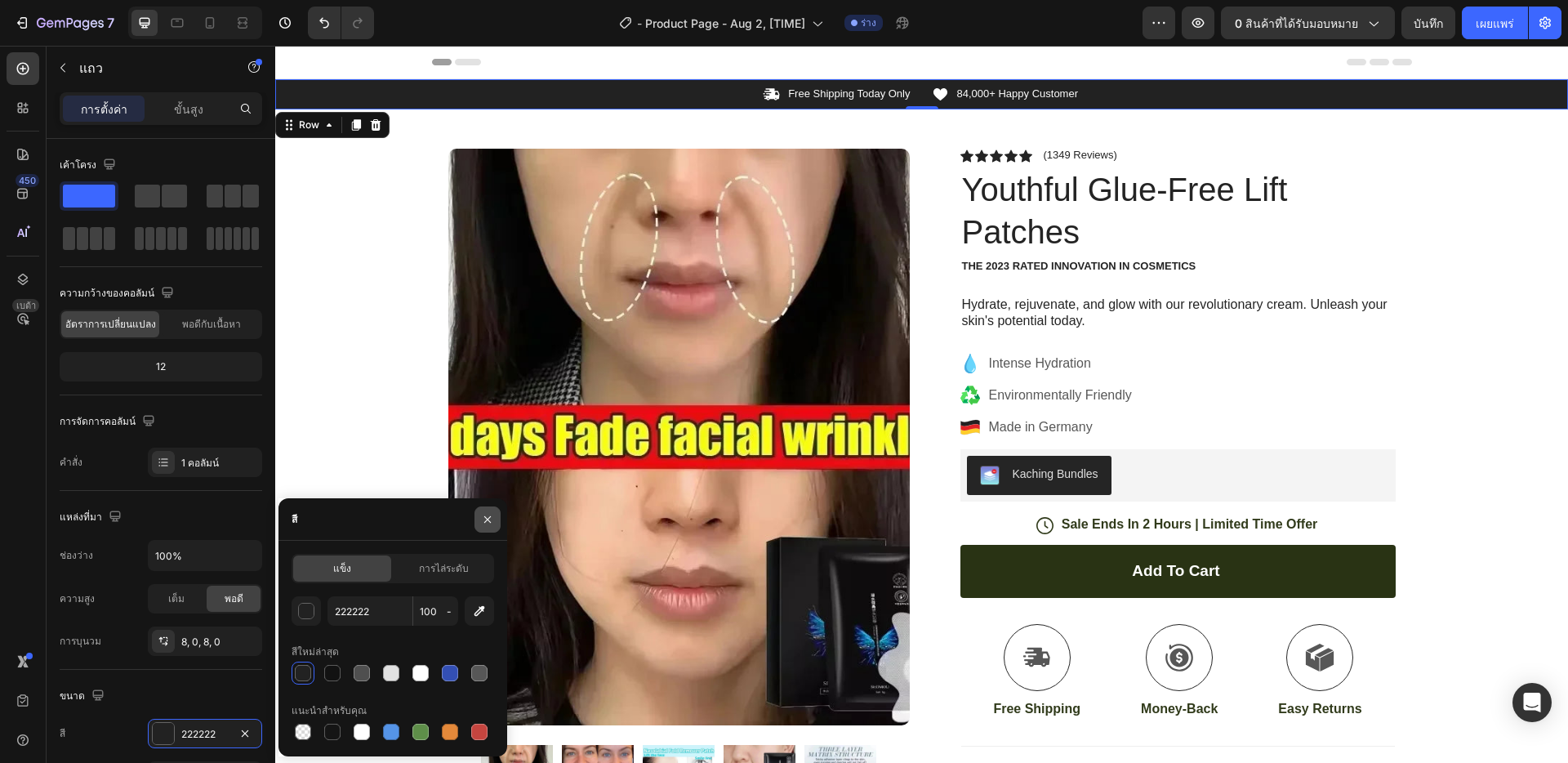 click 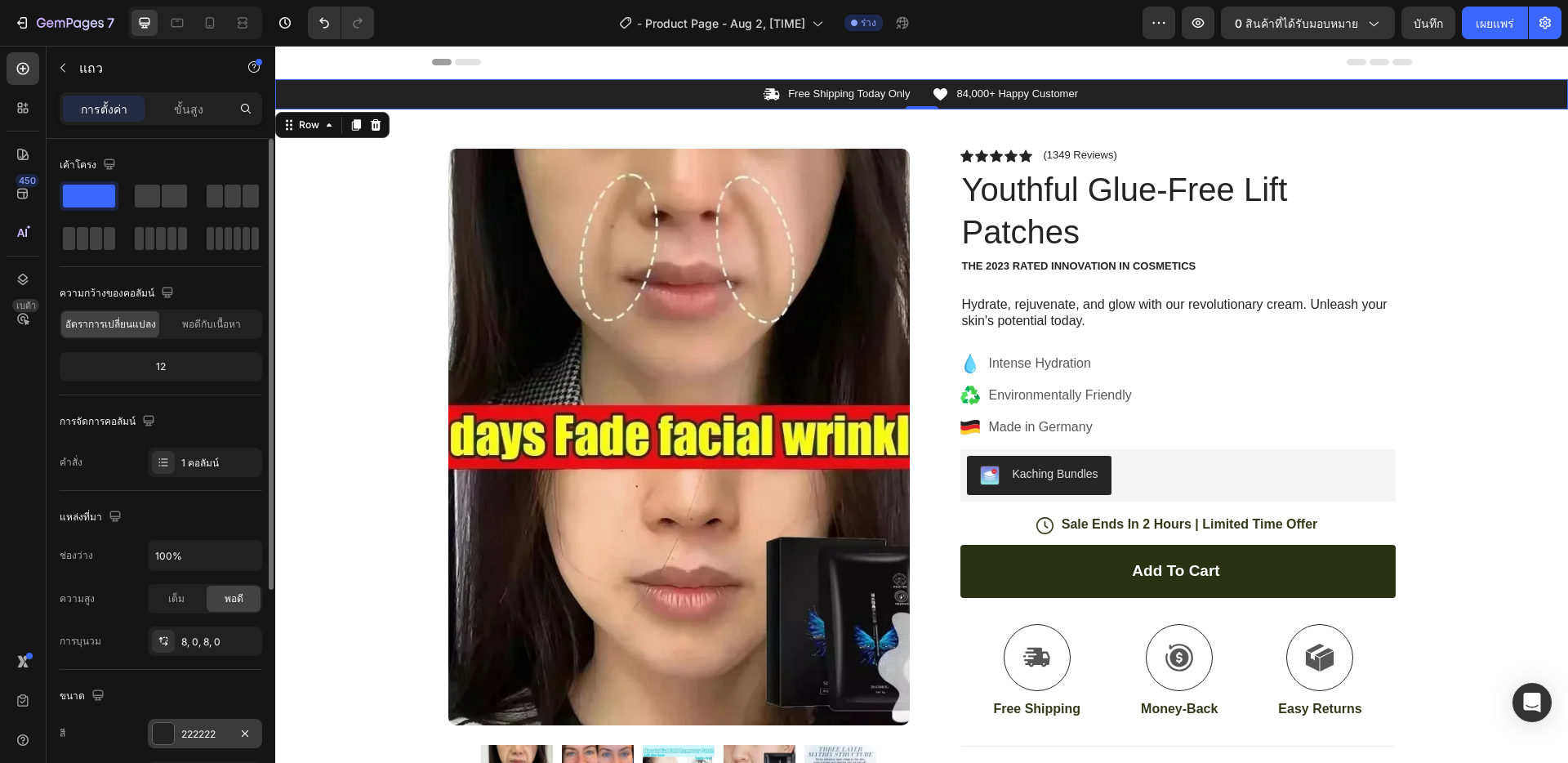 click on "222222" at bounding box center (198, 734) 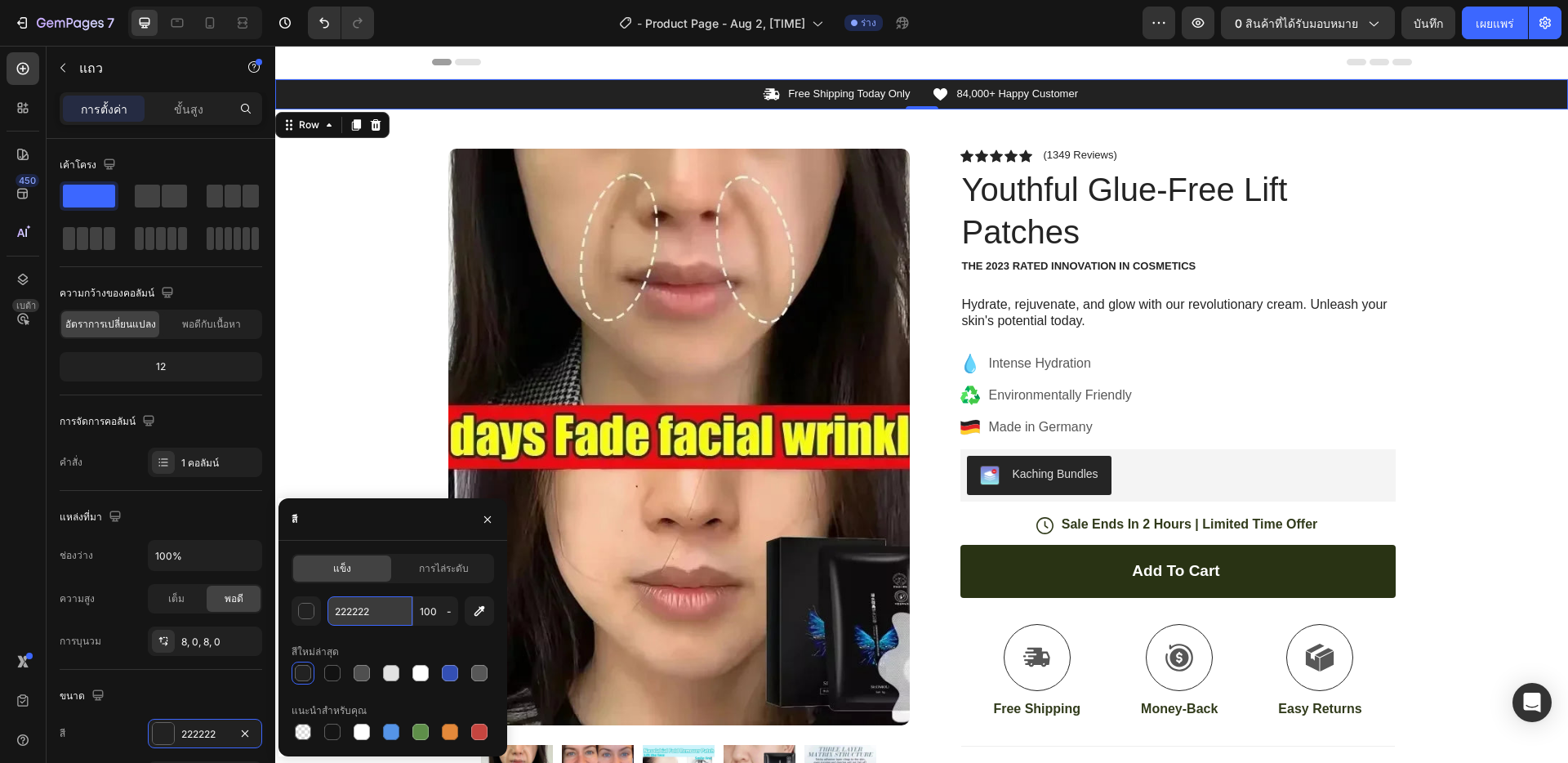 click on "222222" at bounding box center (370, 611) 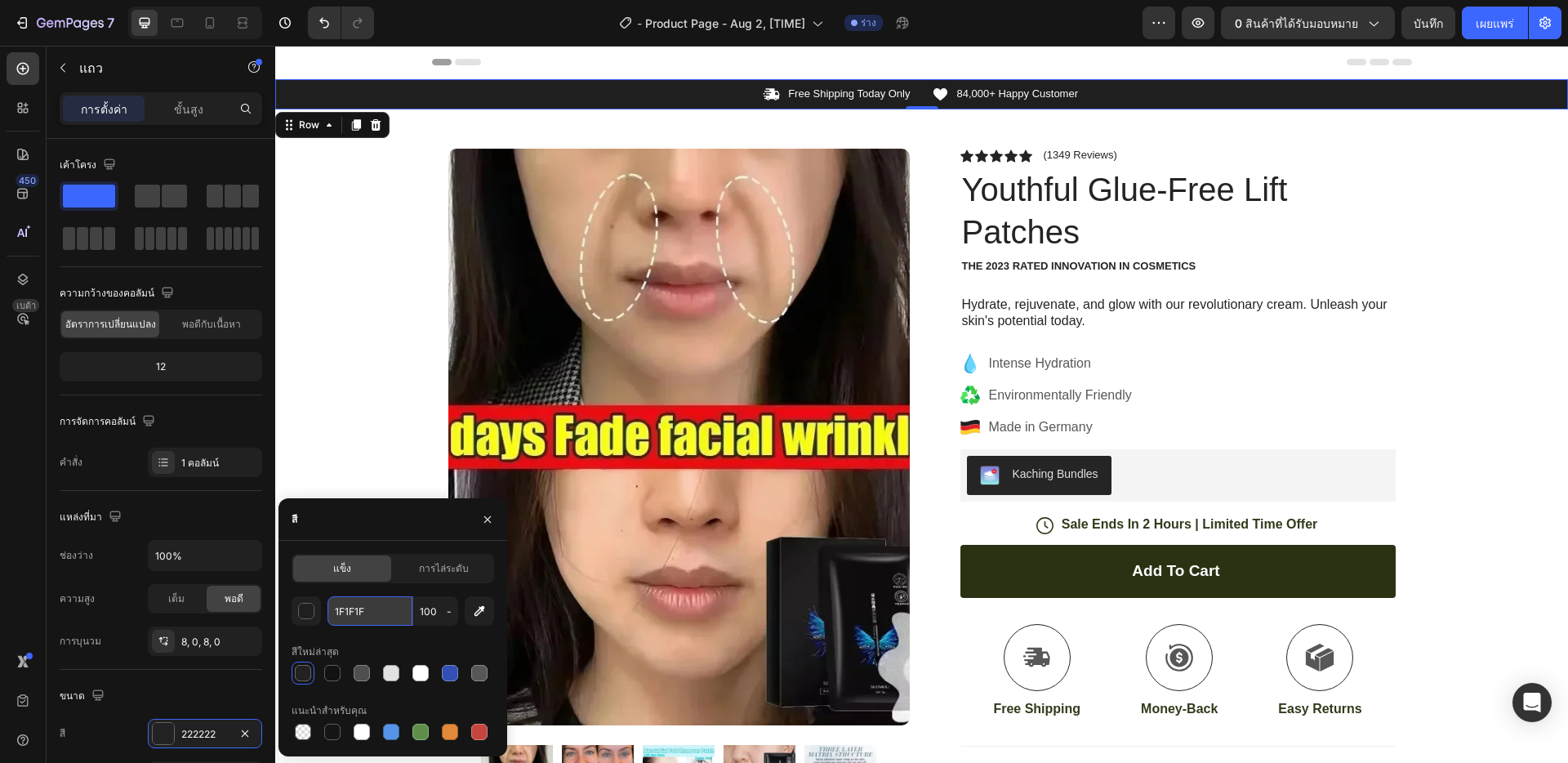 type on "1F1F1F" 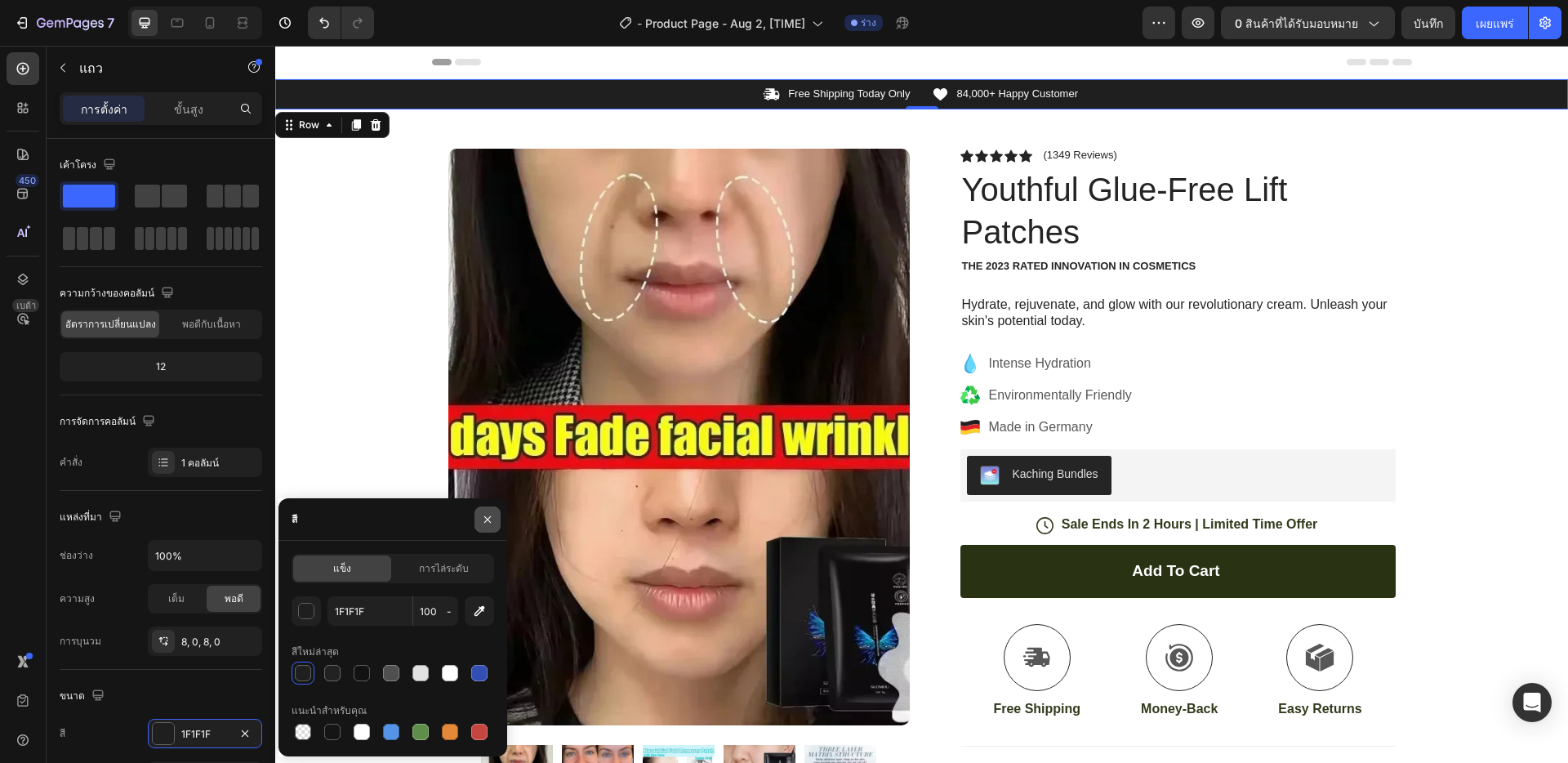 click 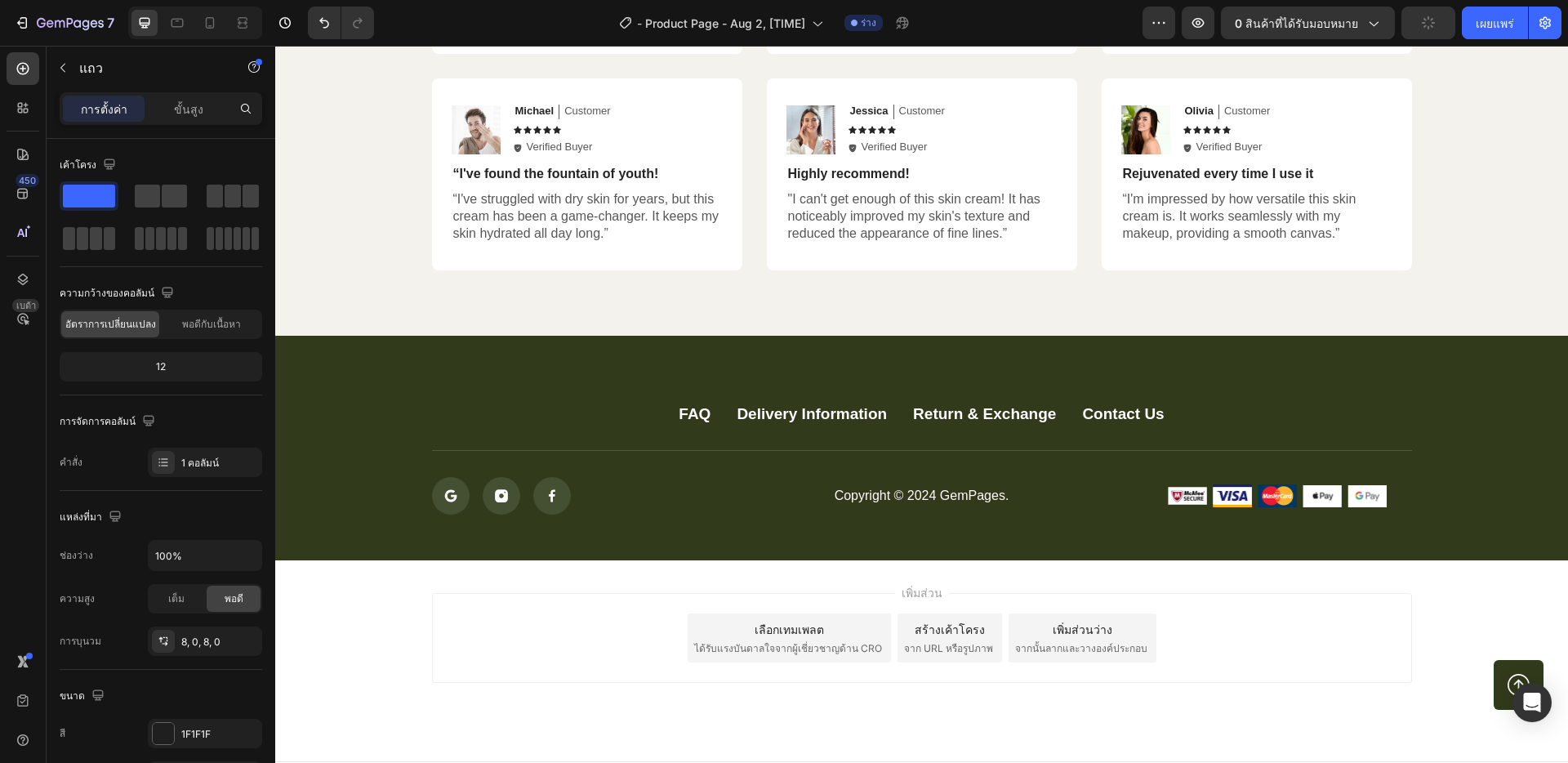 scroll, scrollTop: 4388, scrollLeft: 0, axis: vertical 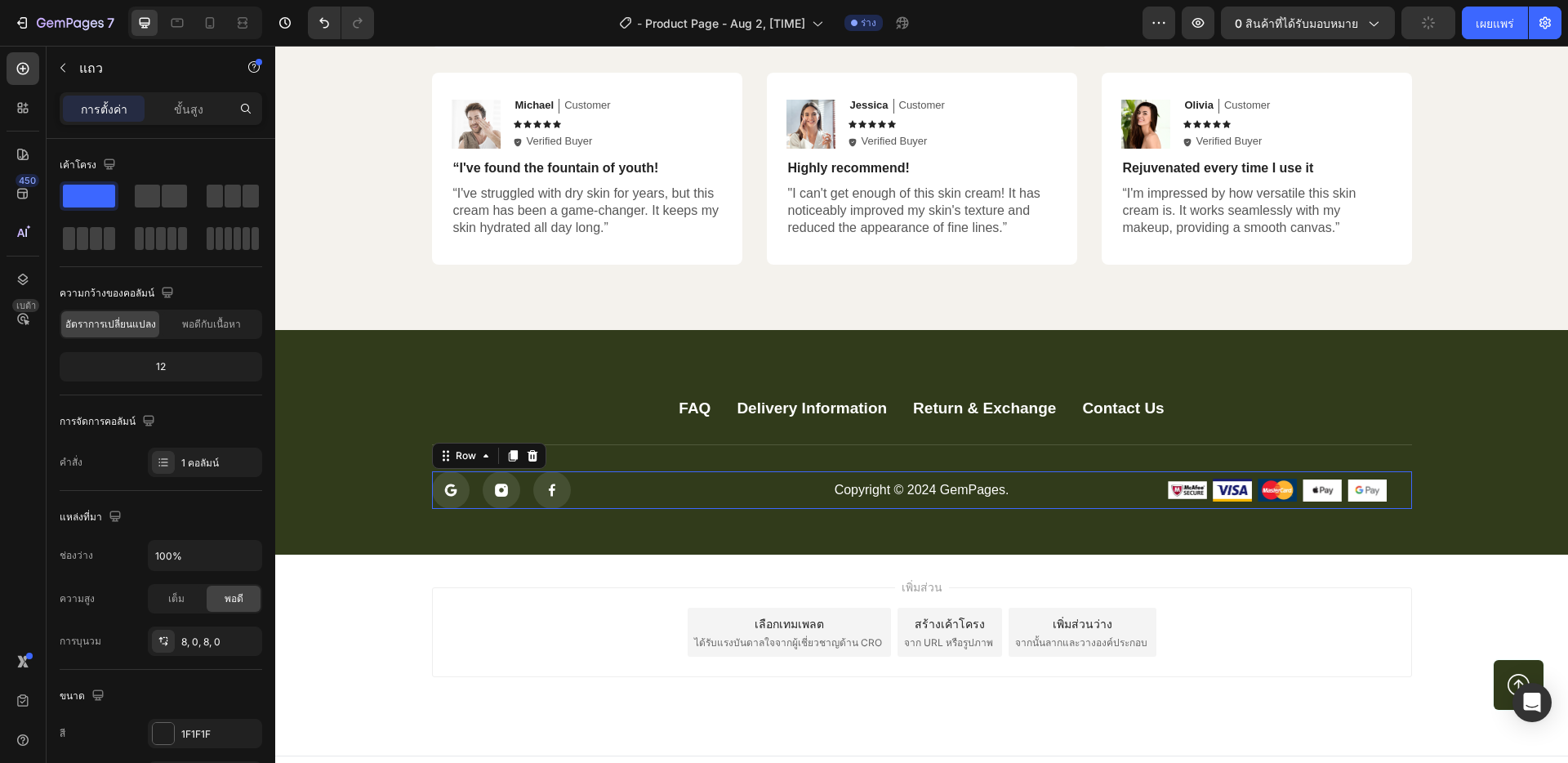 click on "Icon
Icon
Icon Icon List Copyright © 2024 GemPages.  Text block Image Image Image Image Image Row Row   0" at bounding box center (922, 490) 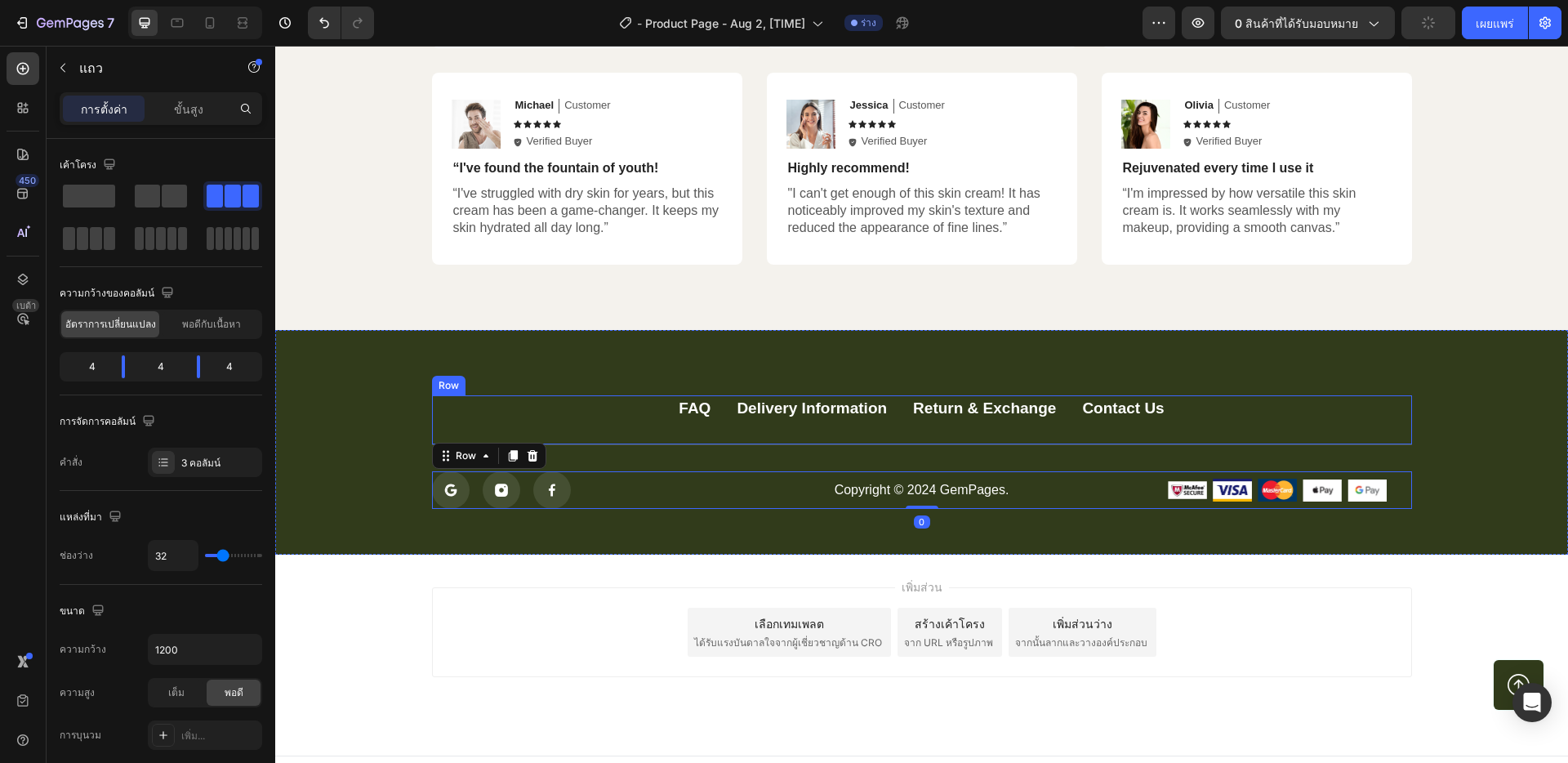 click on "FAQ Button Delivery Information Button Return & Exchange   Button Contact Us Button Row" at bounding box center [922, 421] 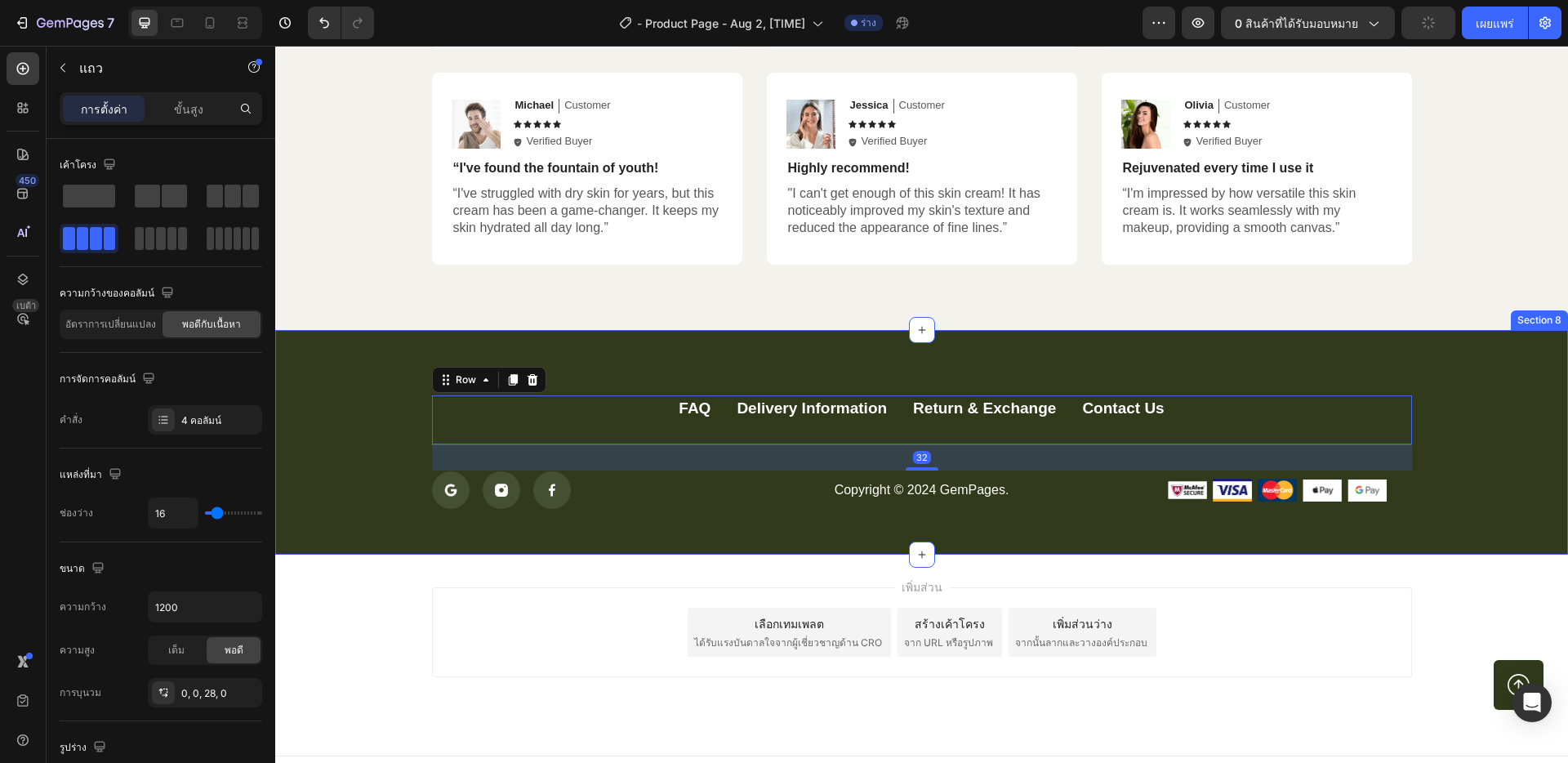 click on "FAQ Button Delivery Information Button Return & Exchange   Button Contact Us Button Row   32
Icon
Icon
Icon Icon List Copyright © 2024 GemPages.  Text block Image Image Image Image Image Row Row
Button Row" at bounding box center (921, 453) 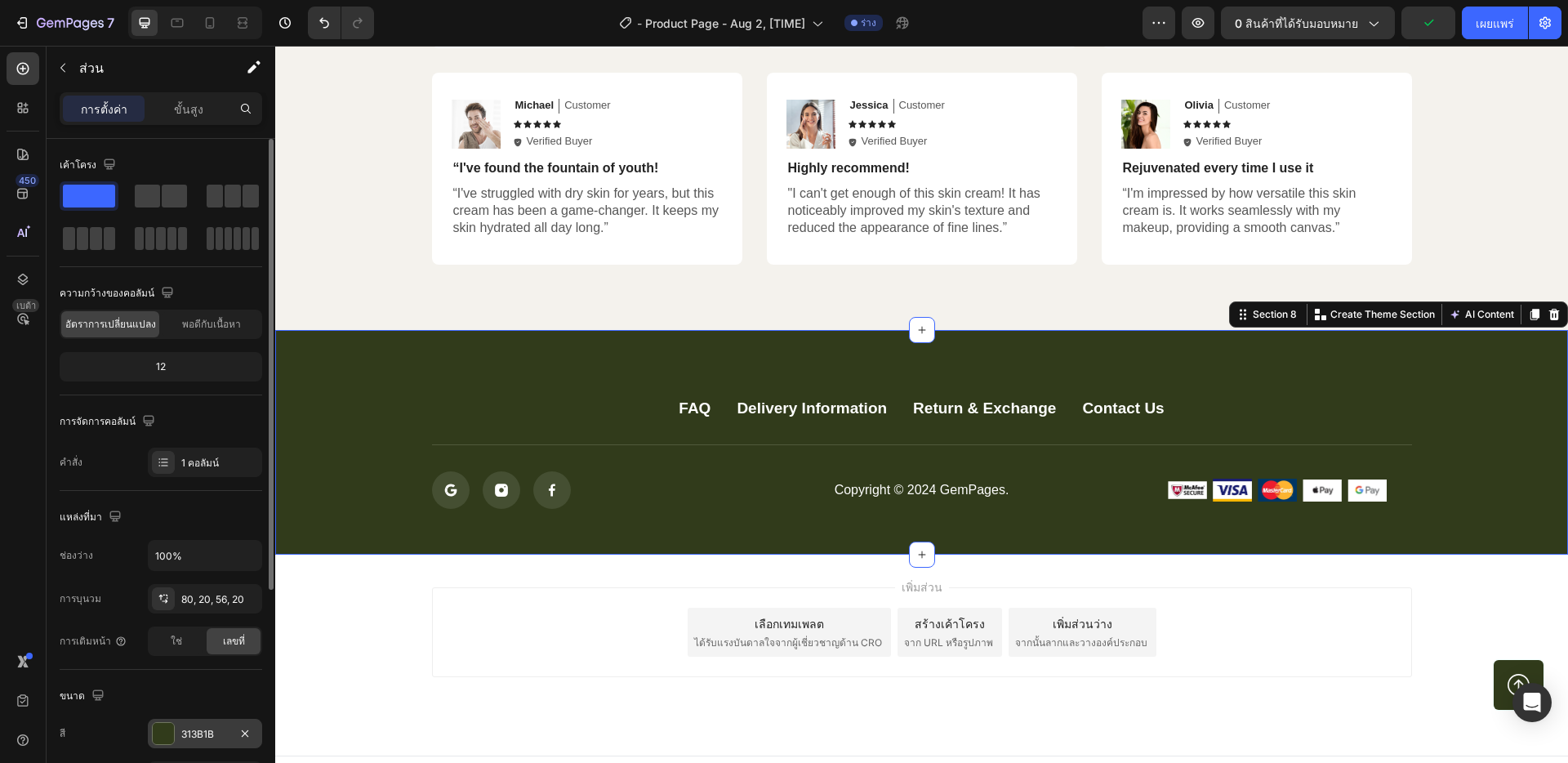 click on "313B1B" at bounding box center [205, 734] 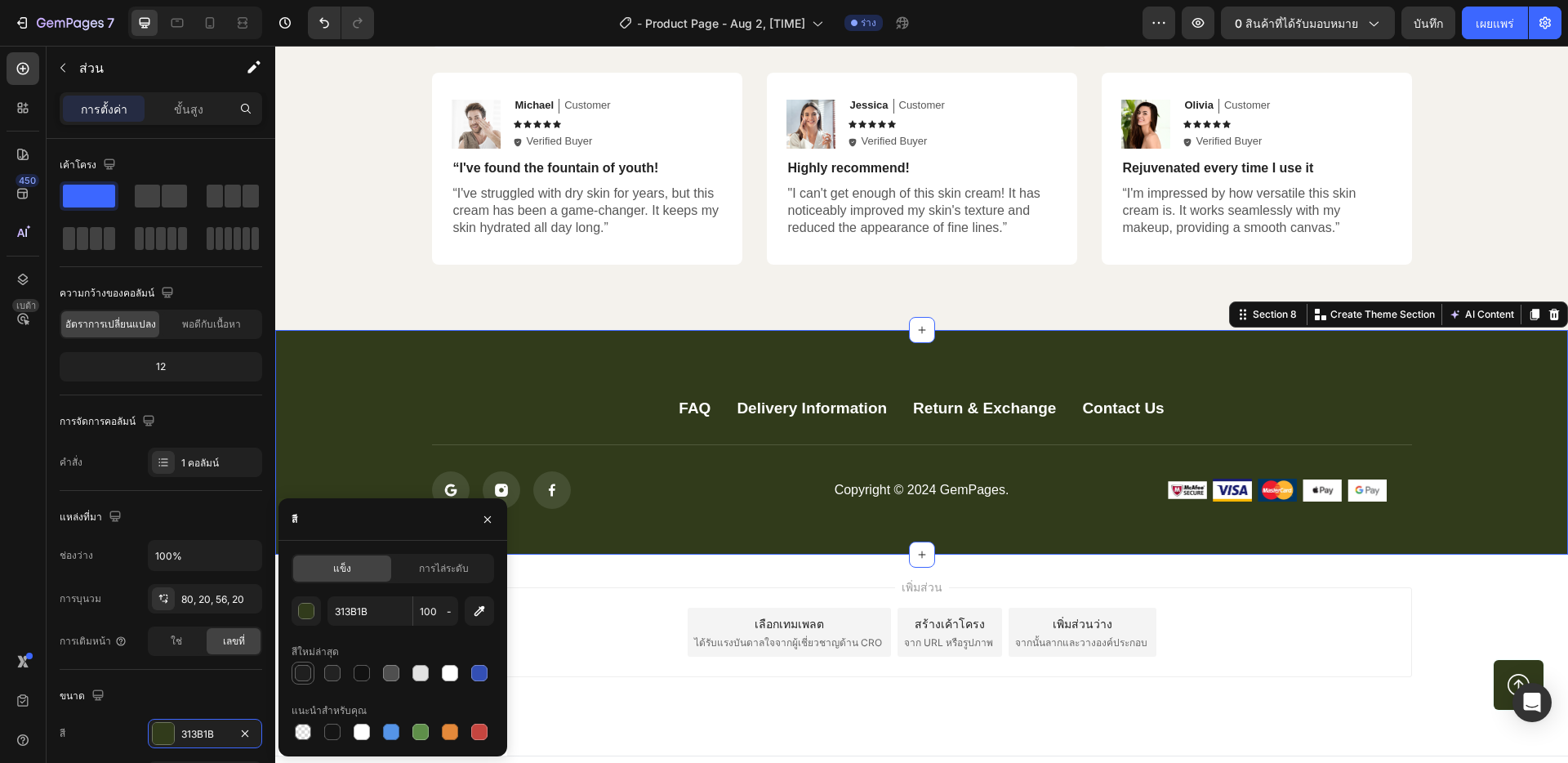 click at bounding box center [303, 673] 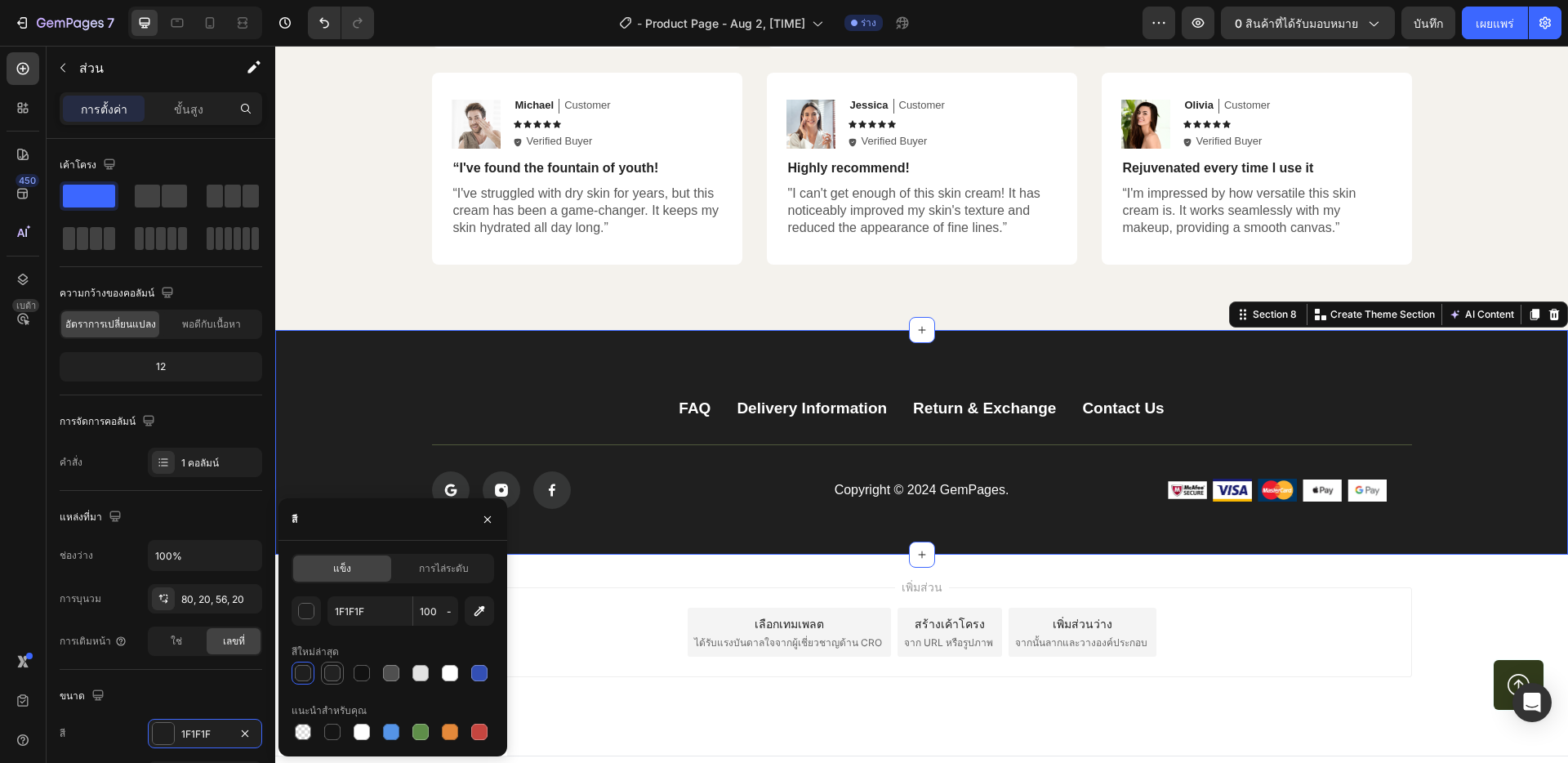 click at bounding box center [332, 673] 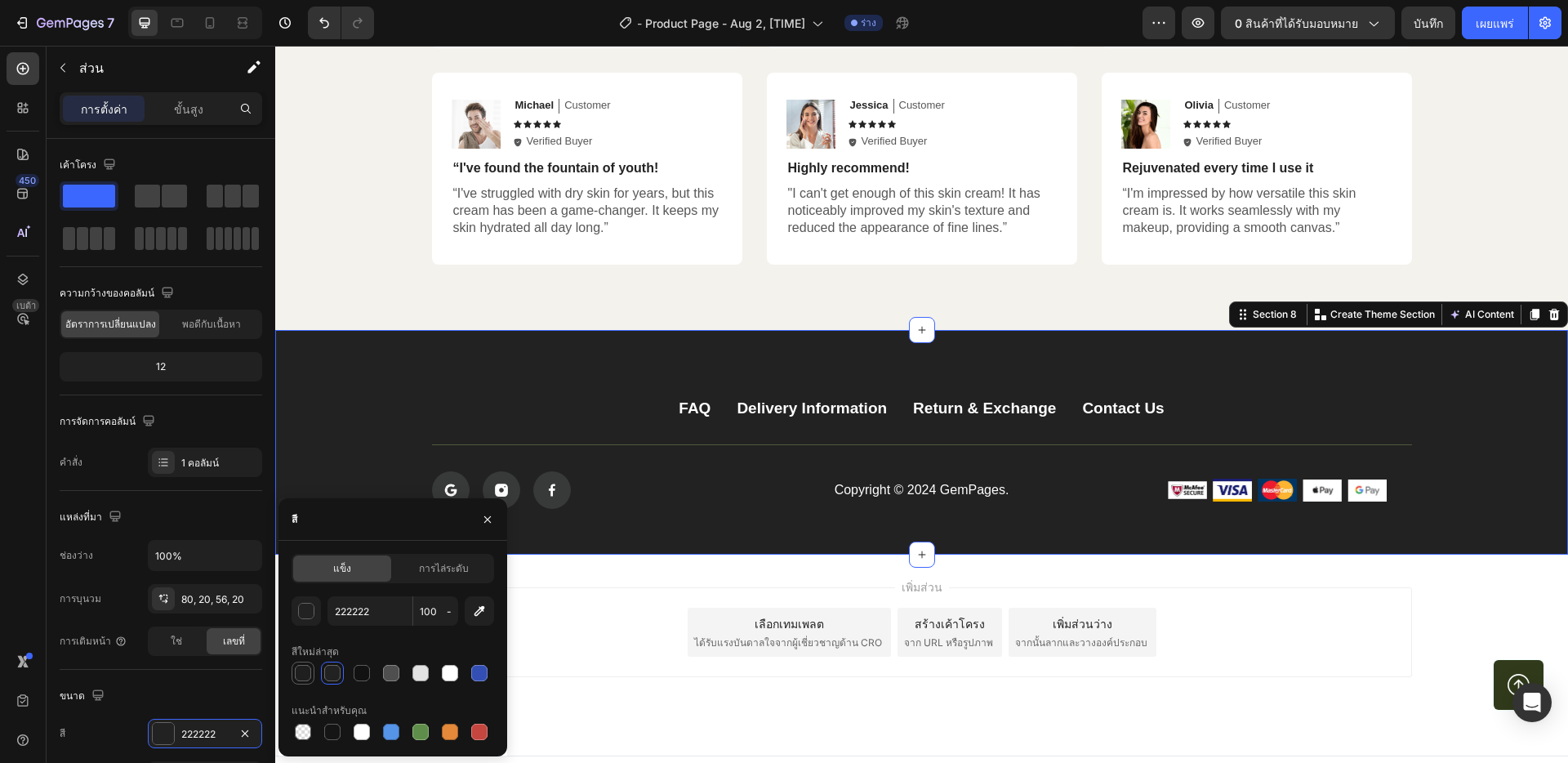 click at bounding box center (303, 673) 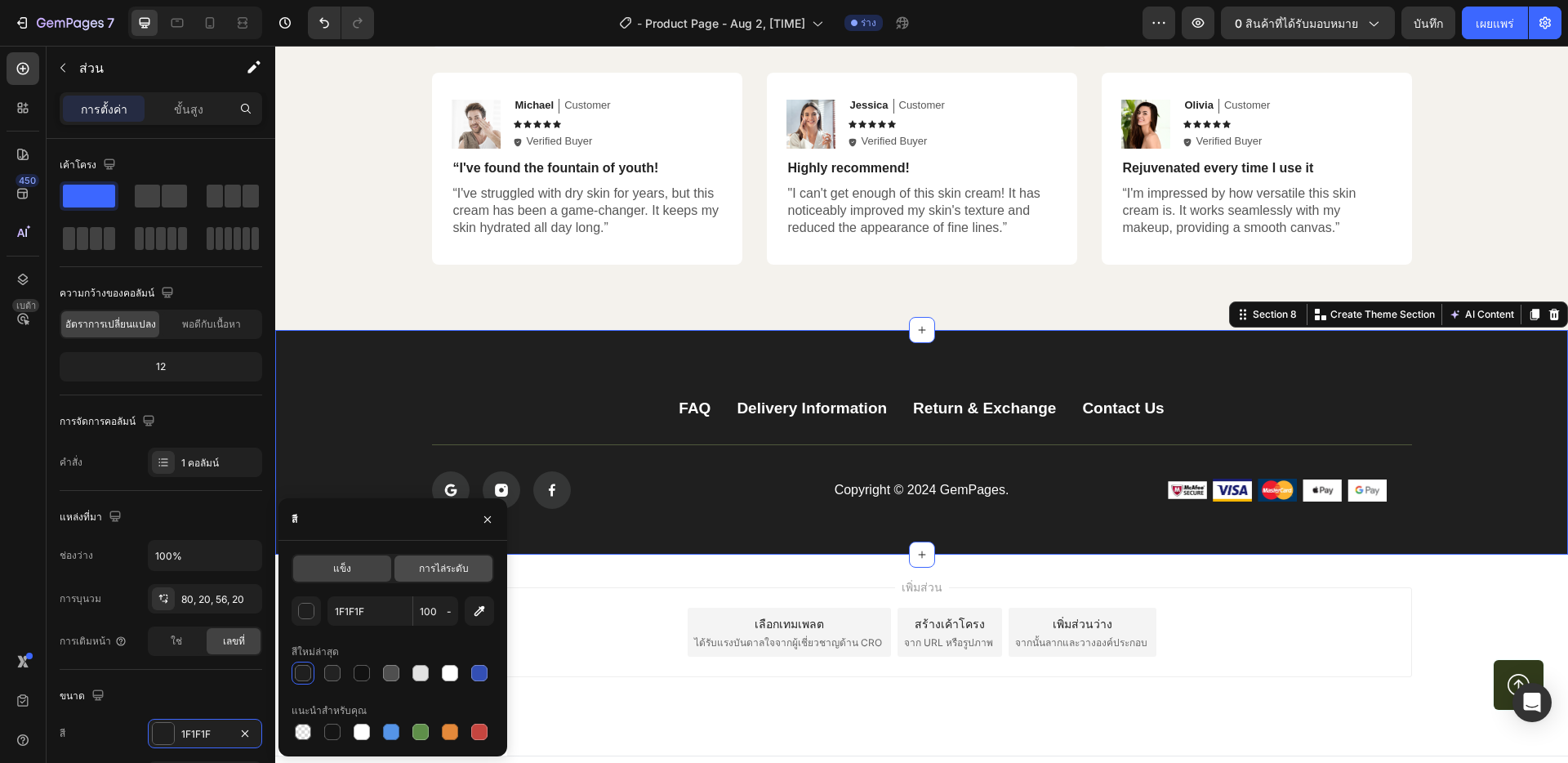 click on "การไล่ระดับ" at bounding box center (443, 568) 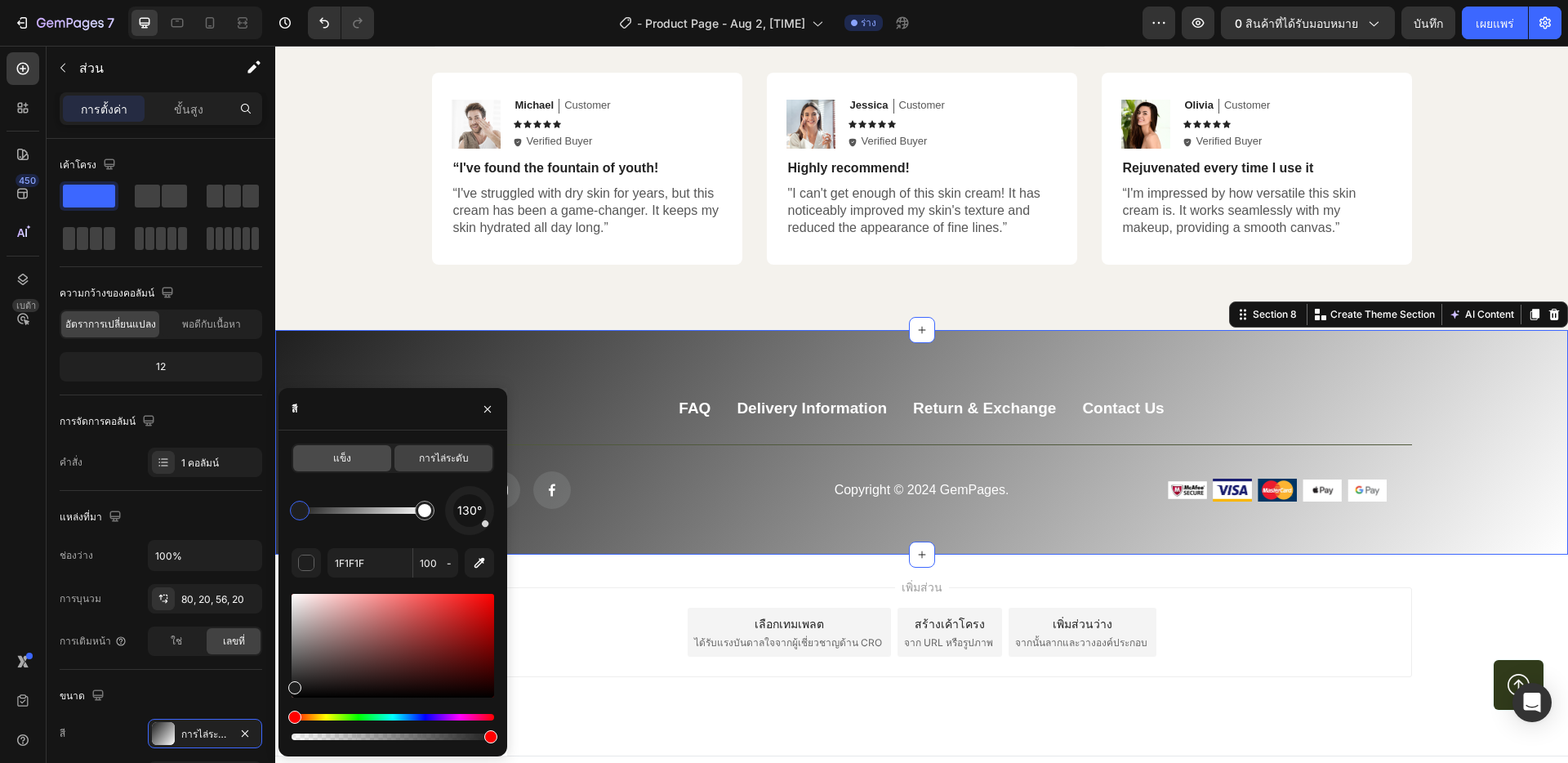 drag, startPoint x: 345, startPoint y: 456, endPoint x: 74, endPoint y: 412, distance: 274.54872 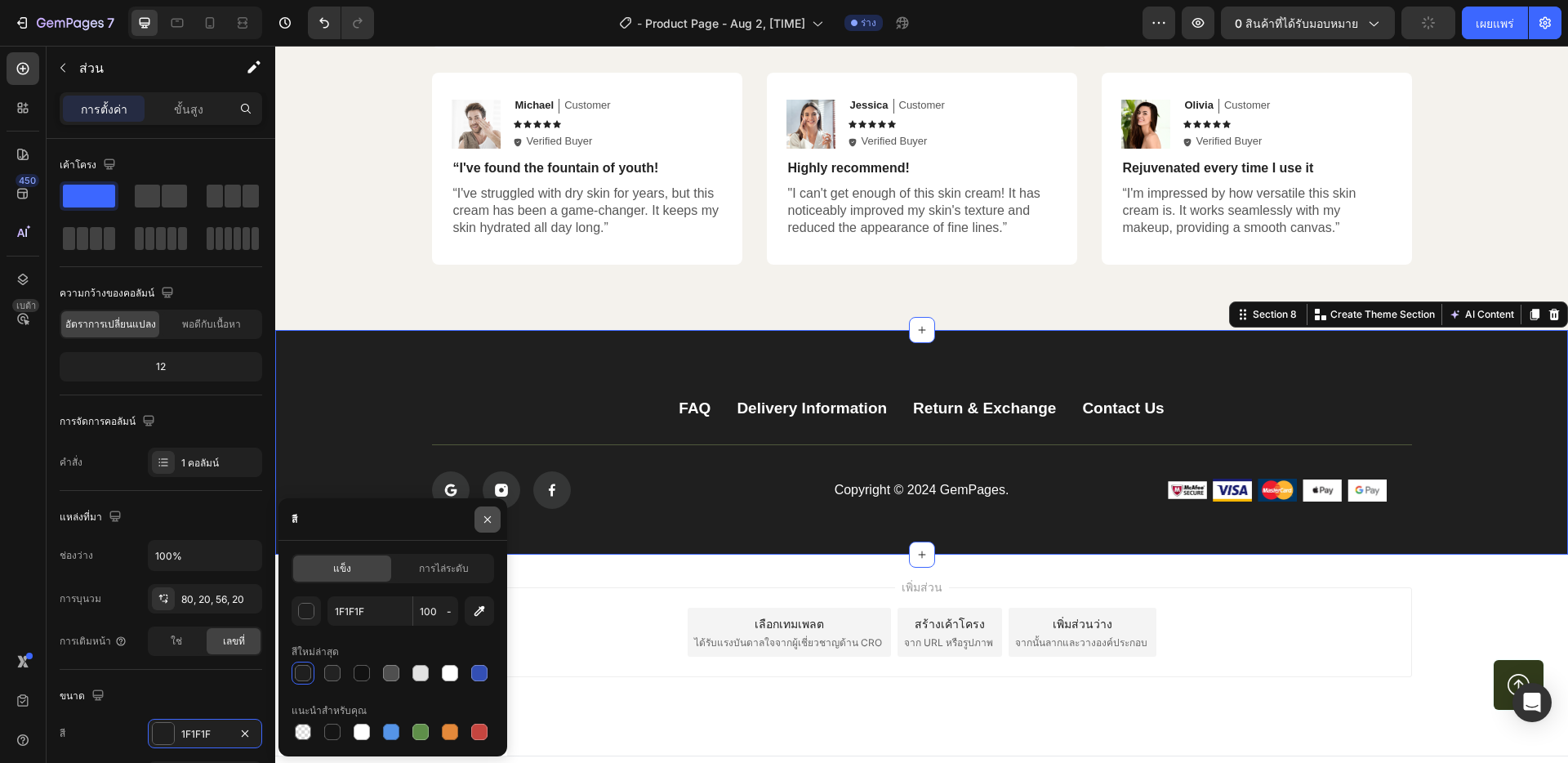 click 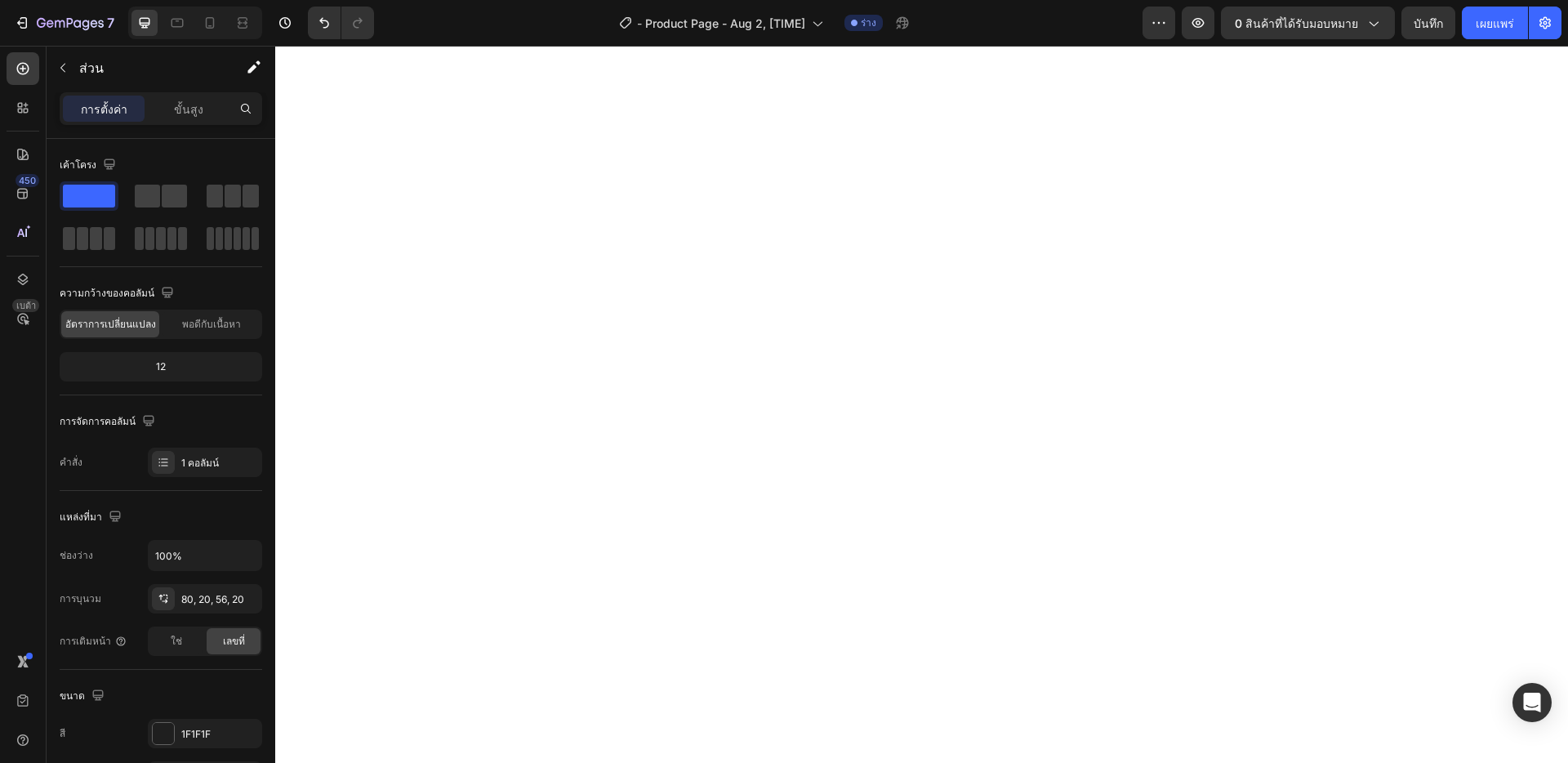 scroll, scrollTop: 0, scrollLeft: 0, axis: both 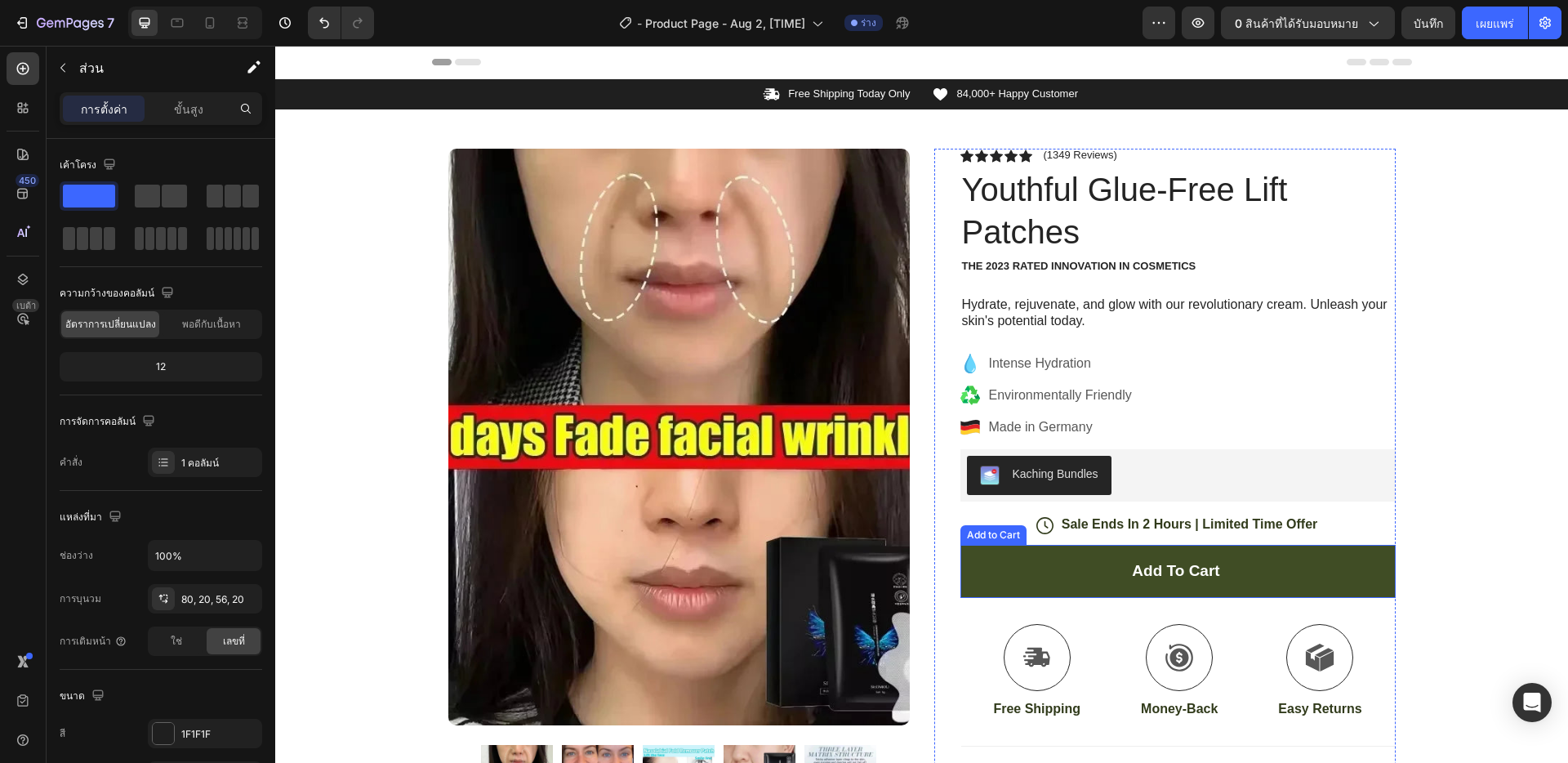 click on "Add to cart" at bounding box center [1178, 571] 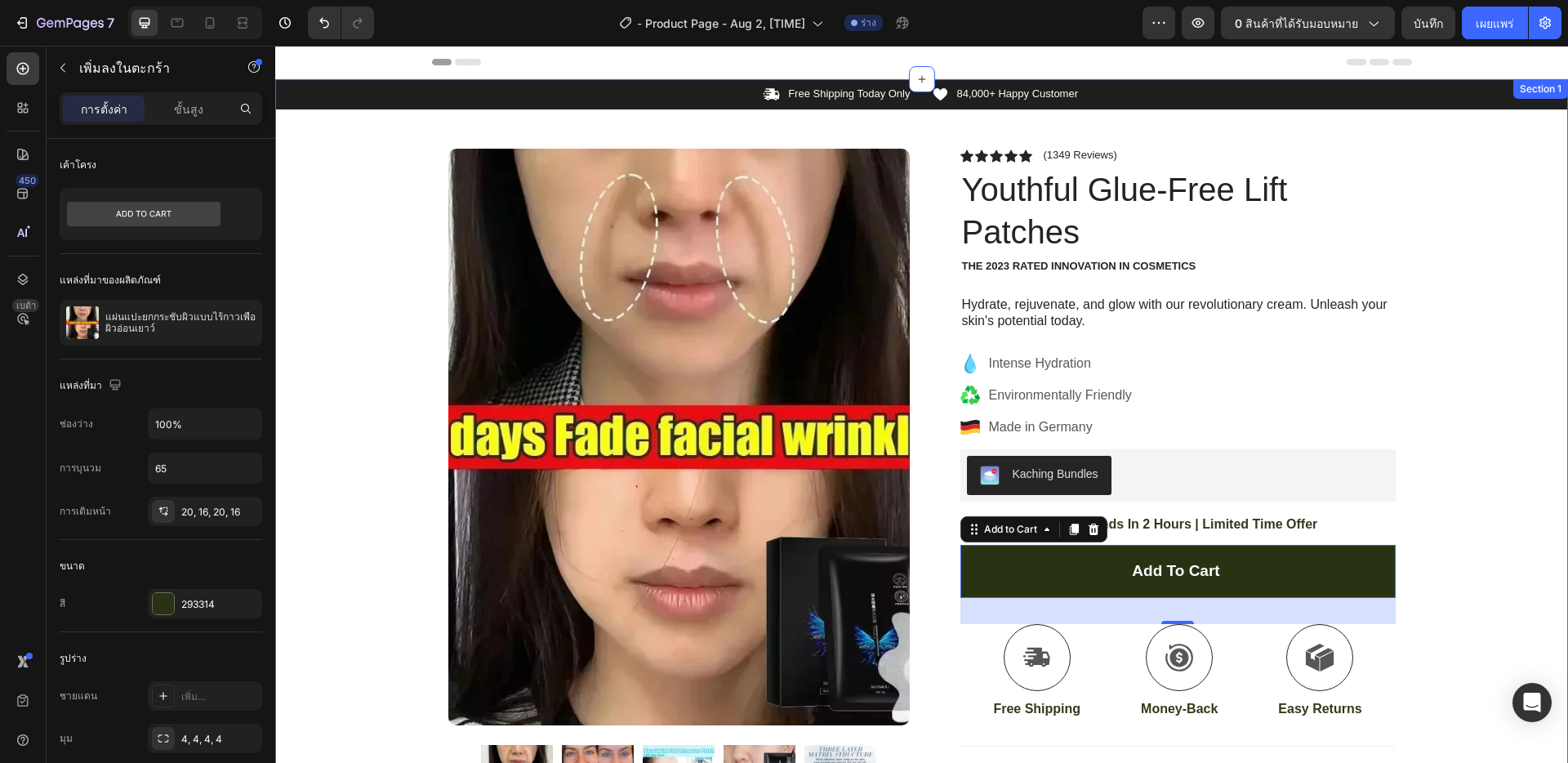 click on "Icon Free Shipping Today Only Text Block Row
Icon 84,000+ Happy Customer Text Block Row Carousel Row
Product Images Image Icon Icon Icon Icon Icon Icon List “This skin cream is a game-changer! It has transformed my dry, lackluster skin into a hydrated and radiant complexion. I love how it absorbs quickly and leaves no greasy residue. Highly recommend” Text Block
Icon Hannah N. (Houston, USA) Text Block Row Row Row Icon Icon Icon Icon Icon Icon List (1349 Reviews) Text Block Row Youthful Glue-Free Lift Patches Product Title The 2023 Rated Innovation in Cosmetics Text Block Hydrate, rejuvenate, and glow with our revolutionary cream. Unleash your skin's potential today. Text Block
Intense Hydration
Environmentally Friendly
Made in Germany Item List Kaching Bundles Kaching Bundles
Icon Sale Ends In 2 Hours | Limited Time Offer Text Block Row Add to cart Add to Cart   32
Icon Text Block" at bounding box center (921, 565) 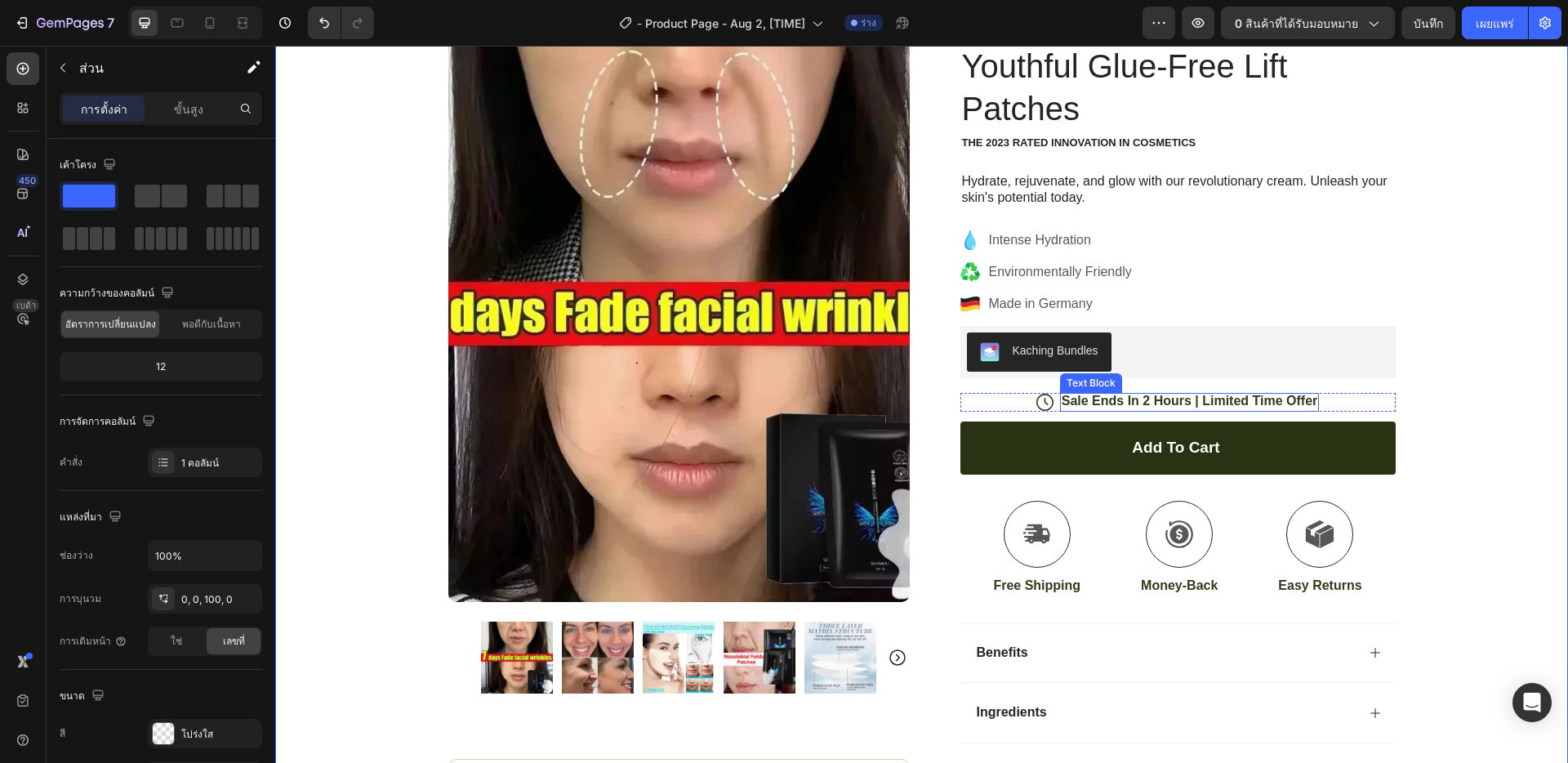 scroll, scrollTop: 126, scrollLeft: 0, axis: vertical 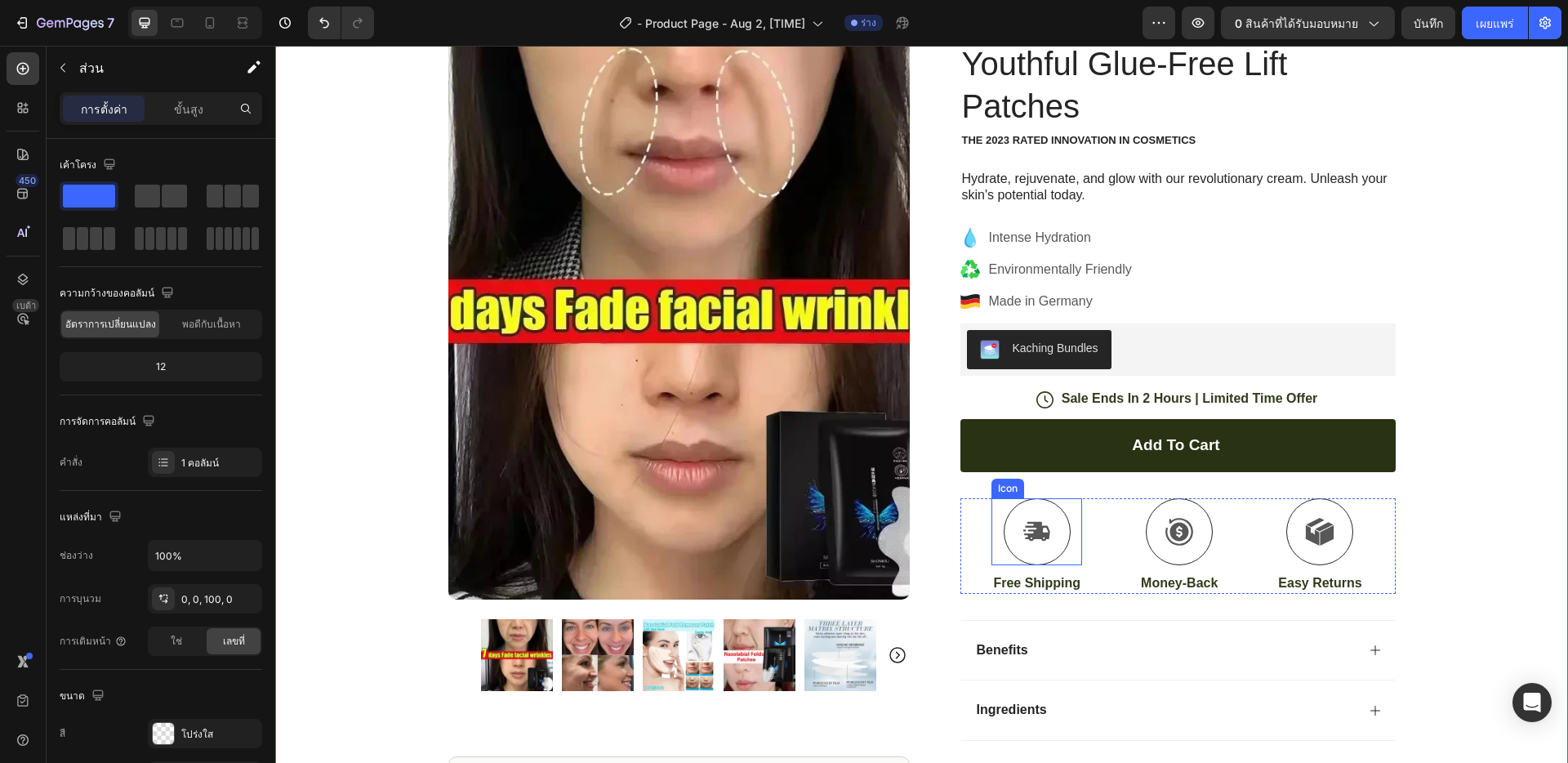 click at bounding box center (1037, 532) 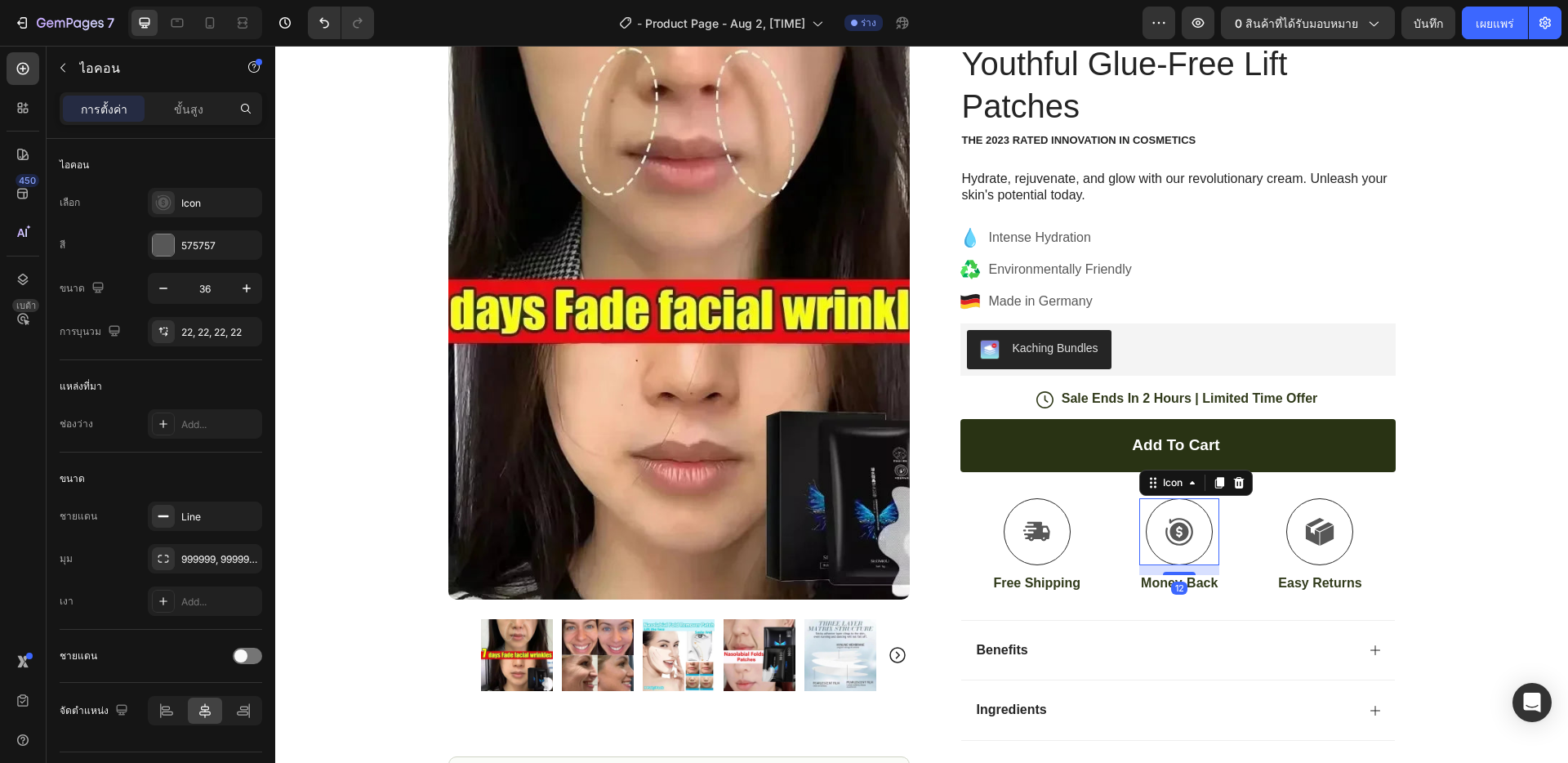 click at bounding box center [1179, 532] 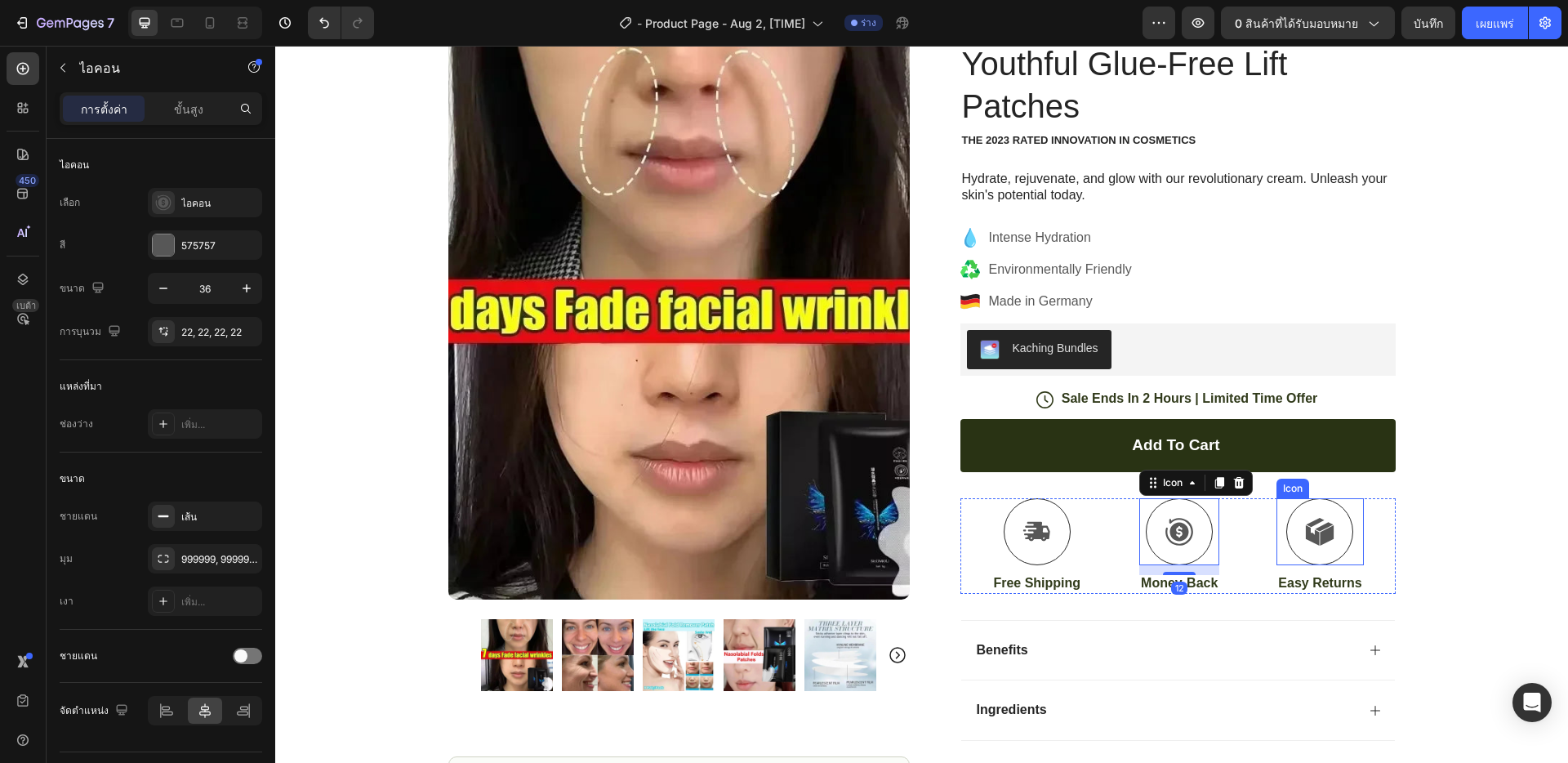 click 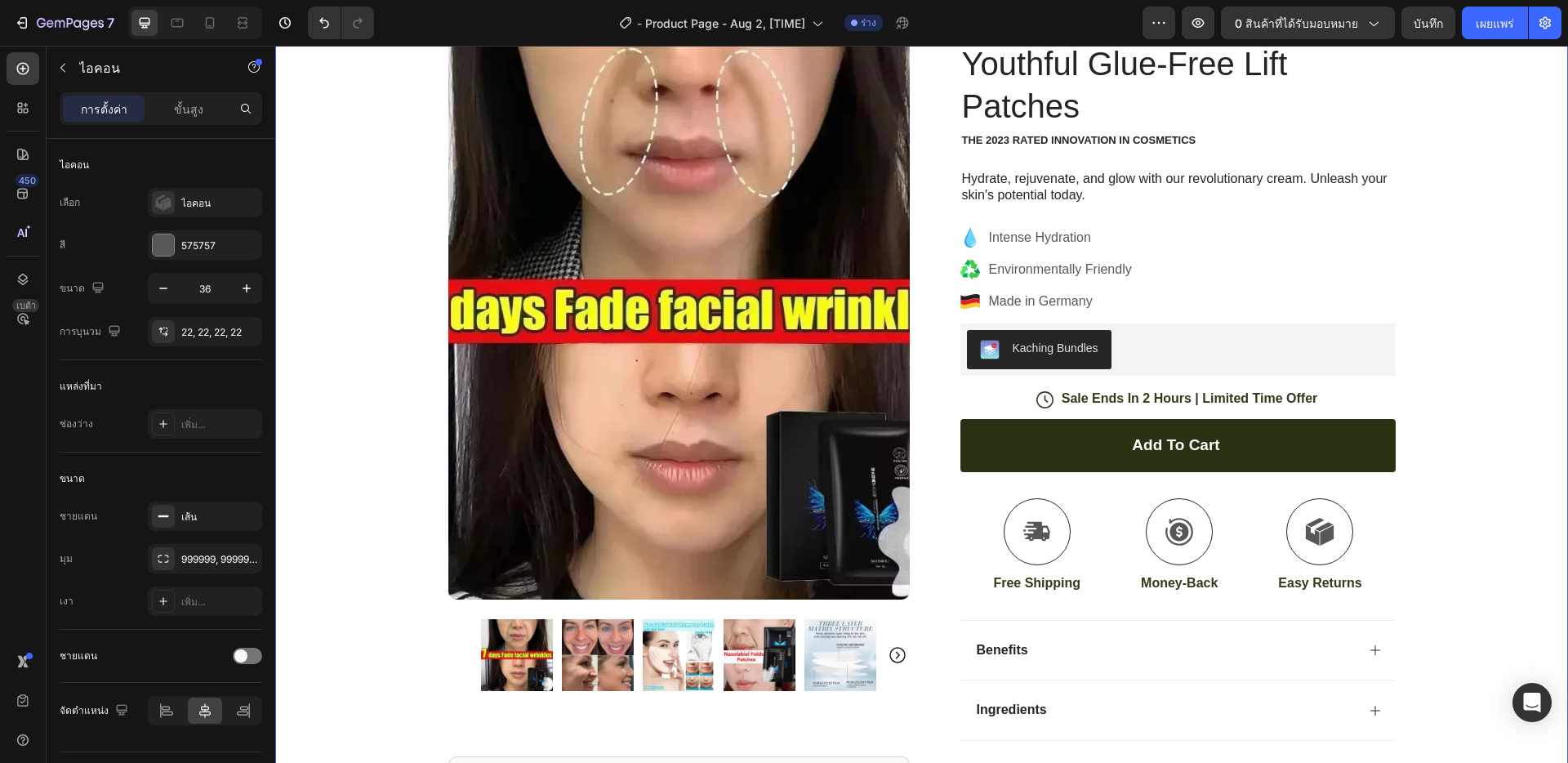 click on "Icon Free Shipping Today Only Text Block Row
Icon [NUMBER]+ Happy Customer Text Block Row Carousel Row
Product Images Image Icon Icon Icon Icon Icon Icon List “This skin cream is a game-changer! It has transformed my dry, lackluster skin into a hydrated and radiant complexion. I love how it absorbs quickly and leaves no greasy residue. Highly recommend” Text Block
Icon [FIRST] [LAST] ([CITY], [COUNTRY]) Text Block Row Row Row Icon Icon Icon Icon Icon Icon List ([NUMBER] Reviews) Text Block Row Youthful Glue-Free Lift Patches Product Title The [YEAR] Rated Innovation in Cosmetics Text Block Hydrate, rejuvenate, and glow with our revolutionary cream. Unleash your skin's potential today. Text Block
Intense Hydration
Environmentally Friendly
Made in Germany Item List Kaching Bundles Kaching Bundles
Icon Sale Ends In [NUMBER] Hours | Limited Time Offer Text Block Row Add to cart Add to Cart
Icon Free Shipping" at bounding box center [921, 440] 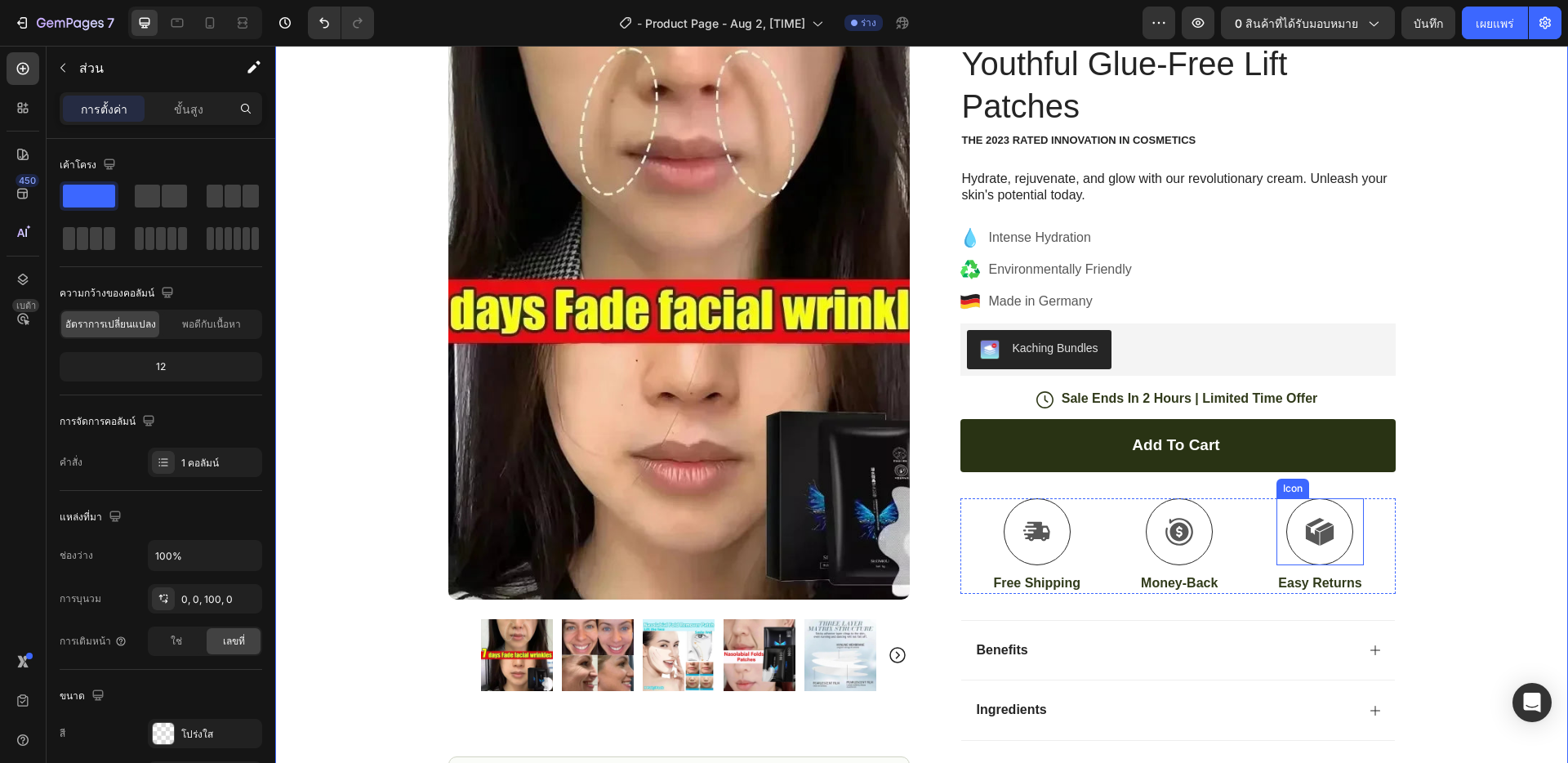 click 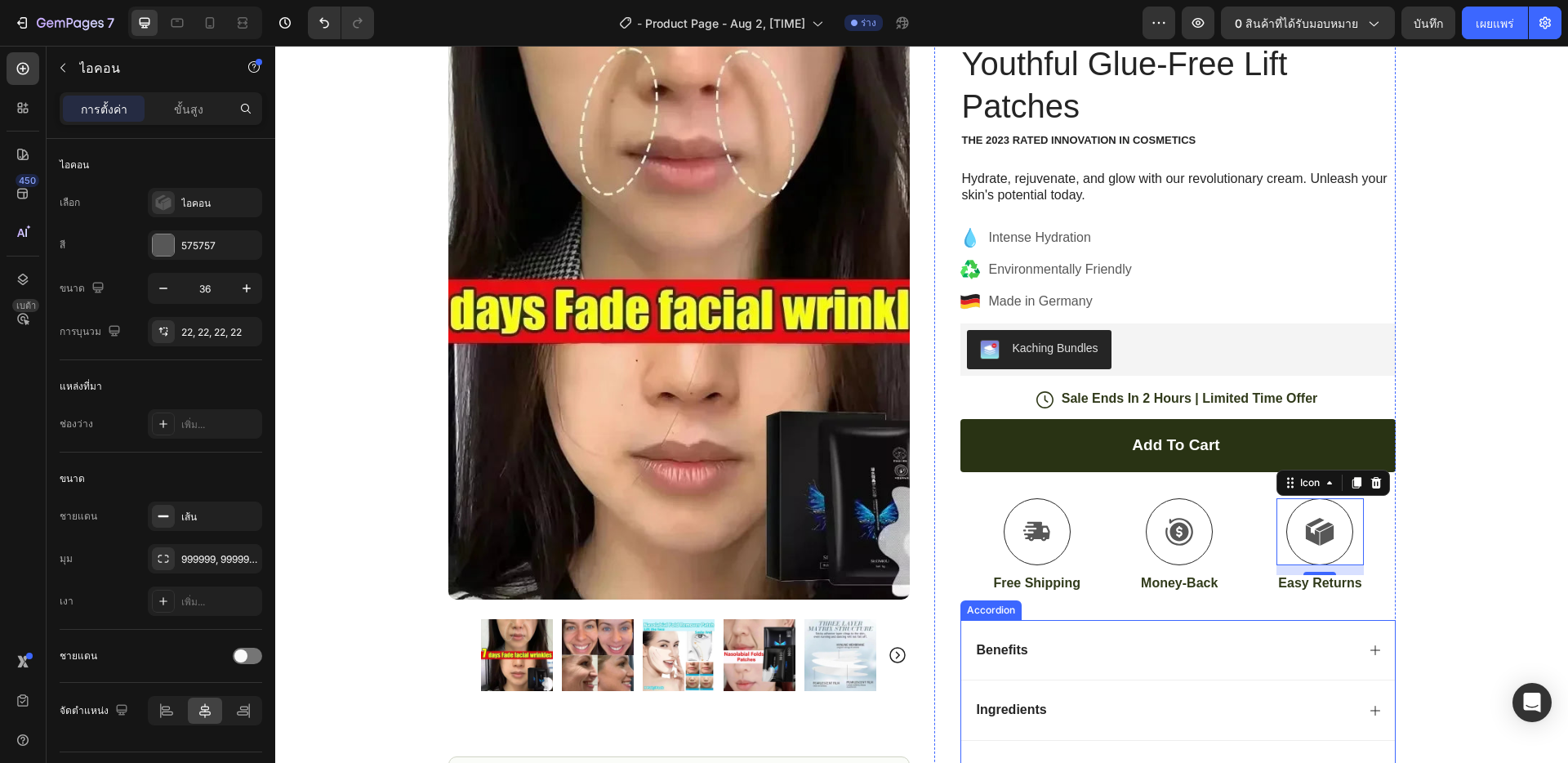 click on "Benefits" at bounding box center [1165, 650] 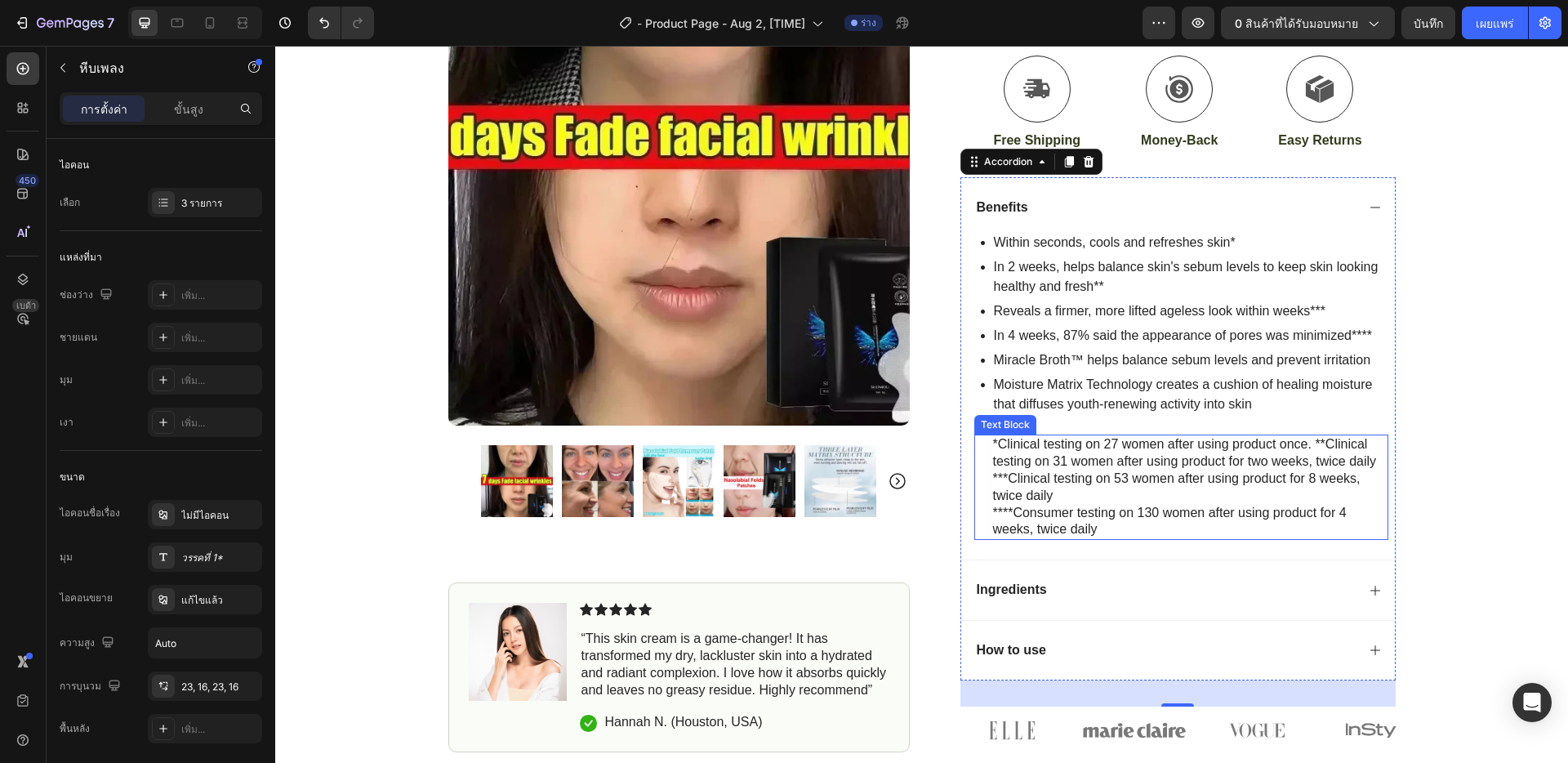 scroll, scrollTop: 709, scrollLeft: 0, axis: vertical 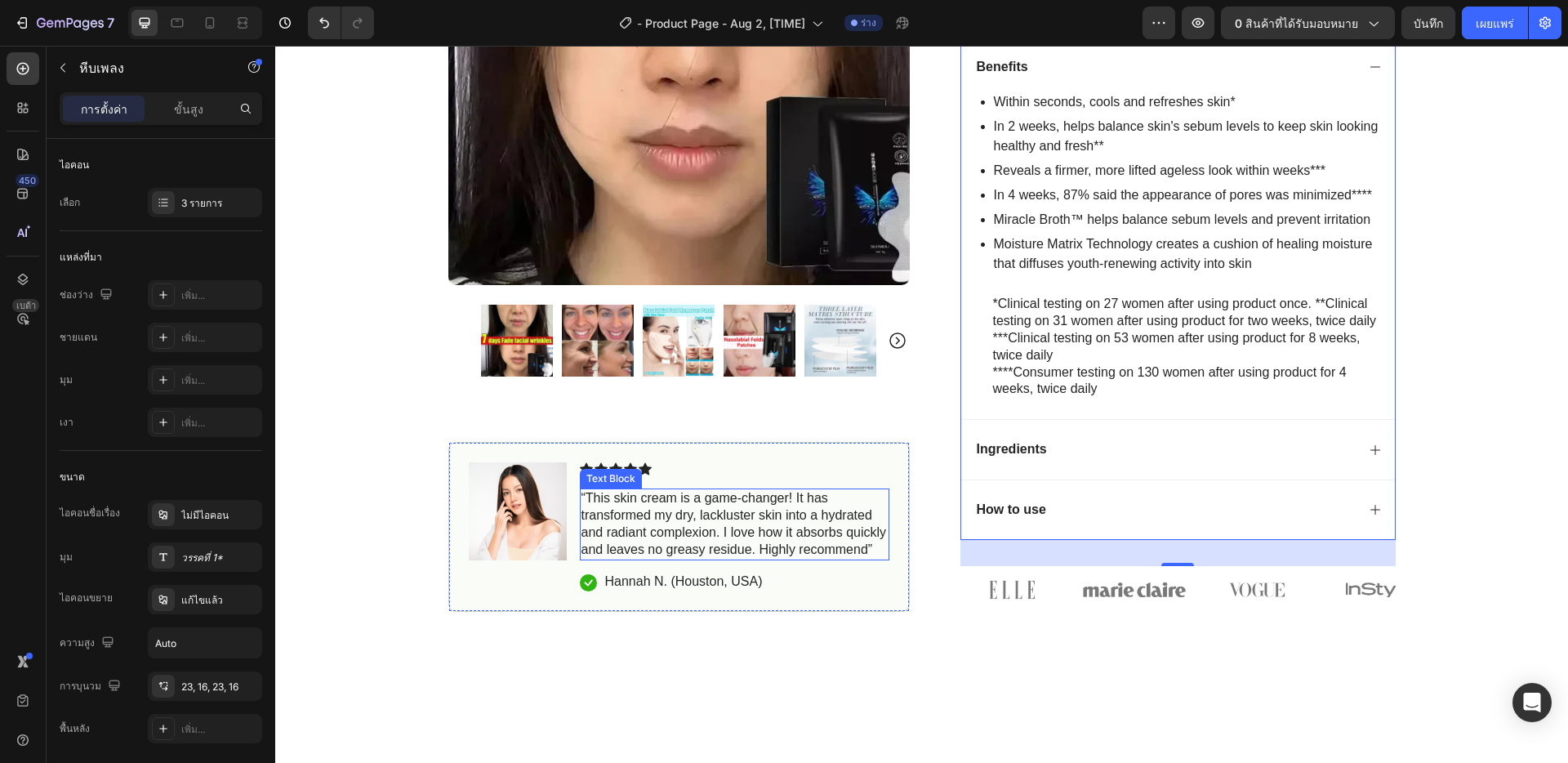 click on "“This skin cream is a game-changer! It has transformed my dry, lackluster skin into a hydrated and radiant complexion. I love how it absorbs quickly and leaves no greasy residue. Highly recommend”" at bounding box center [734, 524] 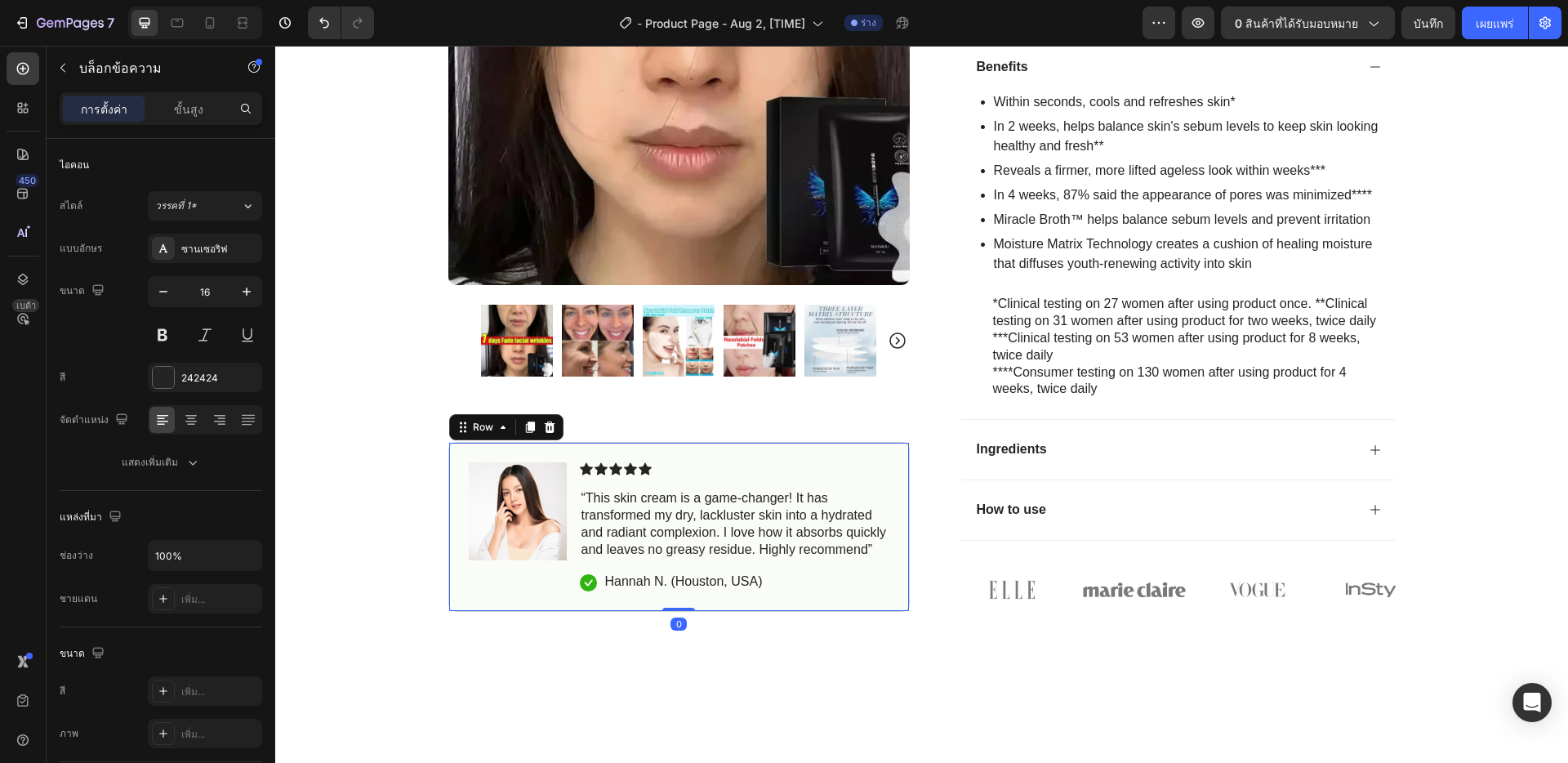 click on "Image Icon Icon Icon Icon Icon Icon List “This skin cream is a game-changer! It has transformed my dry, lackluster skin into a hydrated and radiant complexion. I love how it absorbs quickly and leaves no greasy residue. Highly recommend” Text Block
Icon Hannah N. (Houston, USA) Text Block Row Row   0" at bounding box center (679, 528) 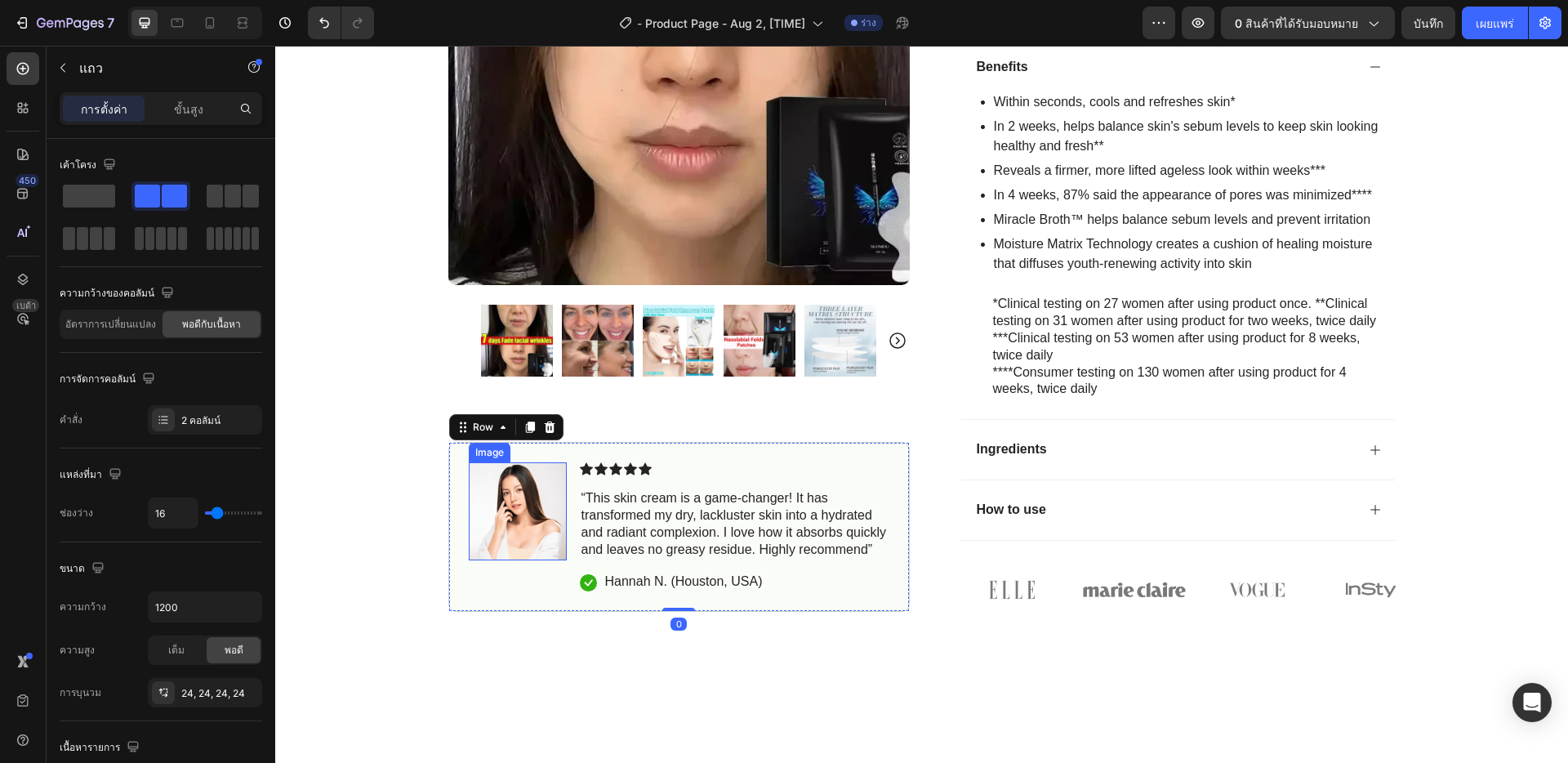click at bounding box center (518, 512) 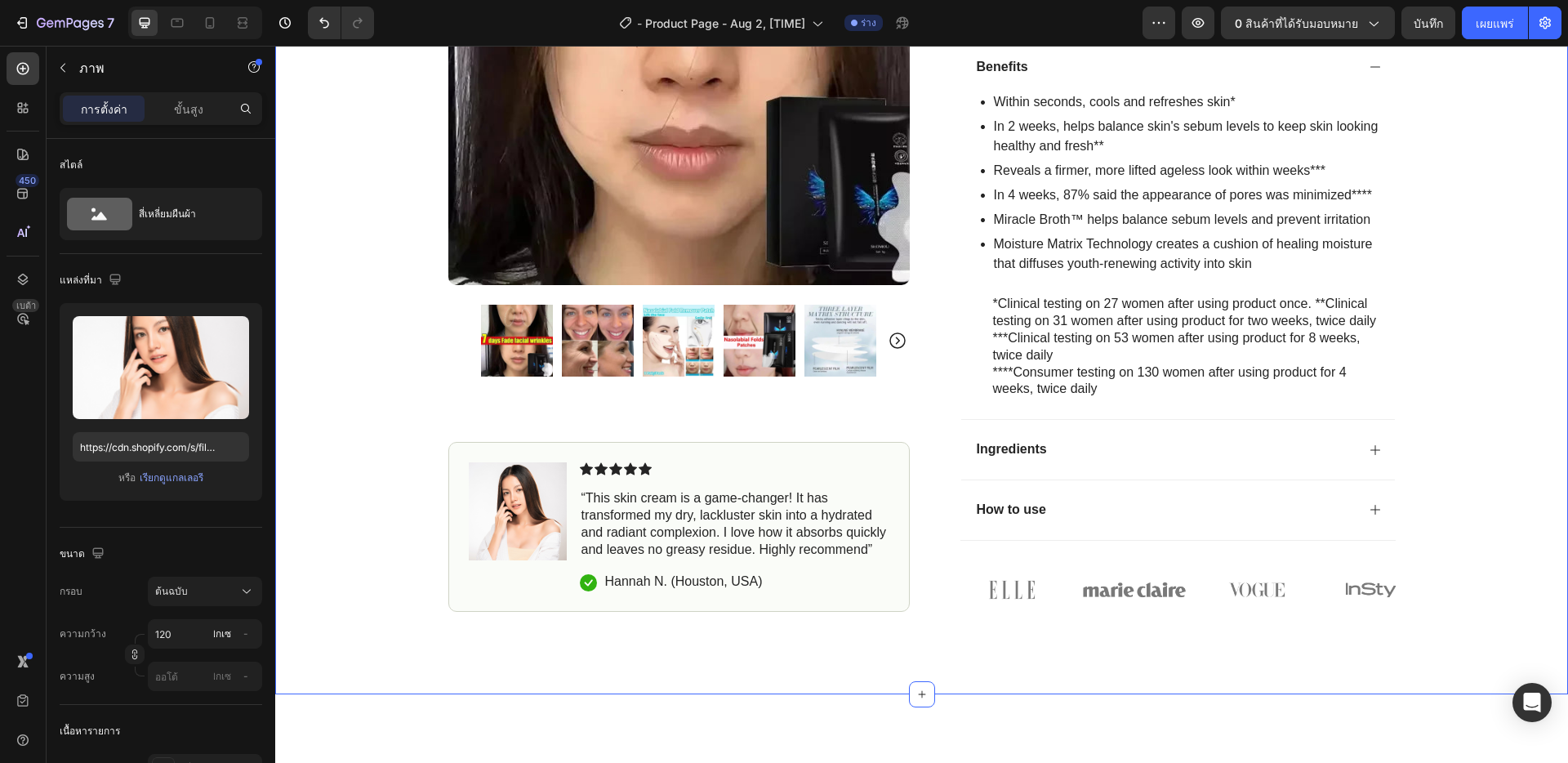 click on "Icon Free Shipping Today Only Text Block Row
Icon [NUMBER]+ Happy Customer Text Block Row Carousel Row
Product Images Image Icon Icon Icon Icon Icon Icon List “This skin cream is a game-changer! It has transformed my dry, lackluster skin into a hydrated and radiant complexion. I love how it absorbs quickly and leaves no greasy residue. Highly recommend” Text Block
Icon [FIRST] [LAST] ([CITY], [COUNTRY]) Text Block Row Row Row Icon Icon Icon Icon Icon Icon List ([NUMBER] Reviews) Text Block Row Youthful Glue-Free Lift Patches Product Title The [YEAR] Rated Innovation in Cosmetics Text Block Hydrate, rejuvenate, and glow with our revolutionary cream. Unleash your skin's potential today. Text Block
Intense Hydration
Environmentally Friendly
Made in Germany Item List Kaching Bundles Kaching Bundles
Icon Sale Ends In [NUMBER] Hours | Limited Time Offer Text Block Row Add to cart Add to Cart
Icon Free Shipping" at bounding box center [921, 32] 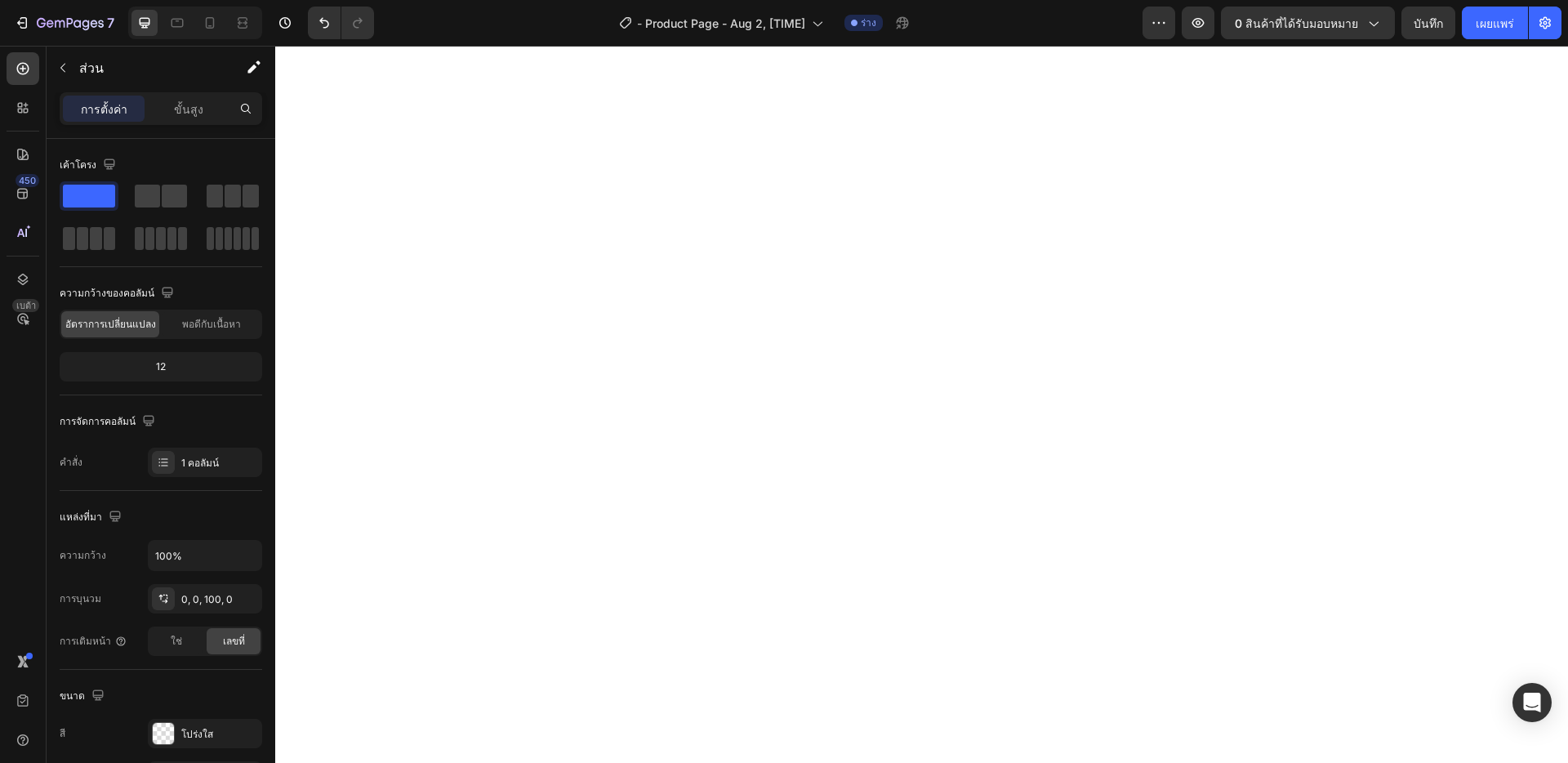 scroll, scrollTop: 0, scrollLeft: 0, axis: both 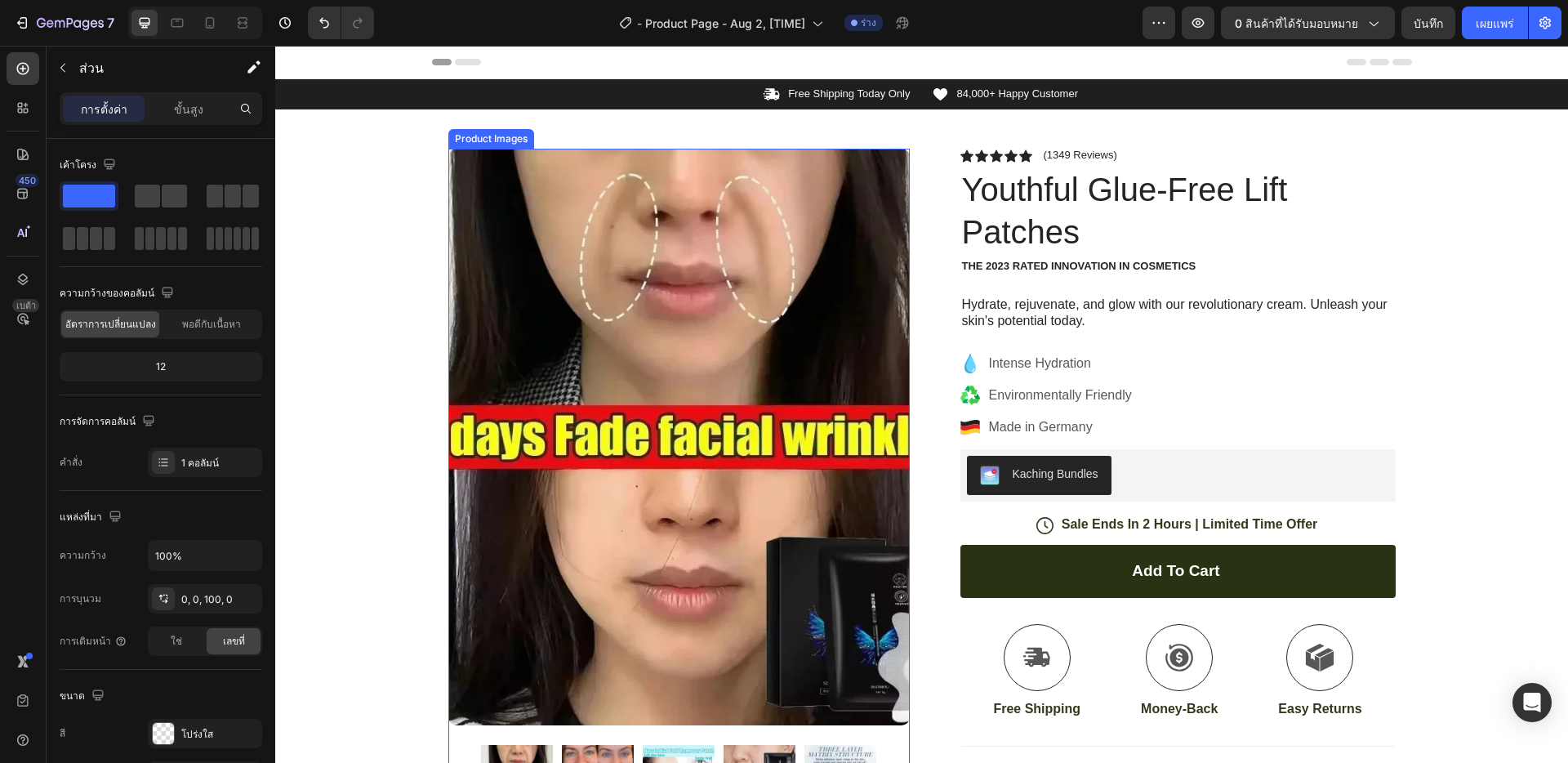 click at bounding box center [679, 437] 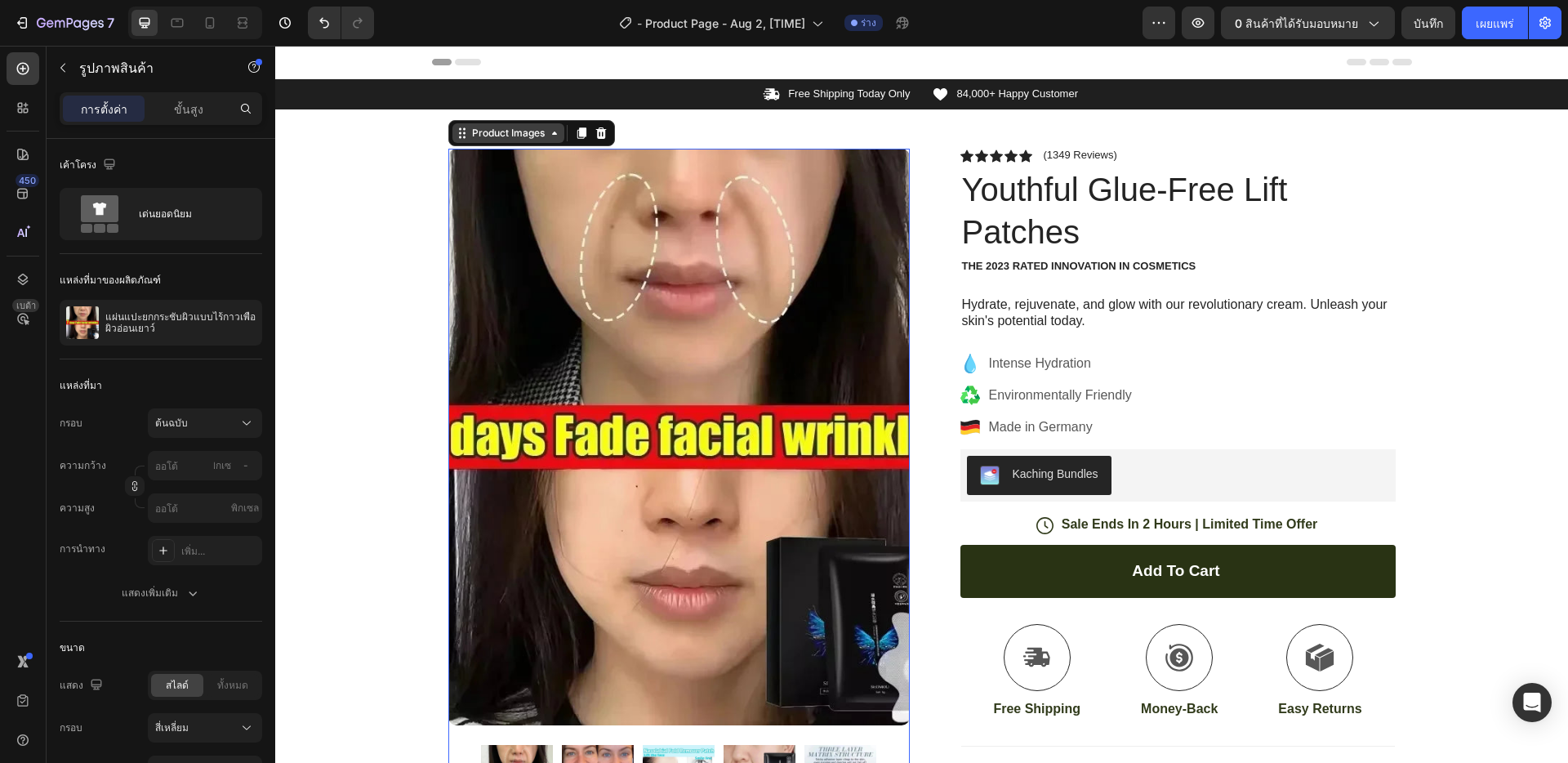 click 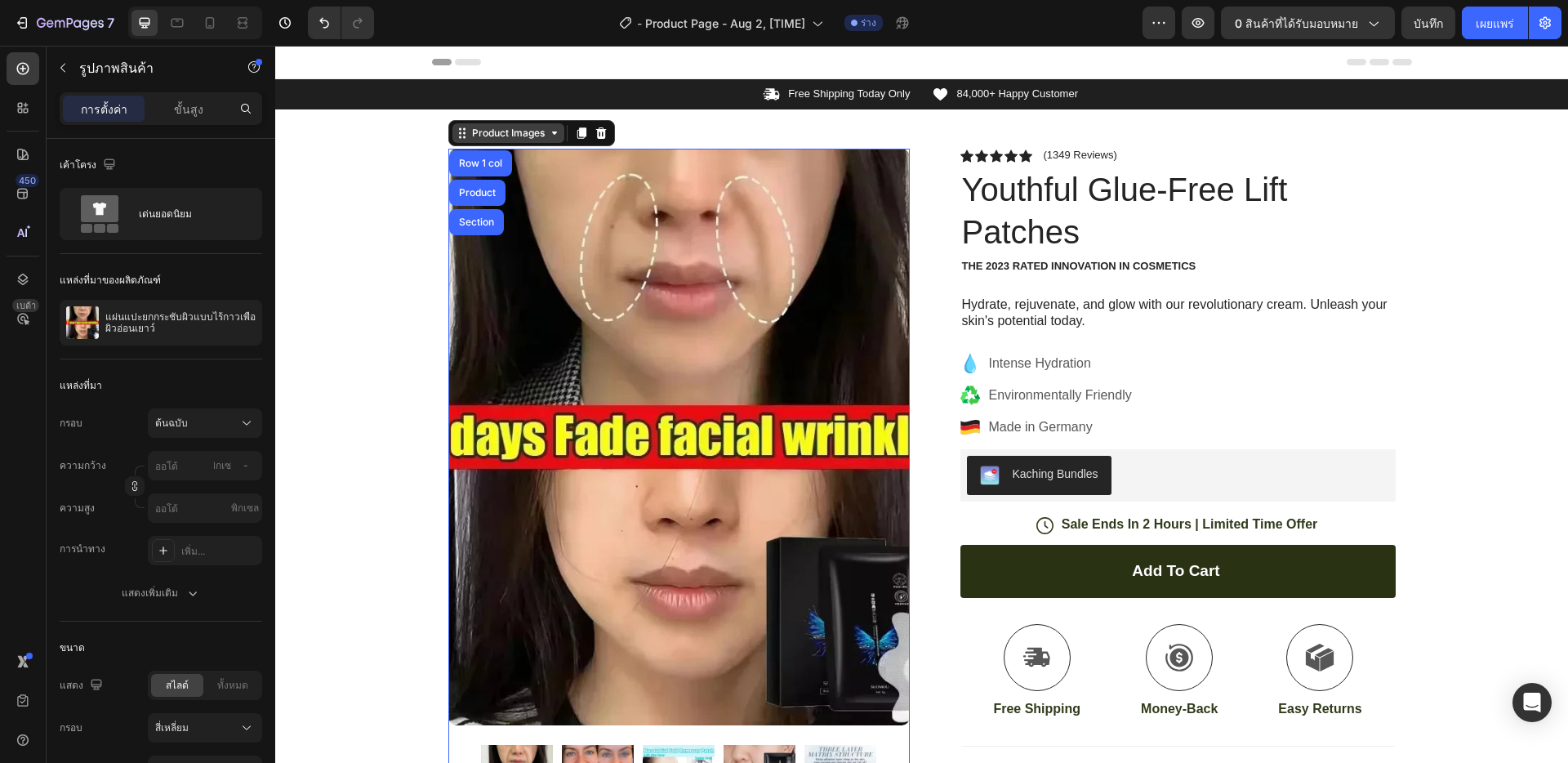 click 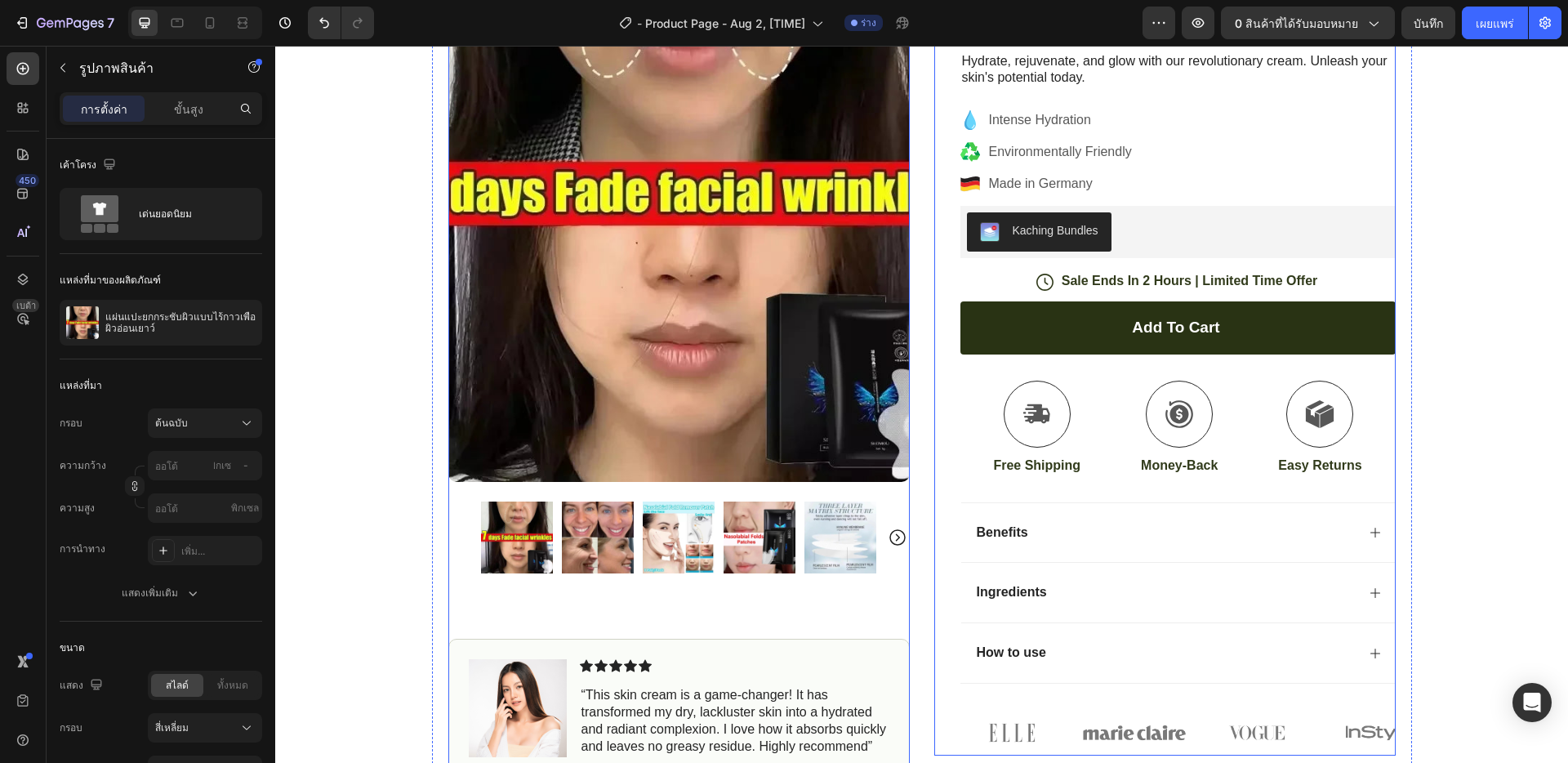 scroll, scrollTop: 0, scrollLeft: 0, axis: both 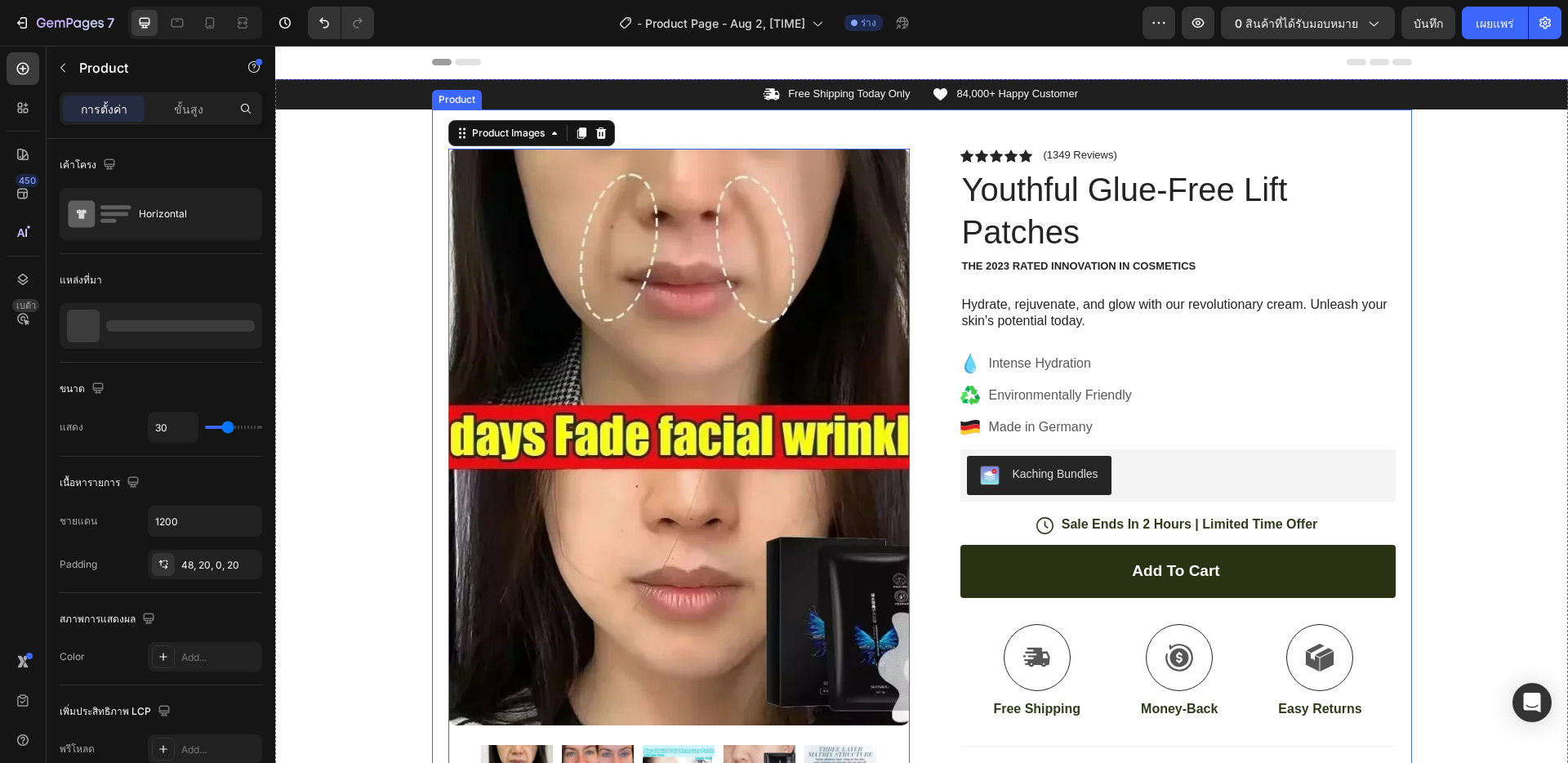 click on "Product Images   80 Image Icon Icon Icon Icon Icon Icon List “This skin cream is a game-changer! It has transformed my dry, lackluster skin into a hydrated and radiant complexion. I love how it absorbs quickly and leaves no greasy residue. Highly recommend” Text Block
Icon Hannah N. (Houston, USA) Text Block Row Row Row Icon Icon Icon Icon Icon Icon List (1349 Reviews) Text Block Row Youthful Glue-Free Lift Patches Product Title The 2023 Rated Innovation in Cosmetics Text Block Hydrate, rejuvenate, and glow with our revolutionary cream. Unleash your skin's potential today. Text Block
Intense Hydration
Environmentally Friendly
Made in Germany Item List Kaching Bundles Kaching Bundles
Icon Sale Ends In 2 Hours | Limited Time Offer Text Block Row Add to cart Add to Cart
Icon Free Shipping Text Block
Icon Money-Back Text Block
Icon Easy Returns Text Block" at bounding box center [922, 581] 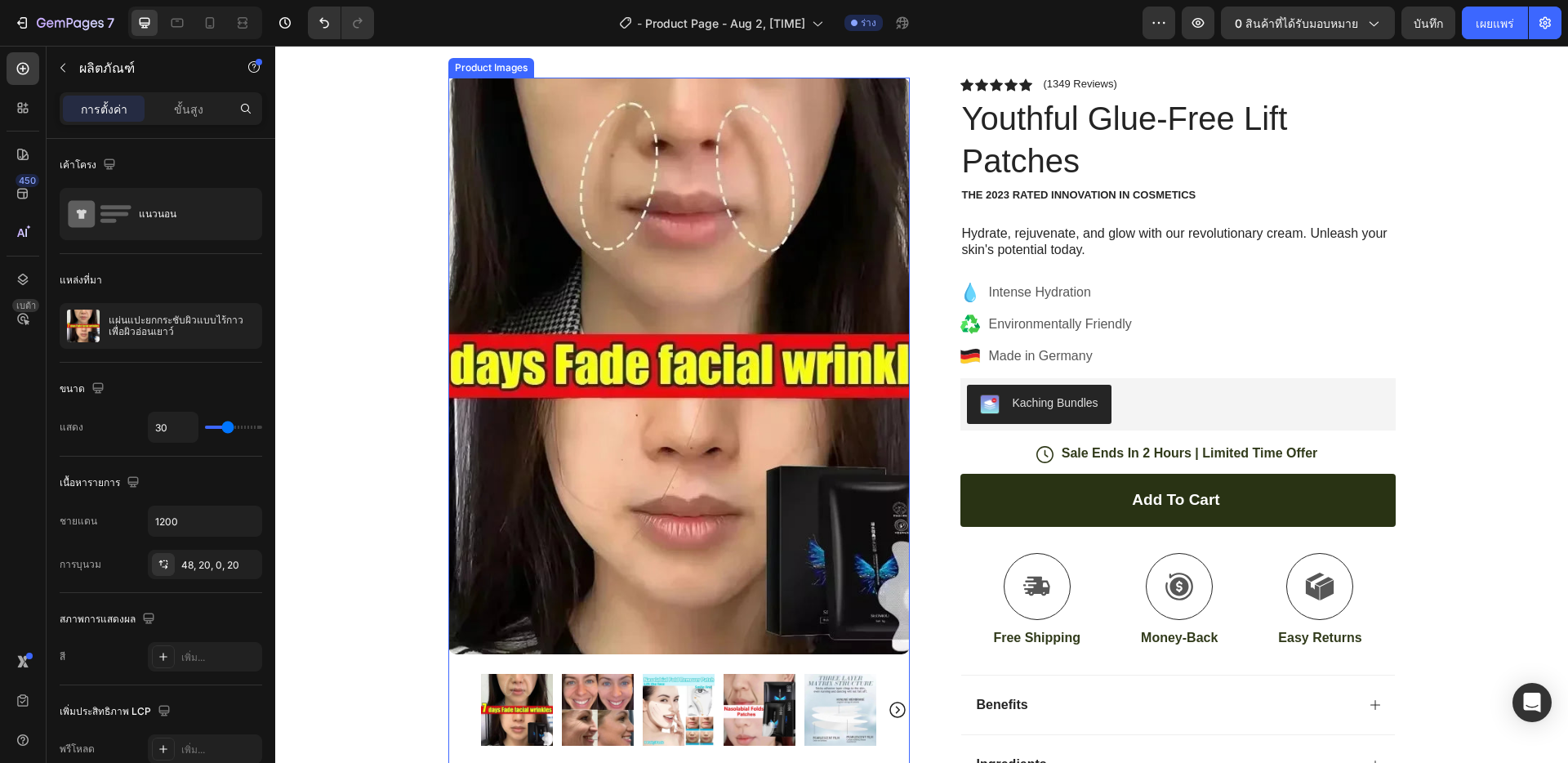 scroll, scrollTop: 0, scrollLeft: 0, axis: both 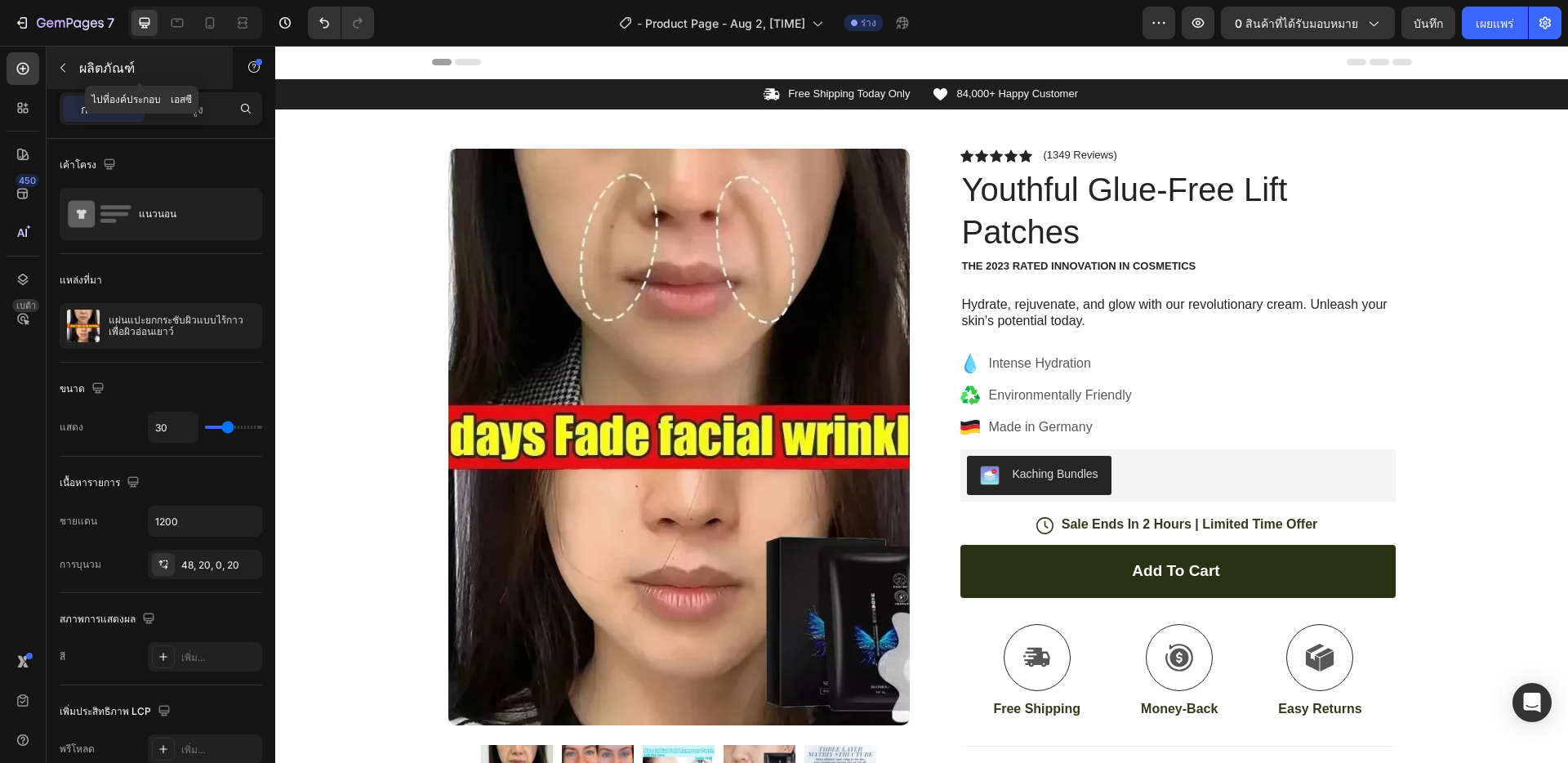 click 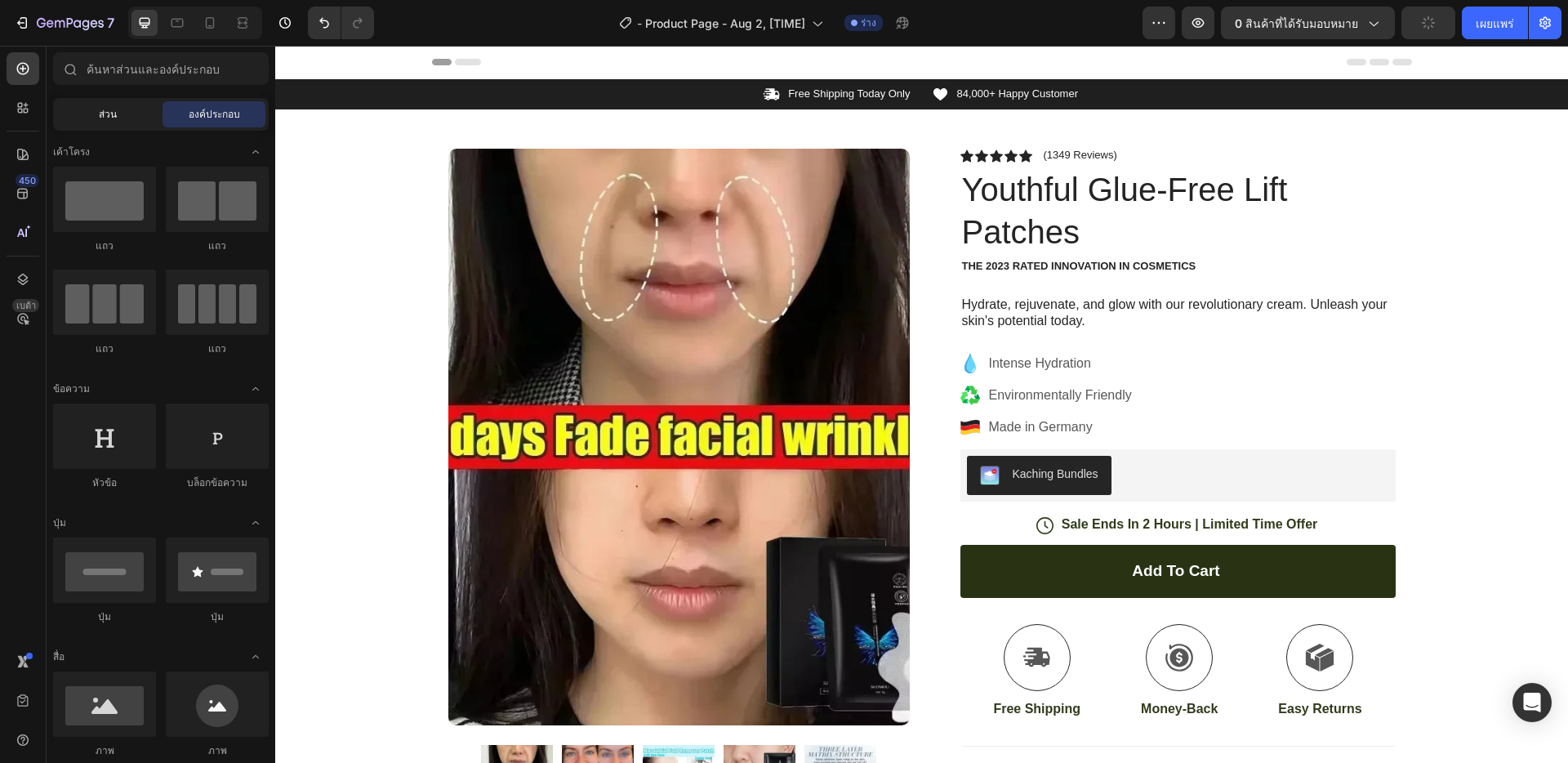 click on "ส่วน" 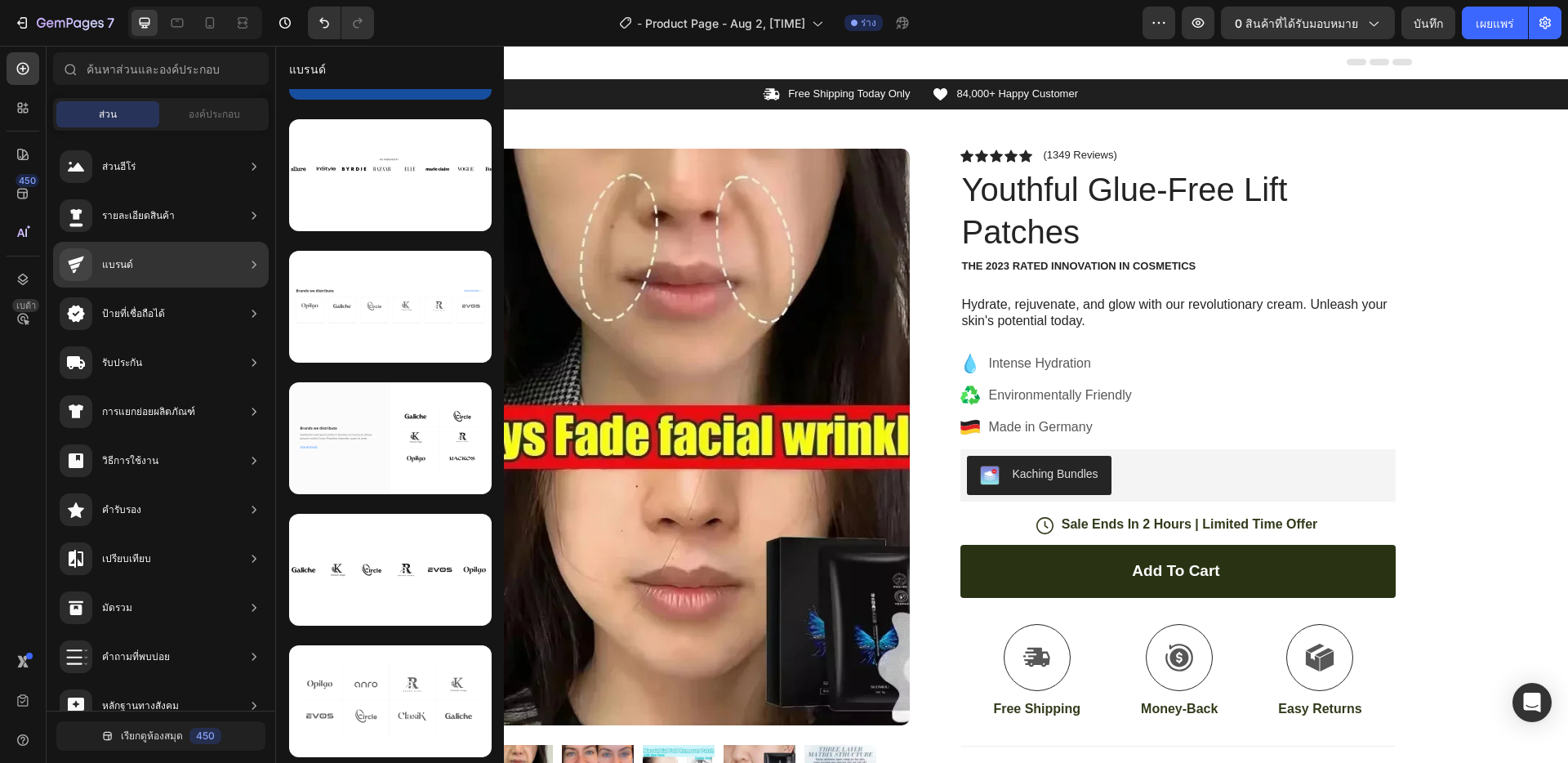 scroll, scrollTop: 0, scrollLeft: 0, axis: both 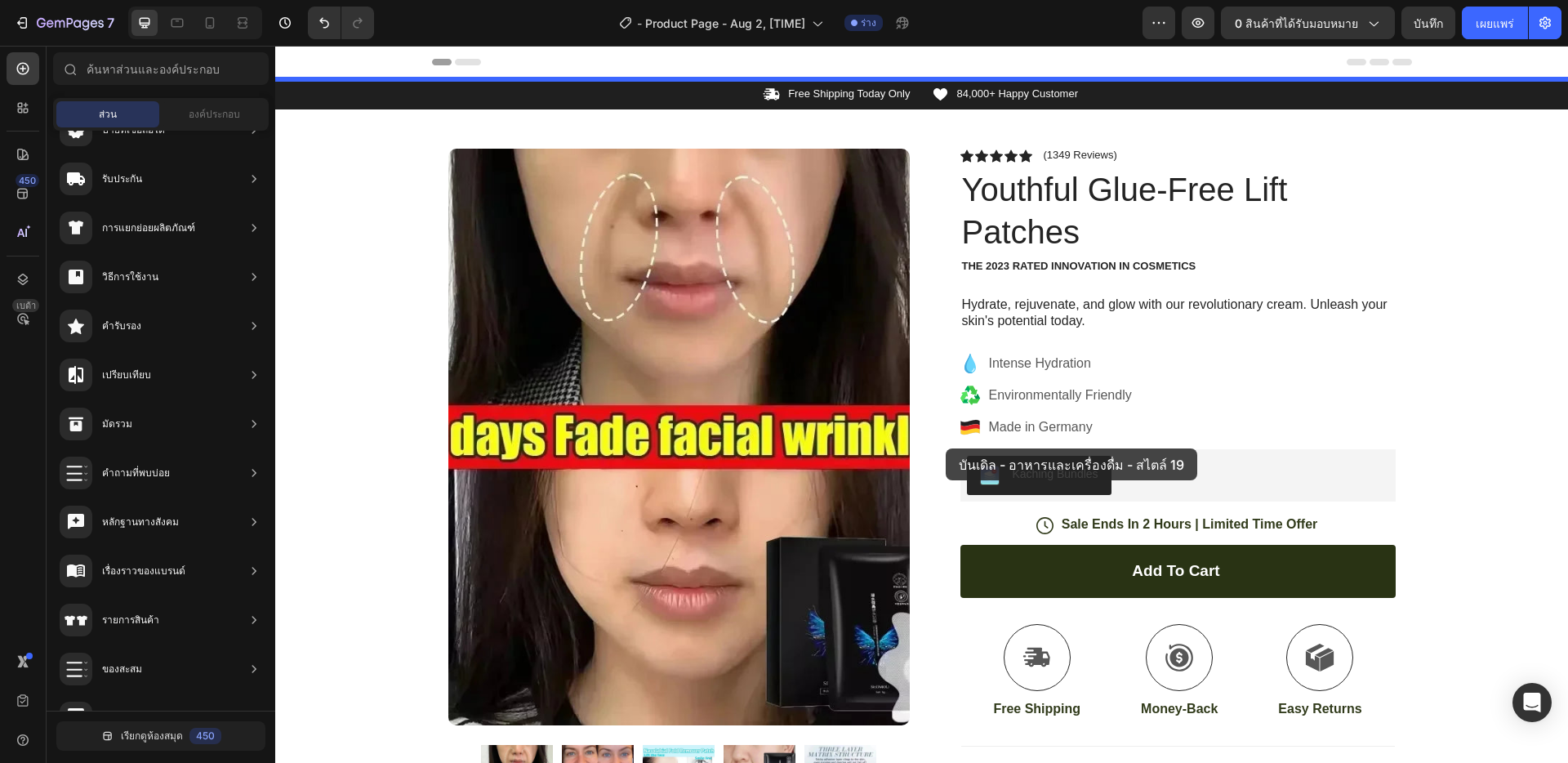 drag, startPoint x: 690, startPoint y: 595, endPoint x: 946, endPoint y: 448, distance: 295.203 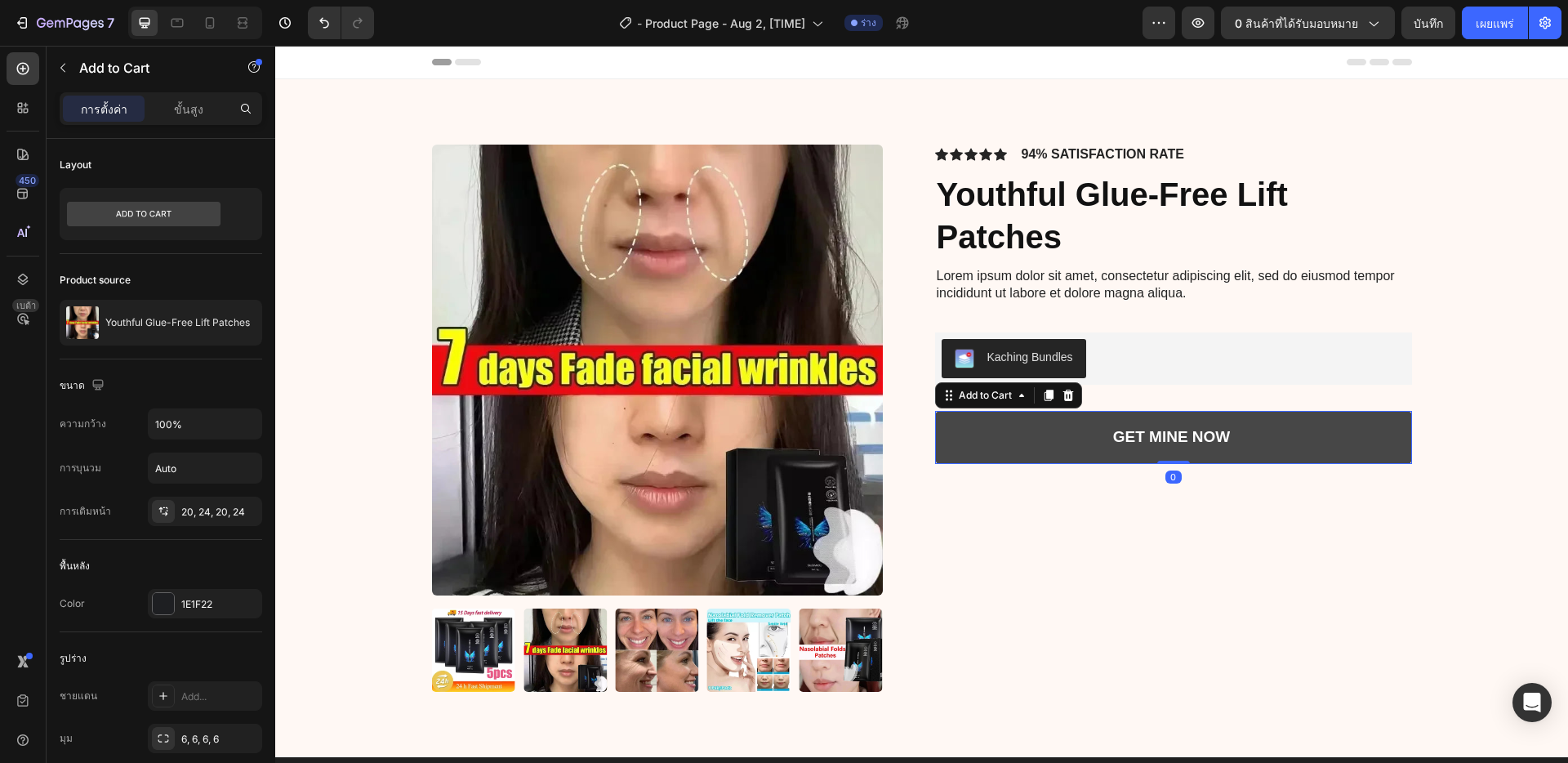 click on "GET MINE NOW" at bounding box center (1174, 437) 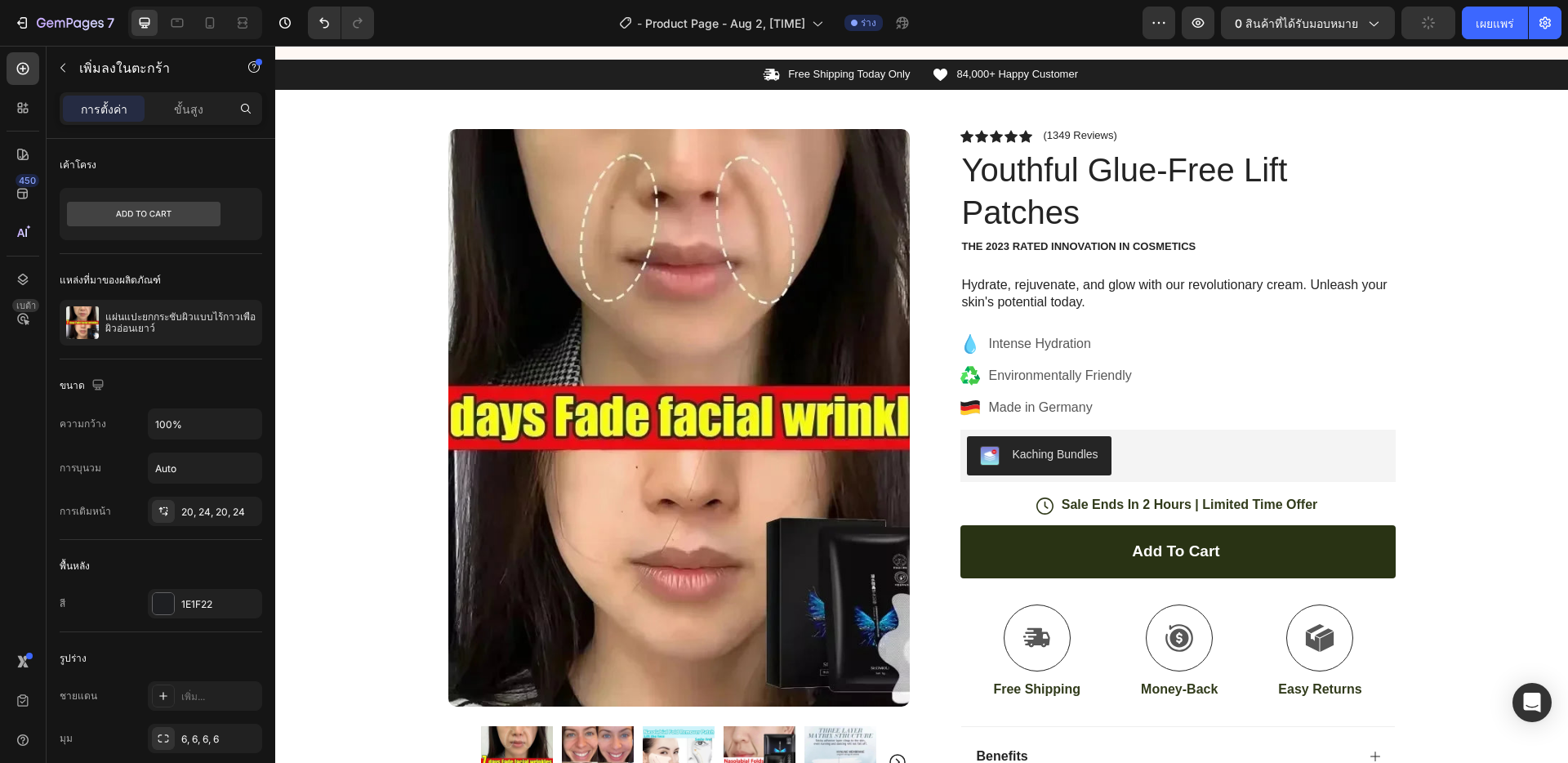 scroll, scrollTop: 0, scrollLeft: 0, axis: both 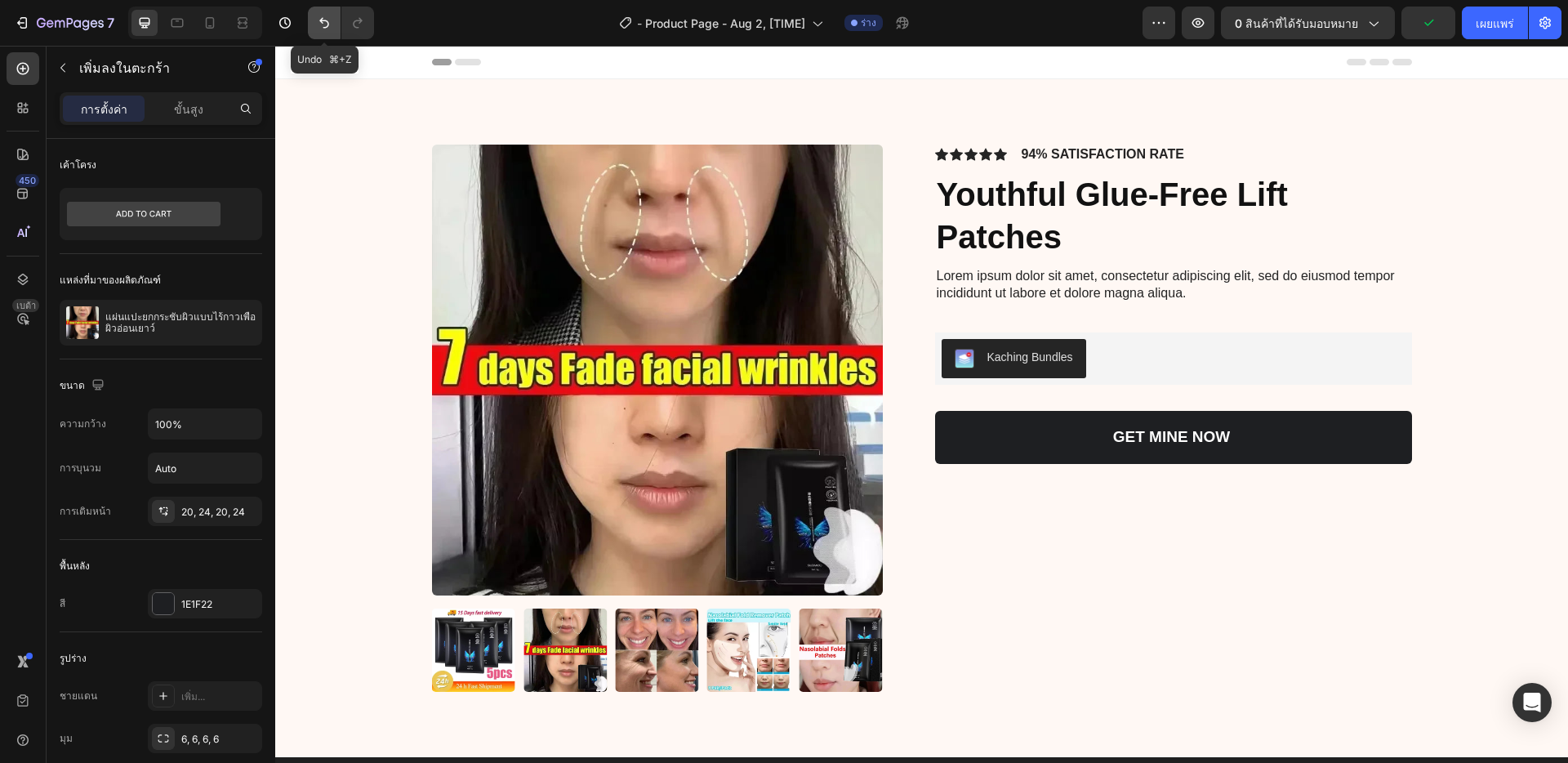 click 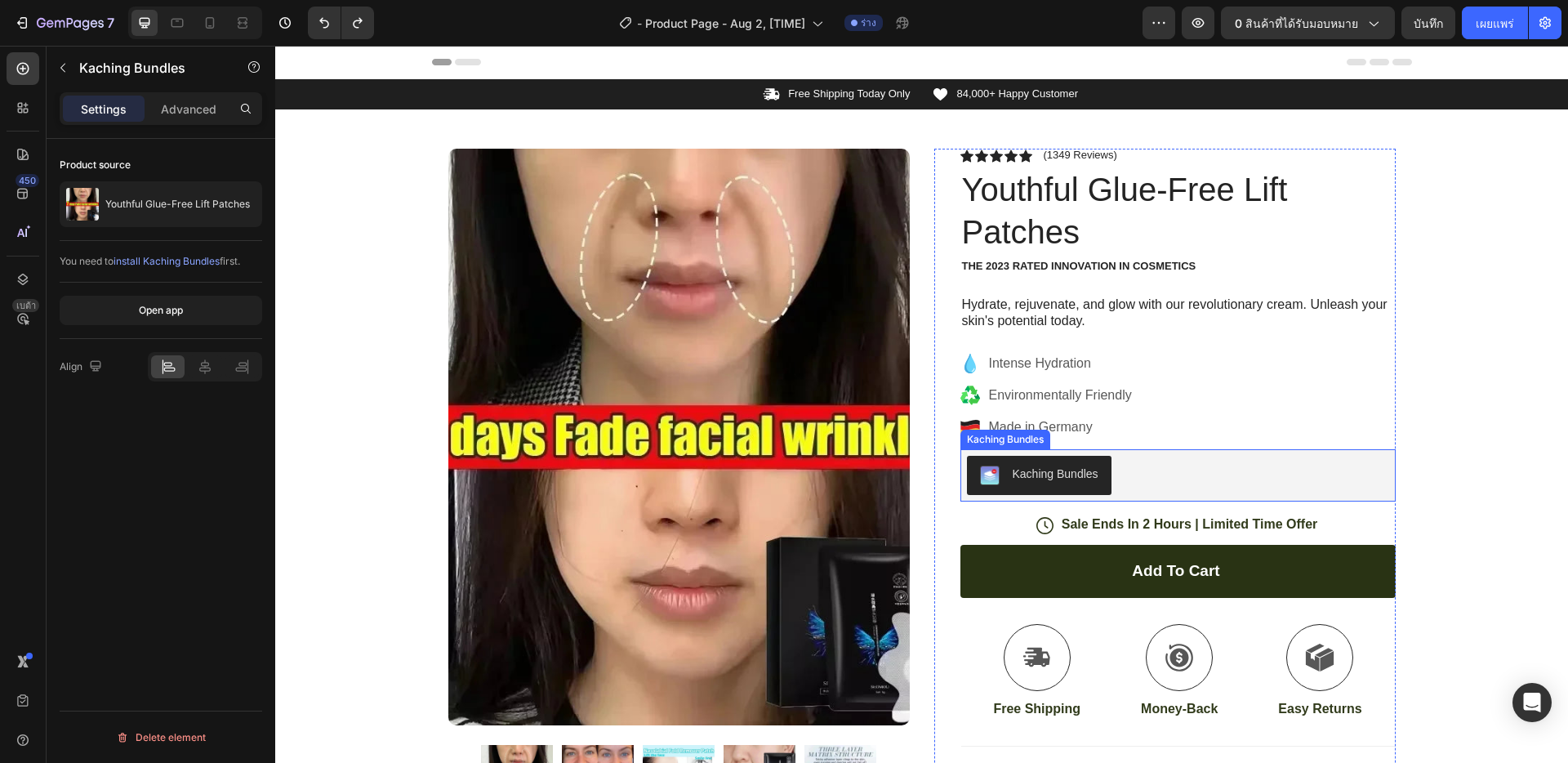 click on "Kaching Bundles" at bounding box center (1055, 474) 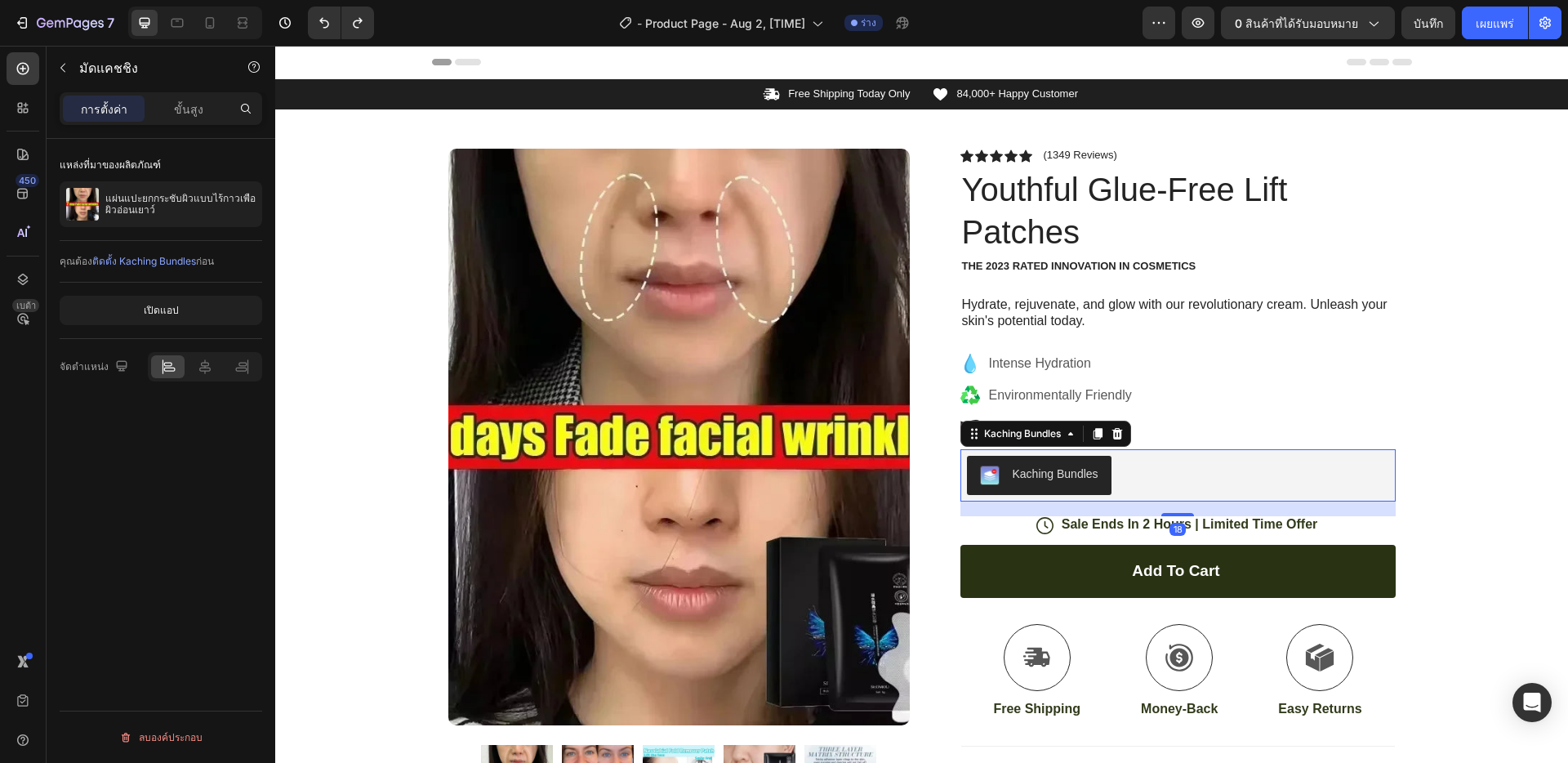 click on "Kaching Bundles" at bounding box center [1055, 474] 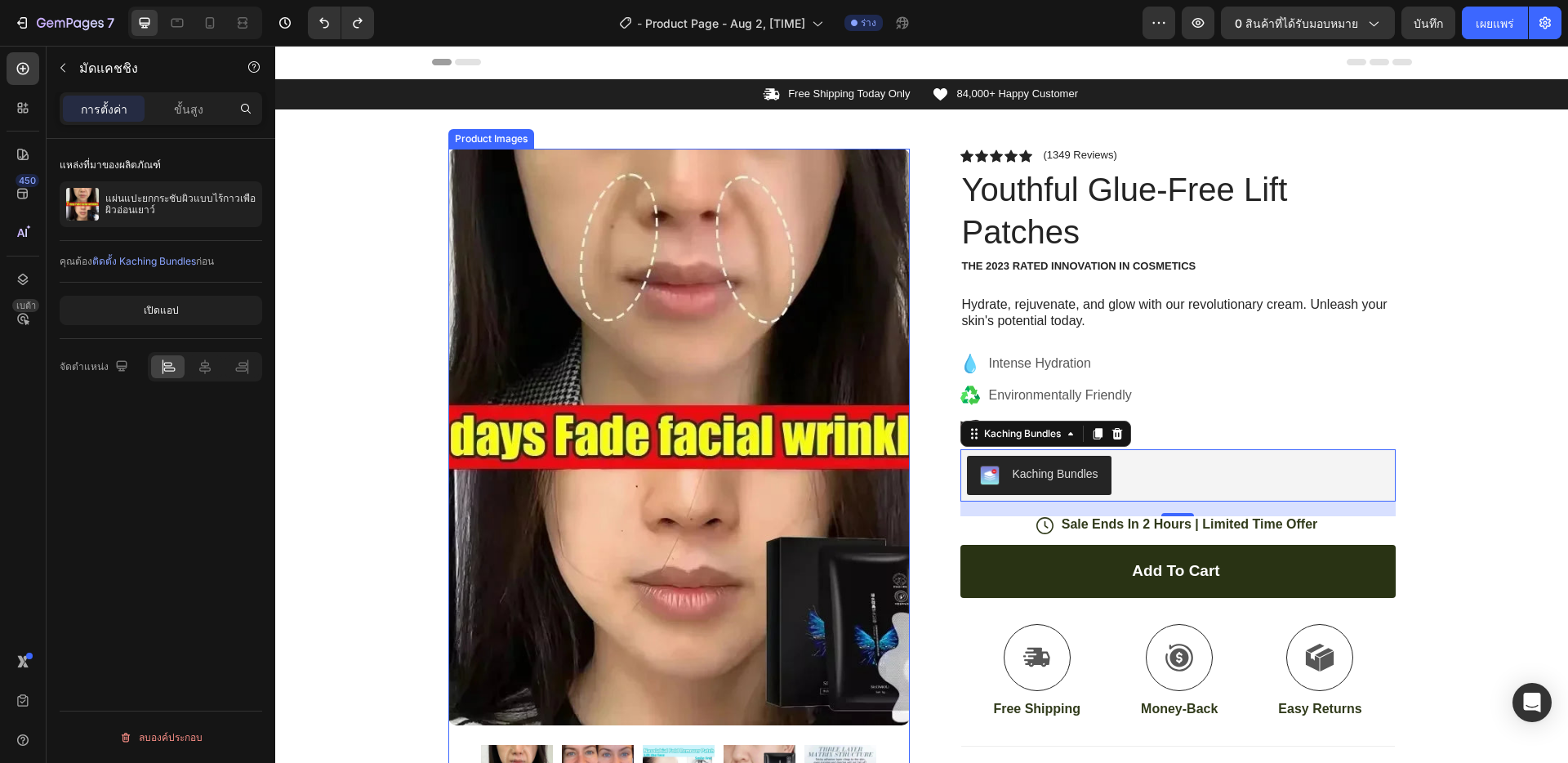 click at bounding box center [679, 437] 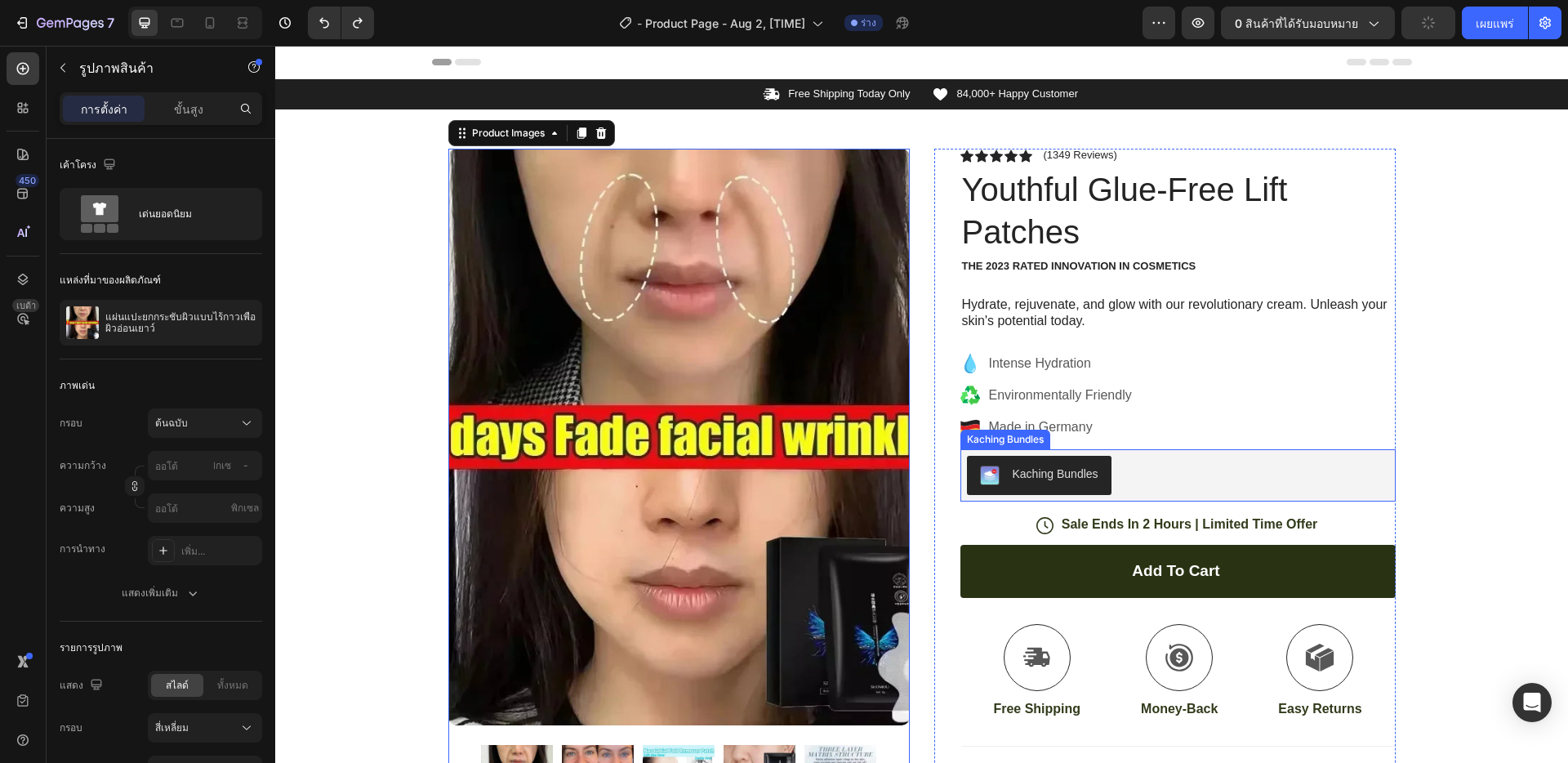 click at bounding box center (990, 475) 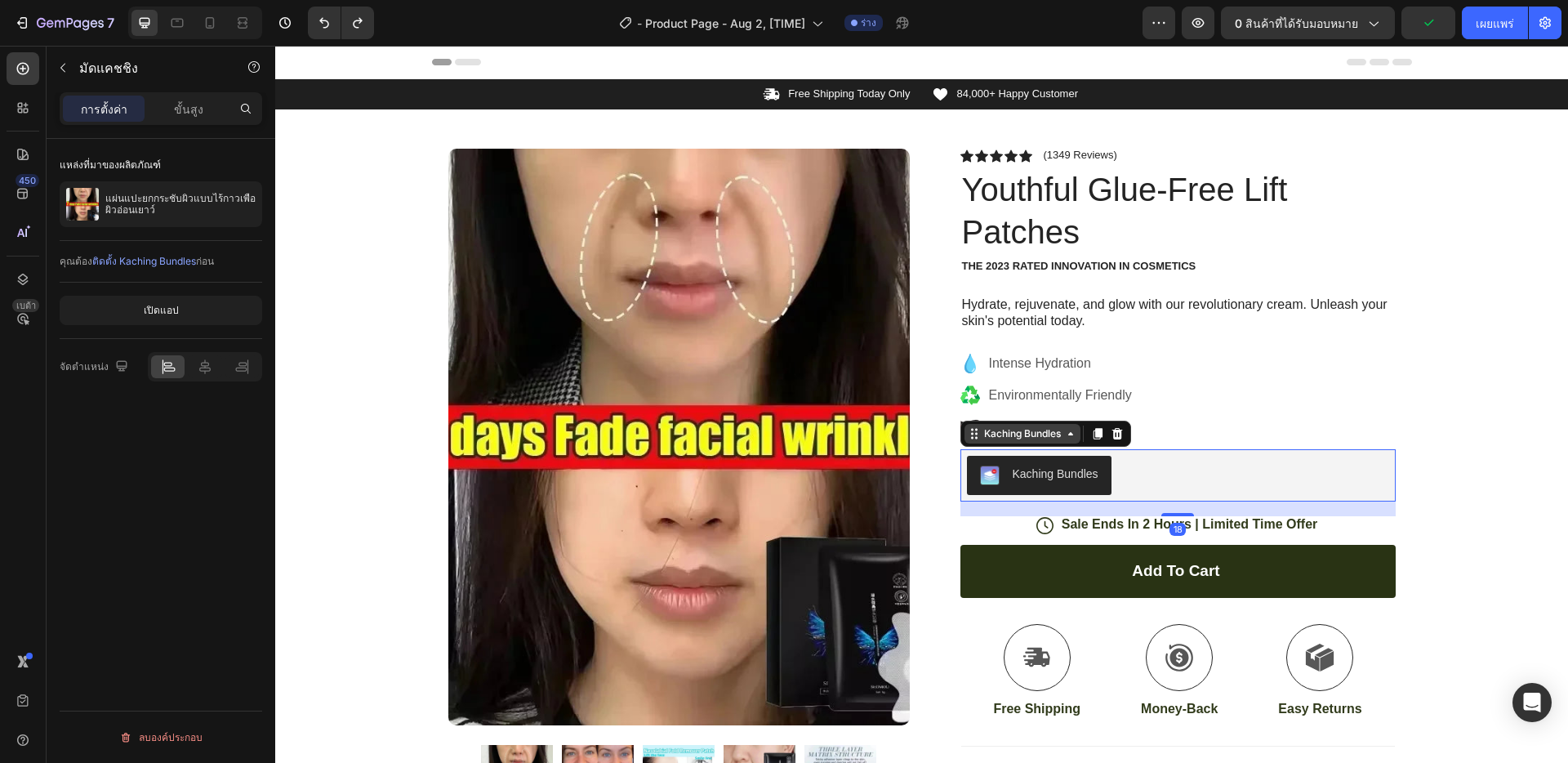 click 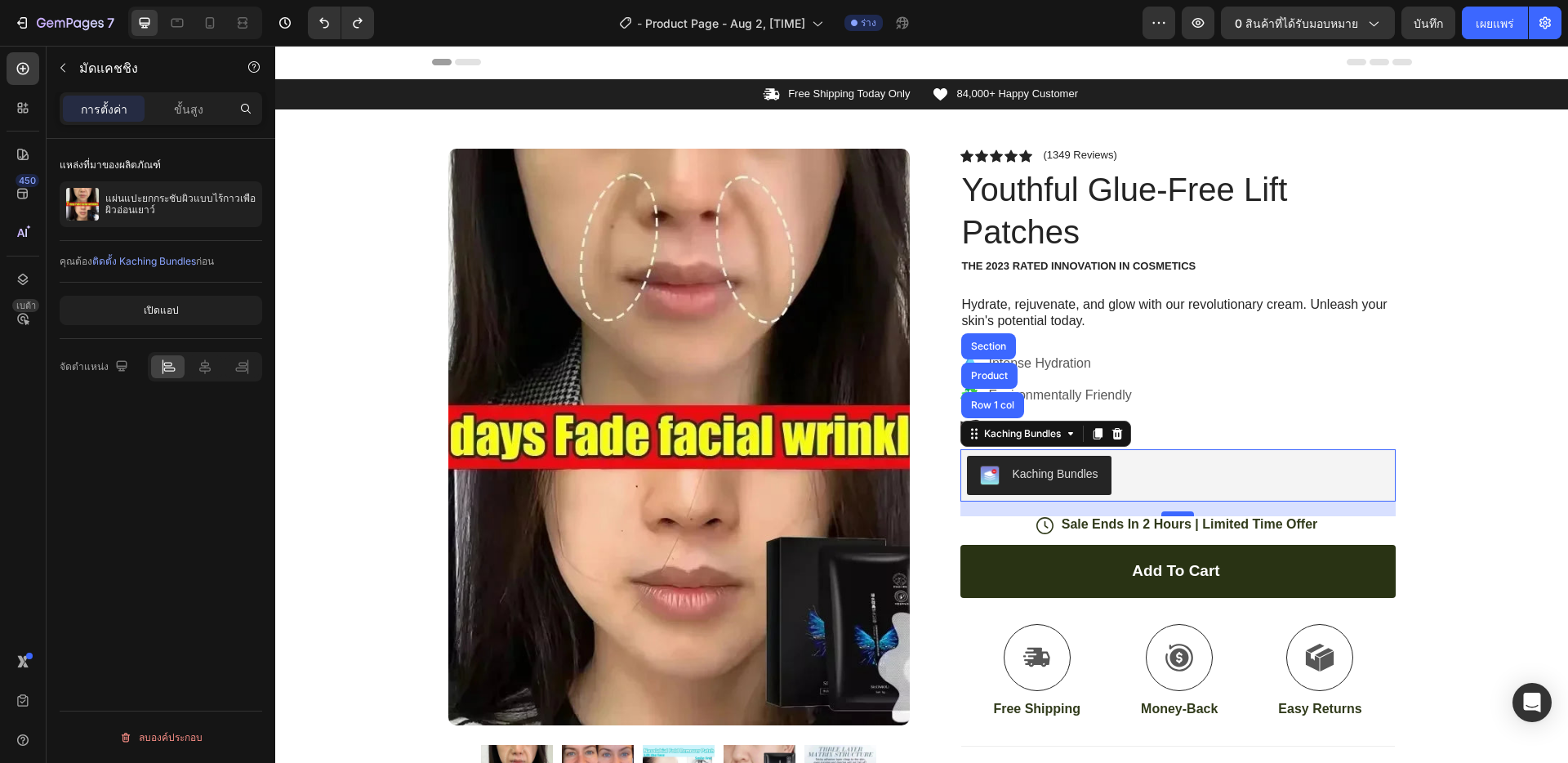 click at bounding box center [1178, 514] 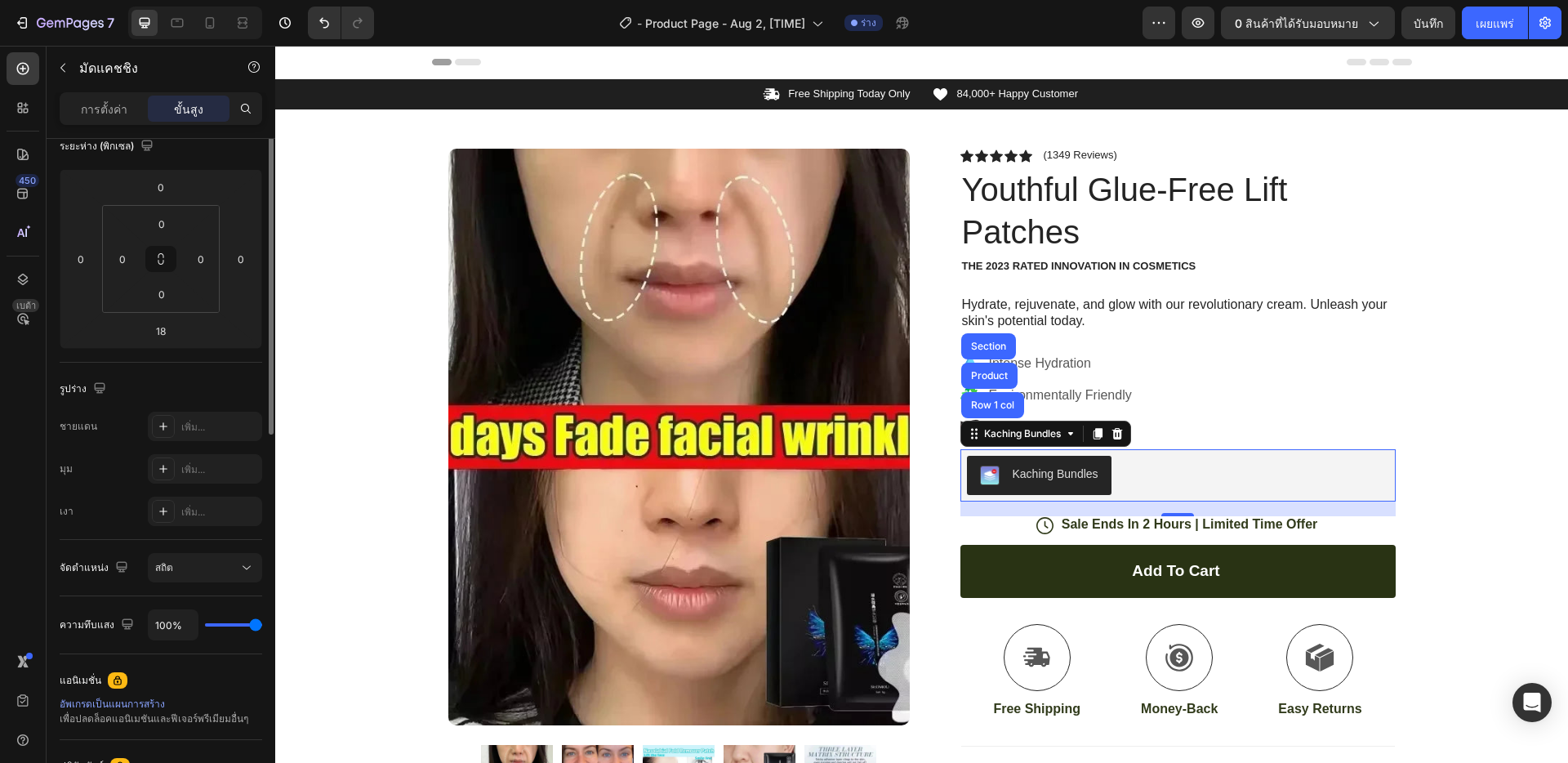 scroll, scrollTop: 0, scrollLeft: 0, axis: both 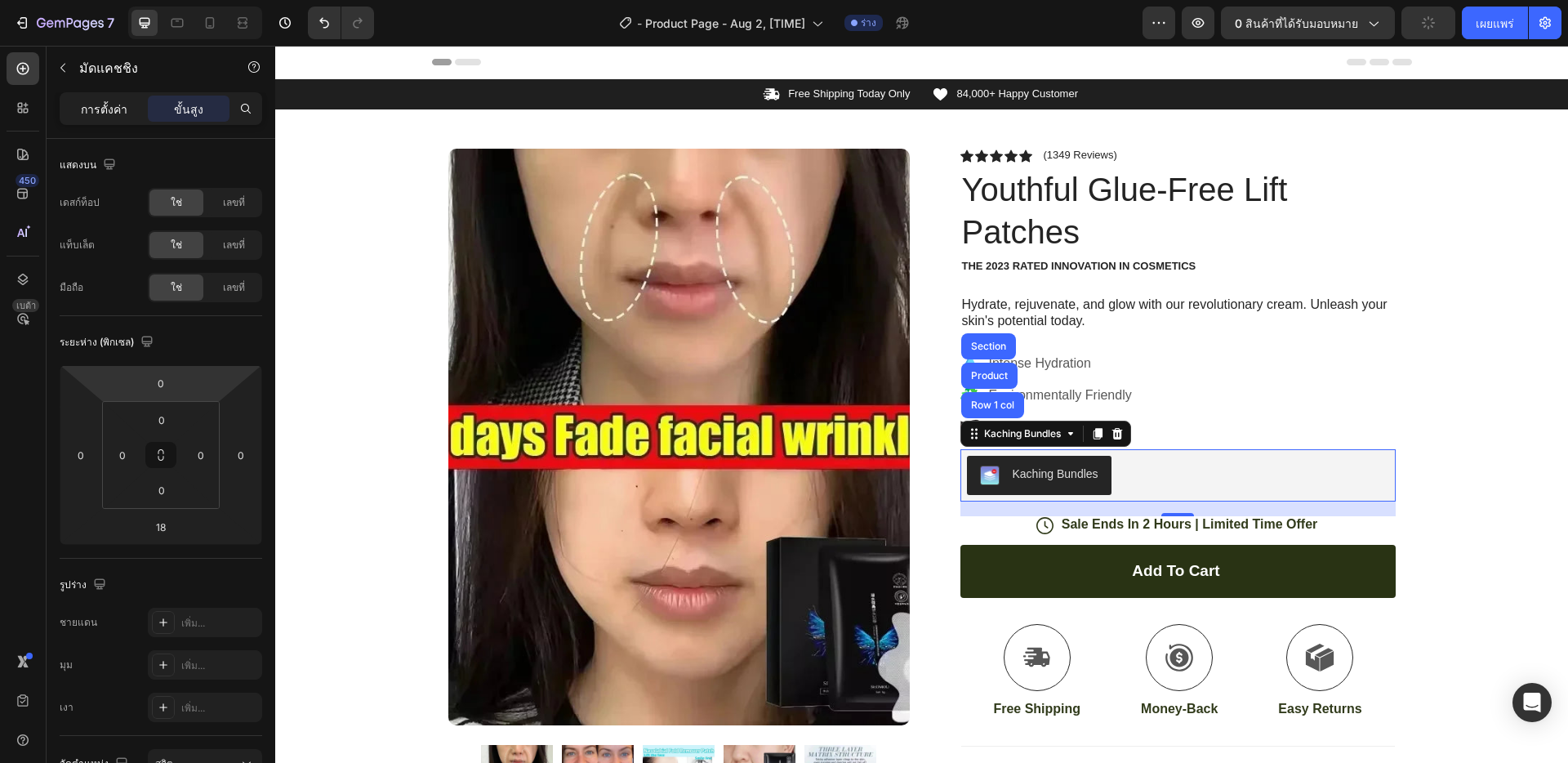 click on "การตั้งค่า" at bounding box center (104, 109) 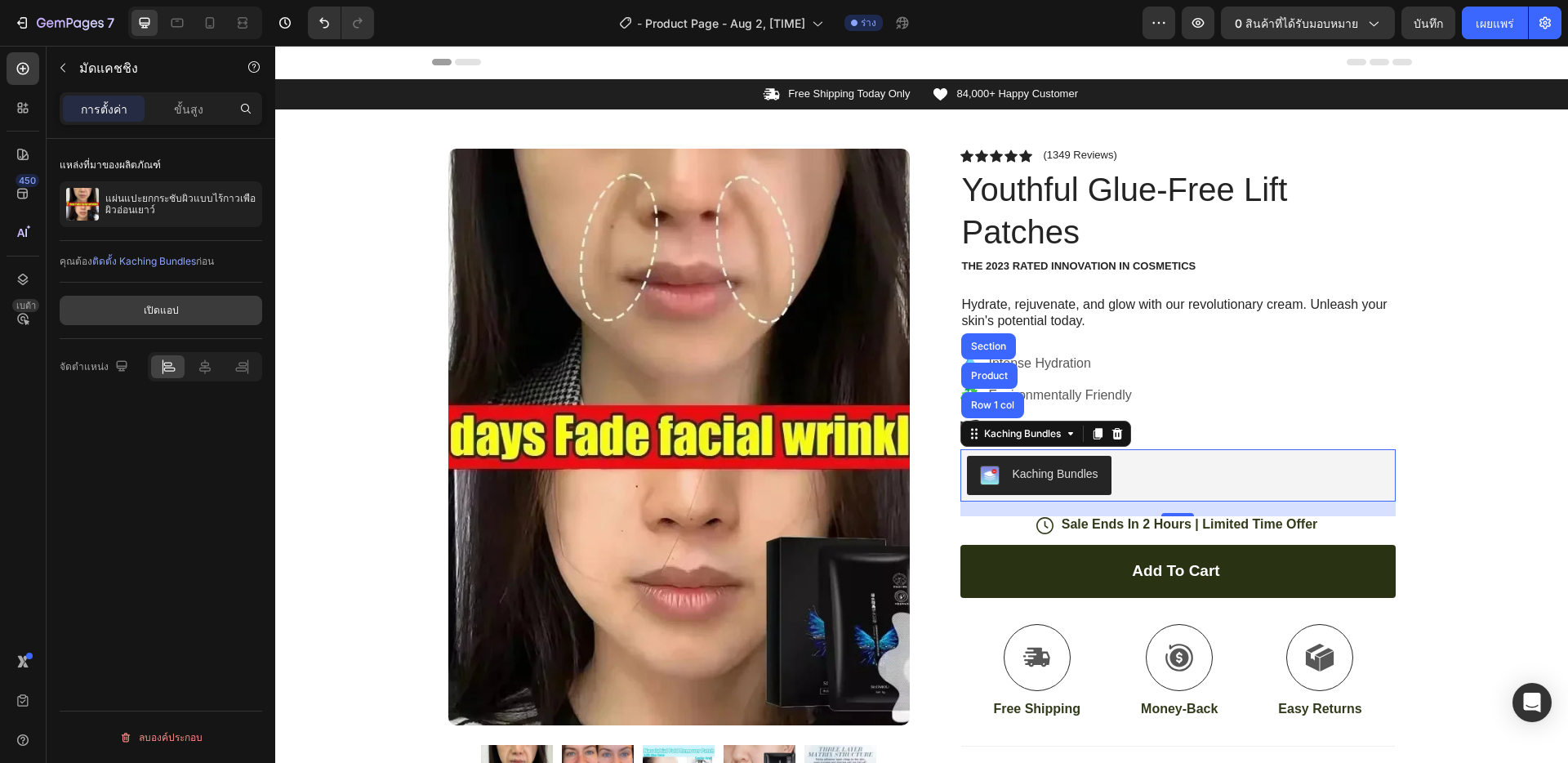 click on "เปิดแอป" at bounding box center [161, 310] 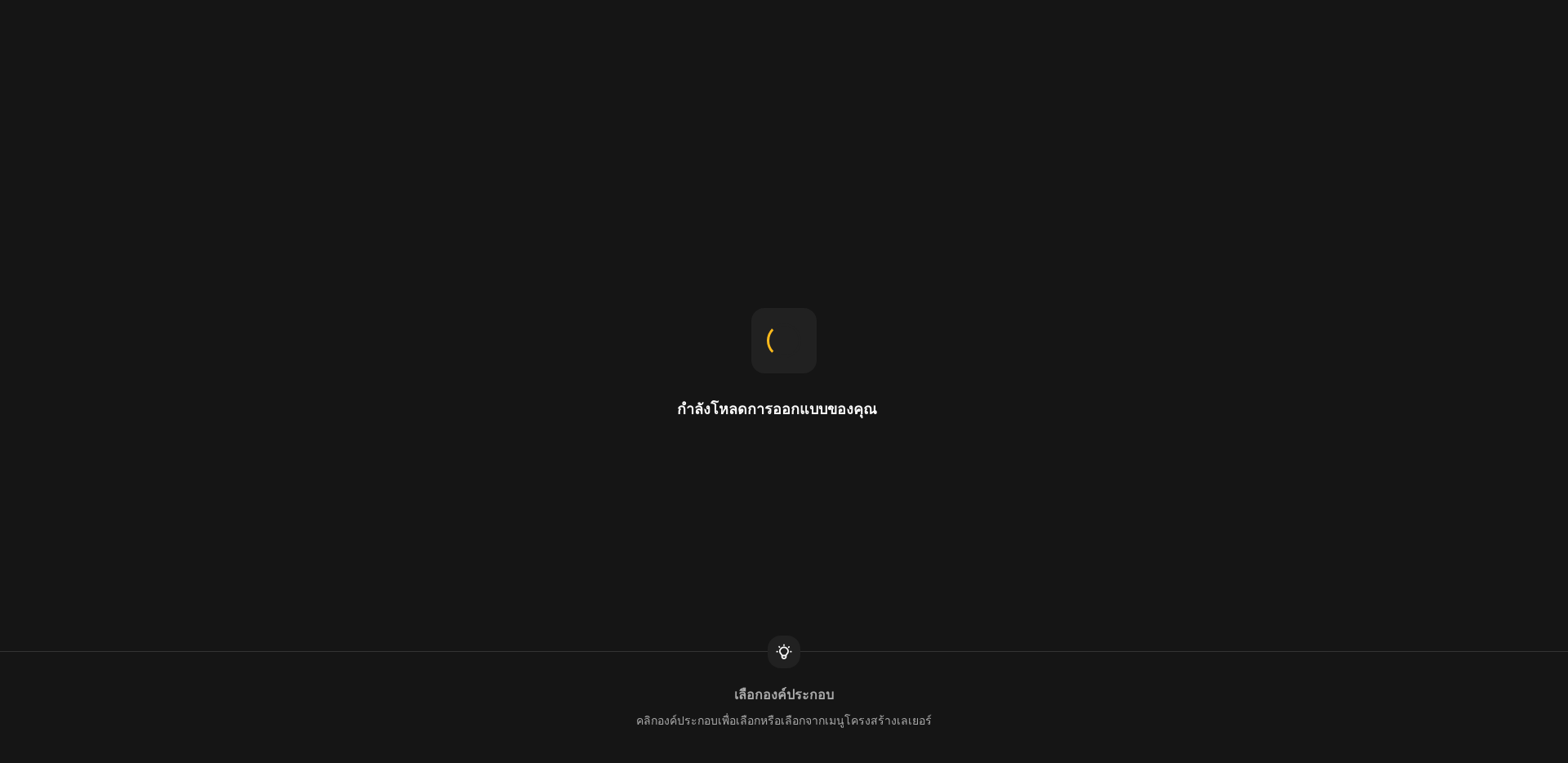 scroll, scrollTop: 0, scrollLeft: 0, axis: both 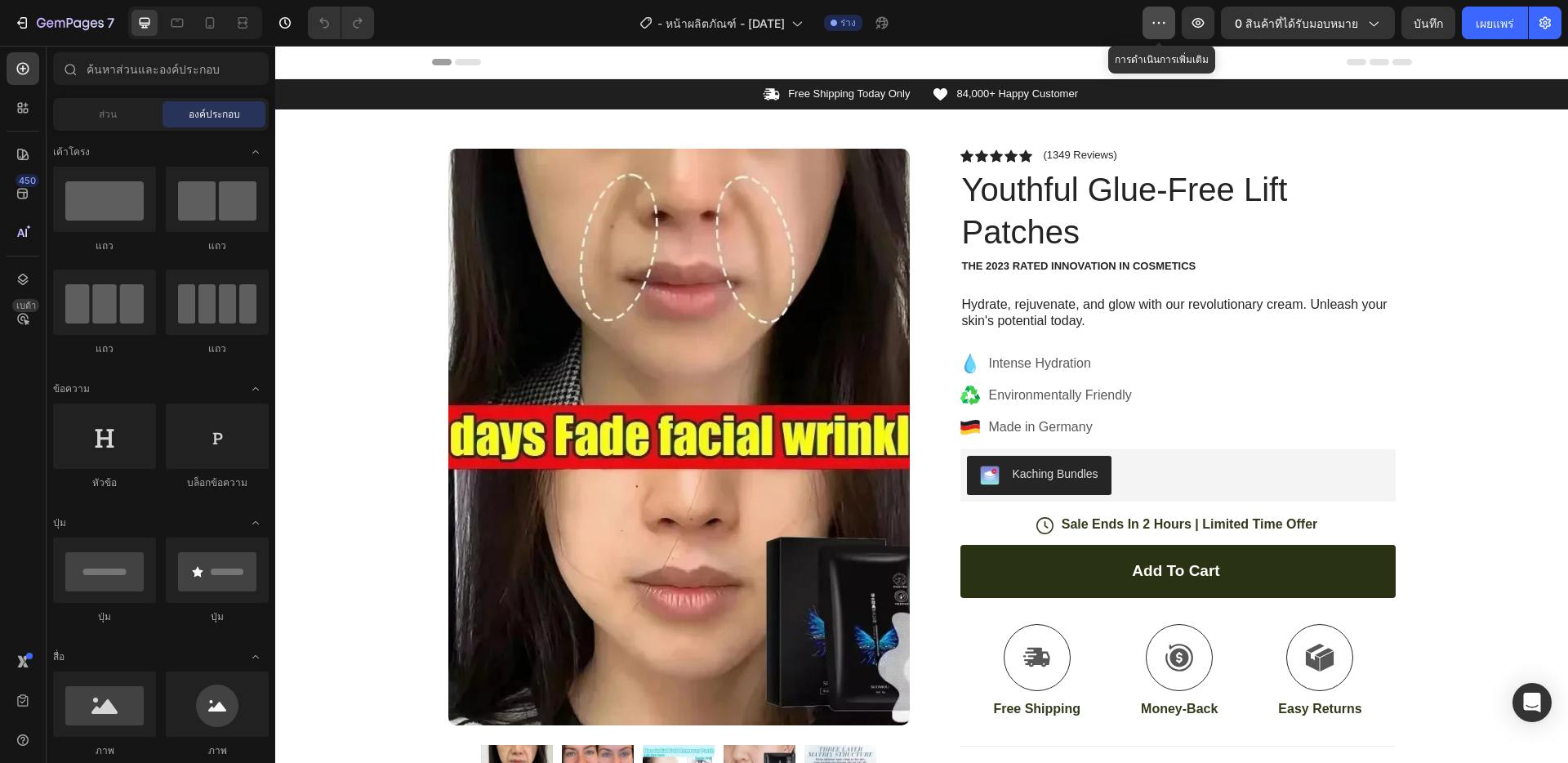 click 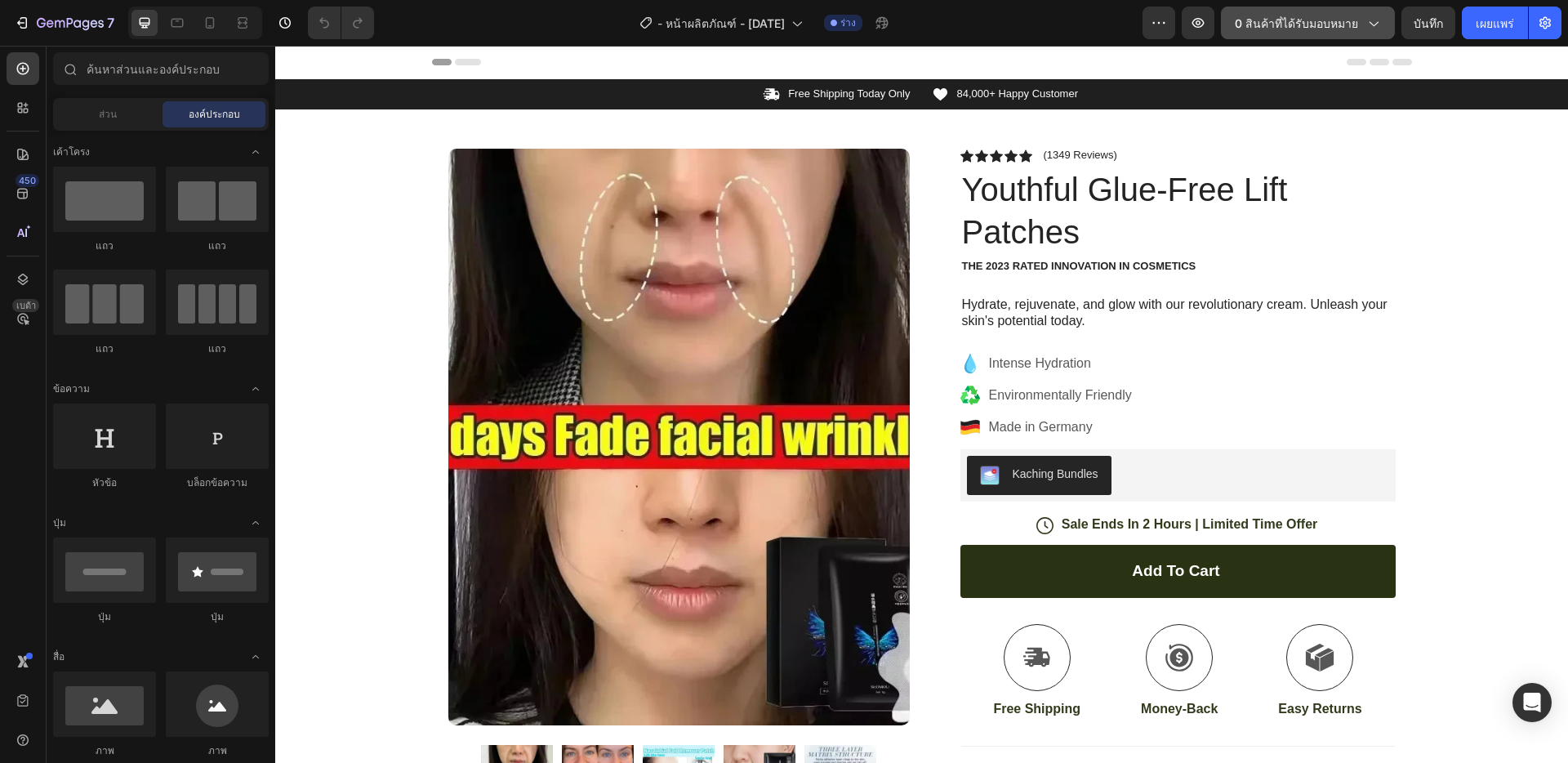 click on "0 สินค้าที่ได้รับมอบหมาย" at bounding box center [1296, 23] 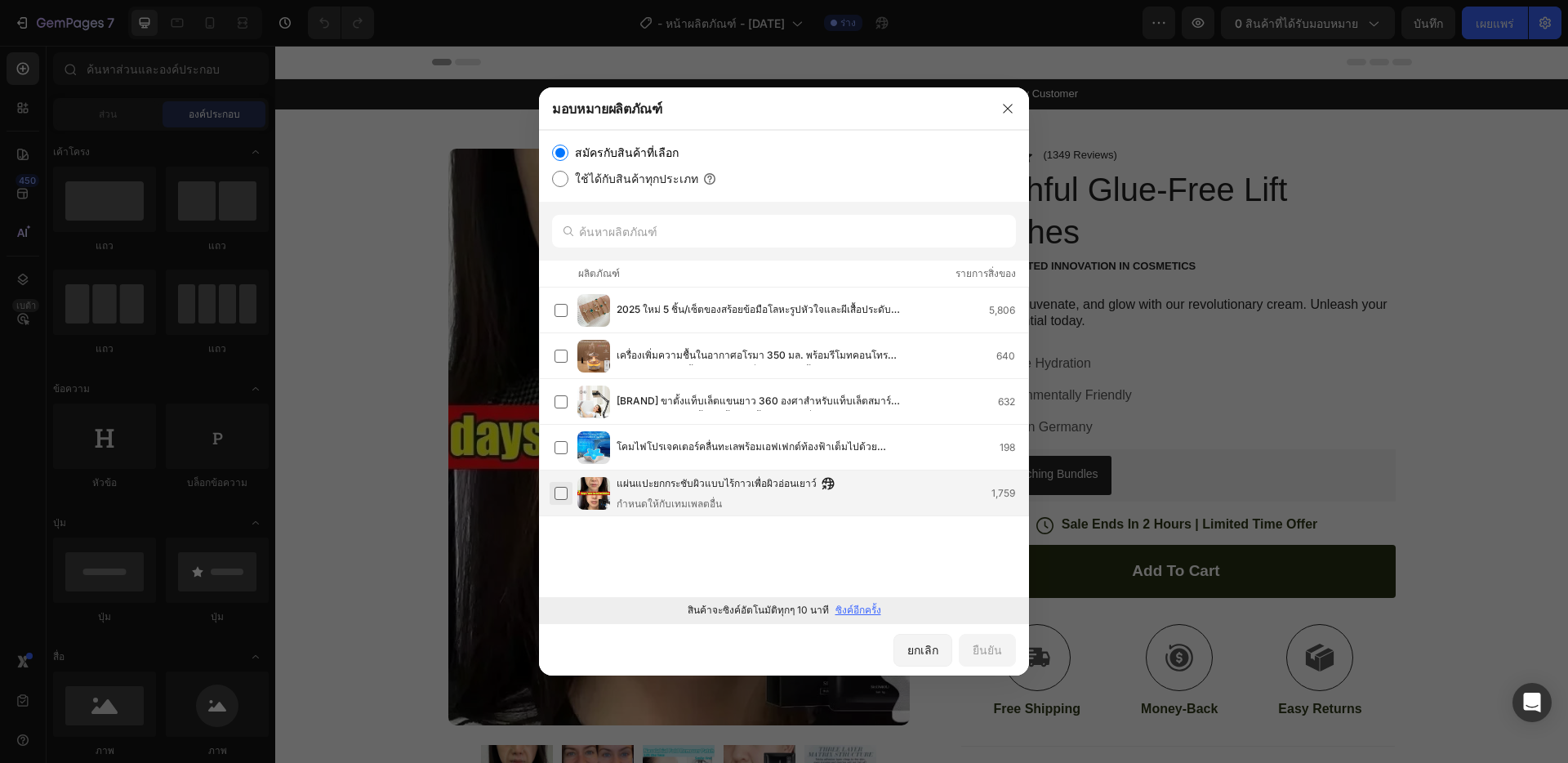 click at bounding box center (561, 493) 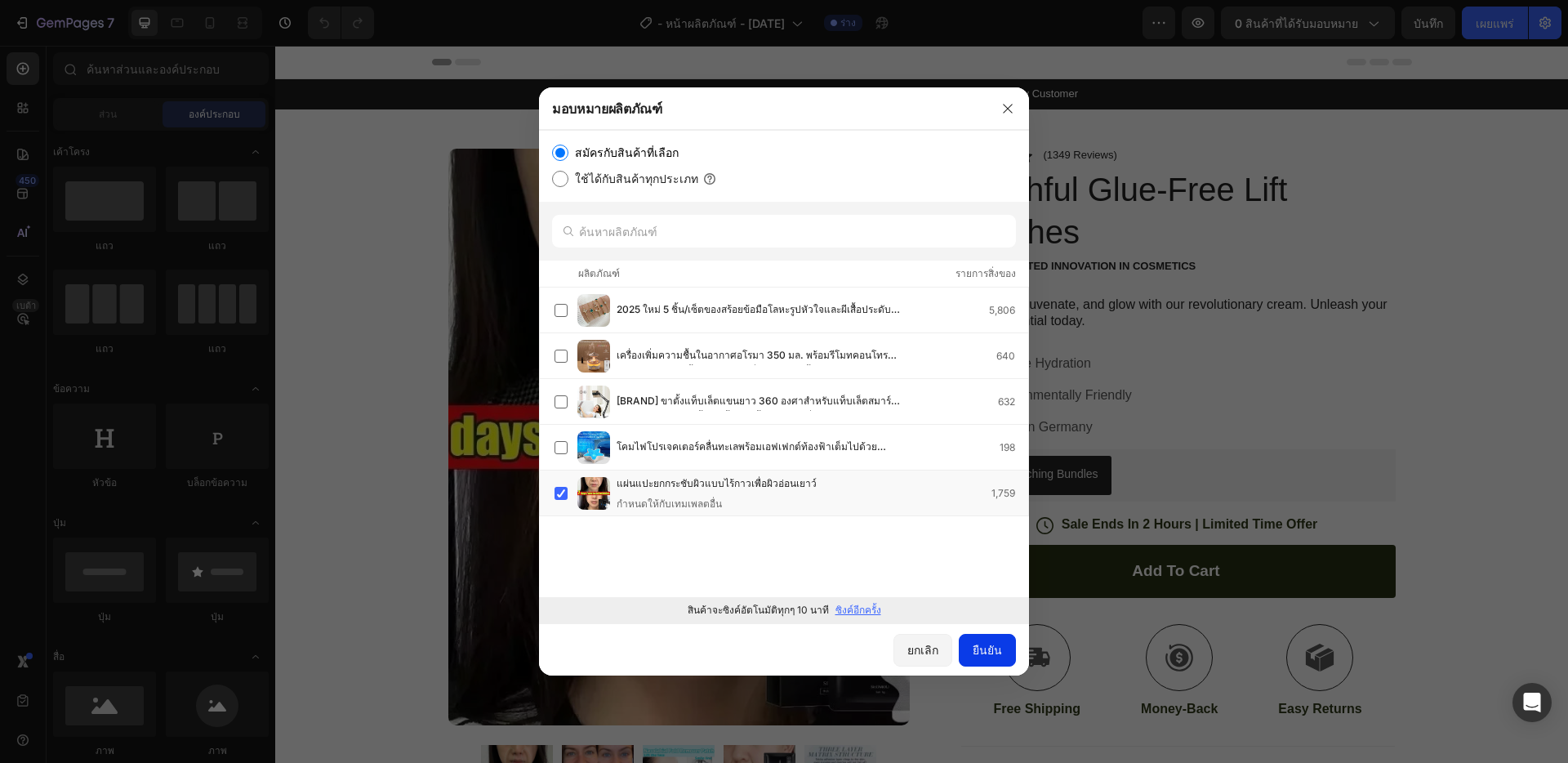click on "ยืนยัน" at bounding box center [987, 649] 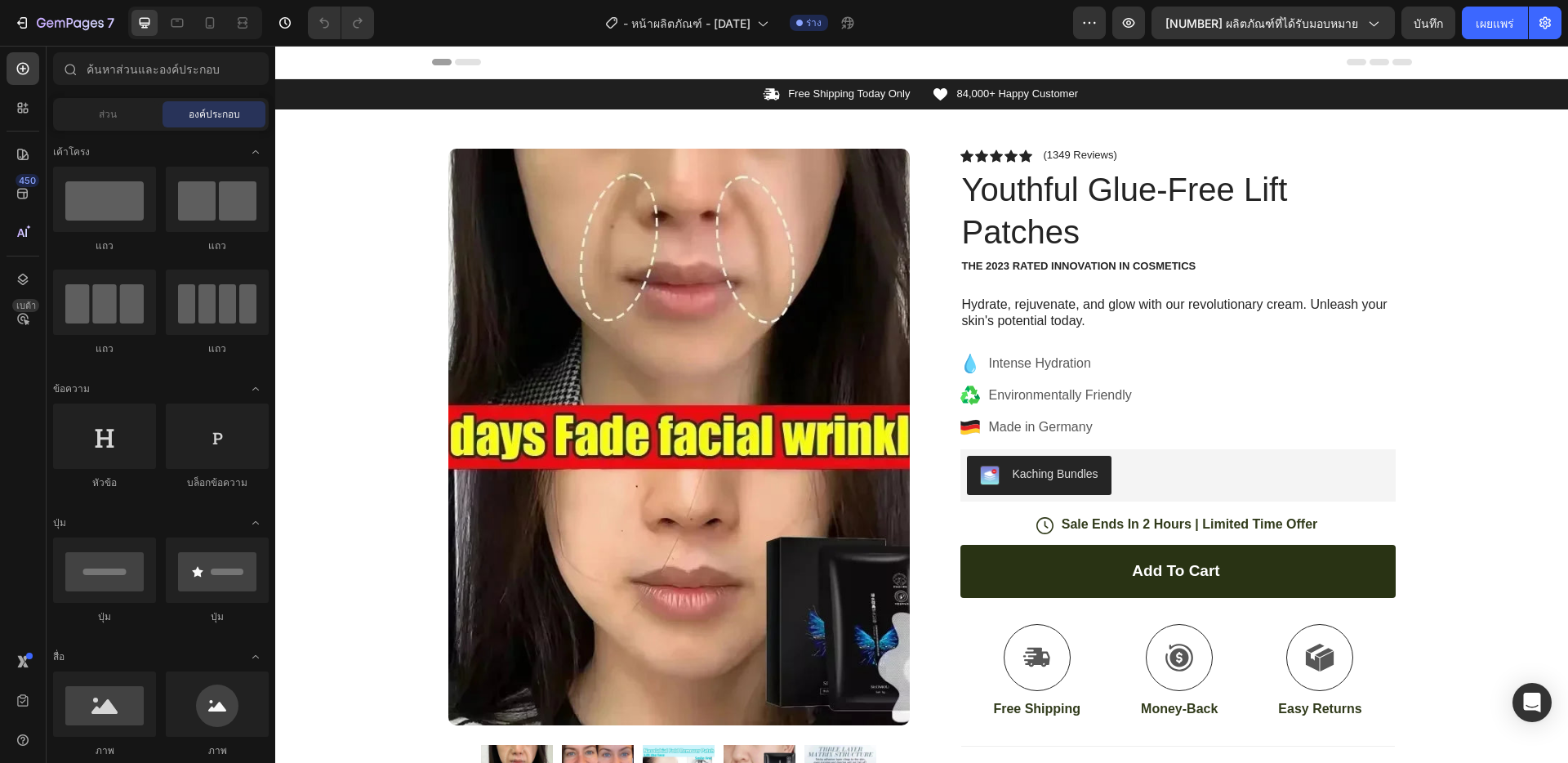 click 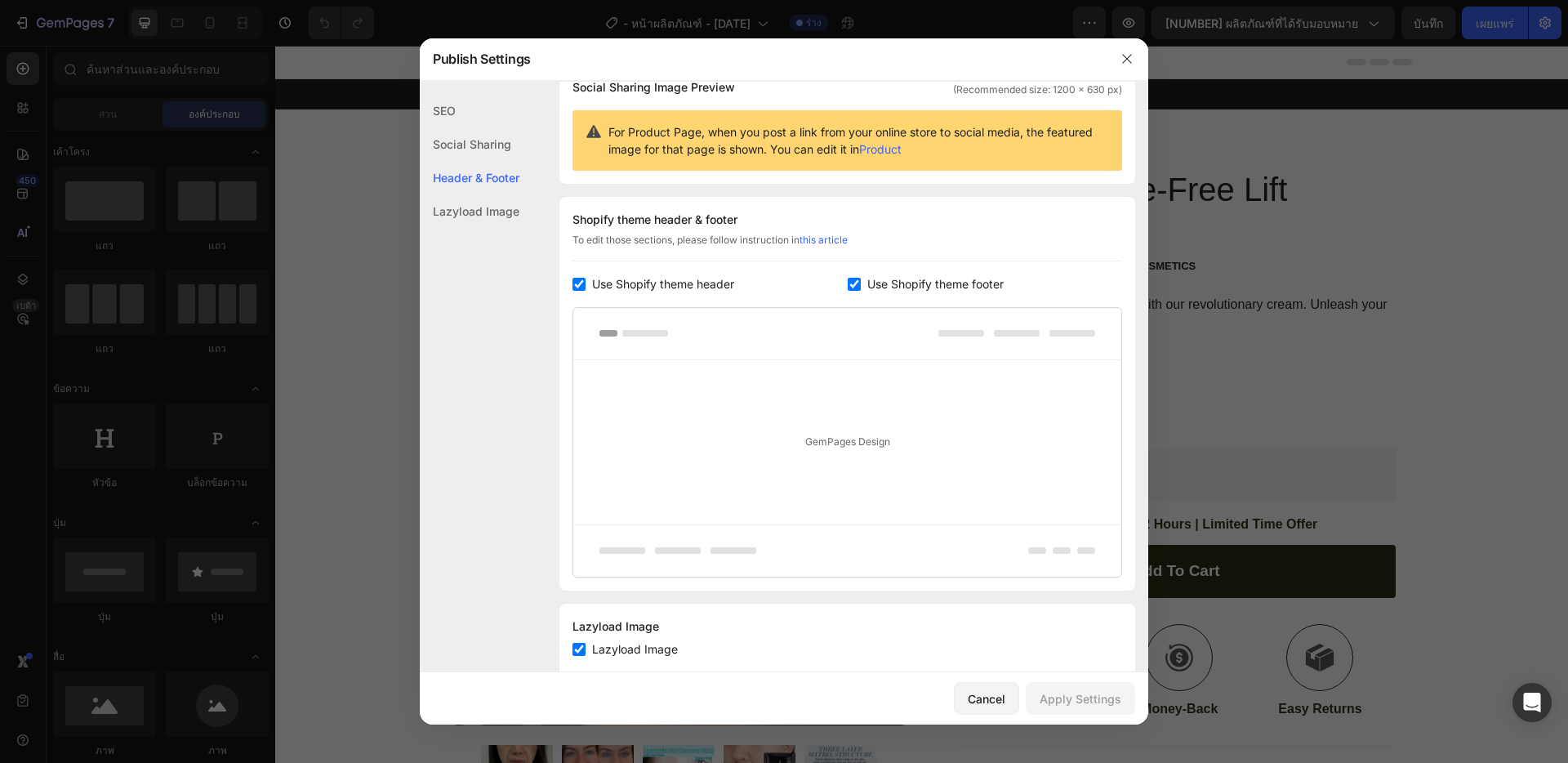 scroll, scrollTop: 176, scrollLeft: 0, axis: vertical 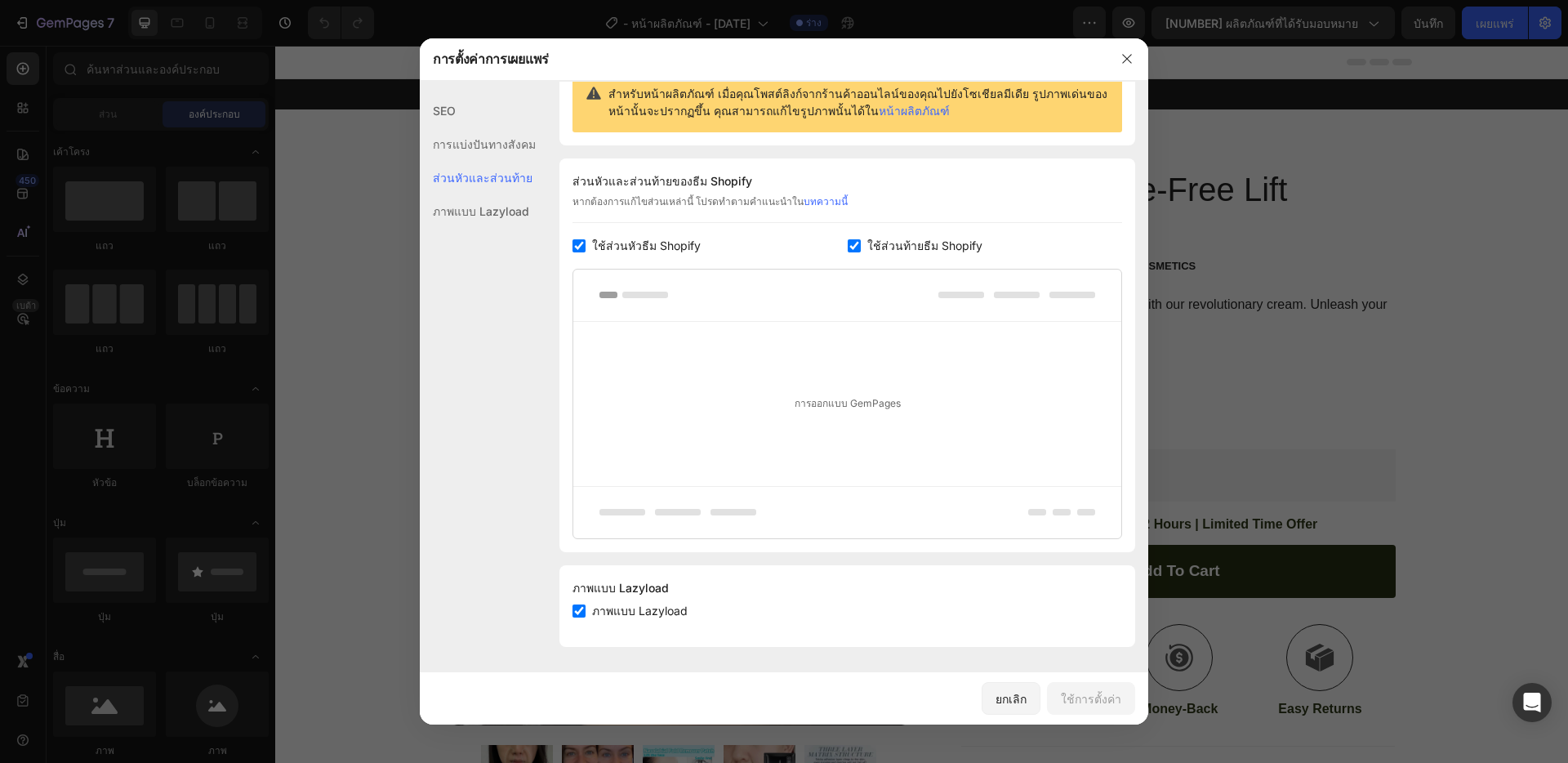 click at bounding box center (579, 246) 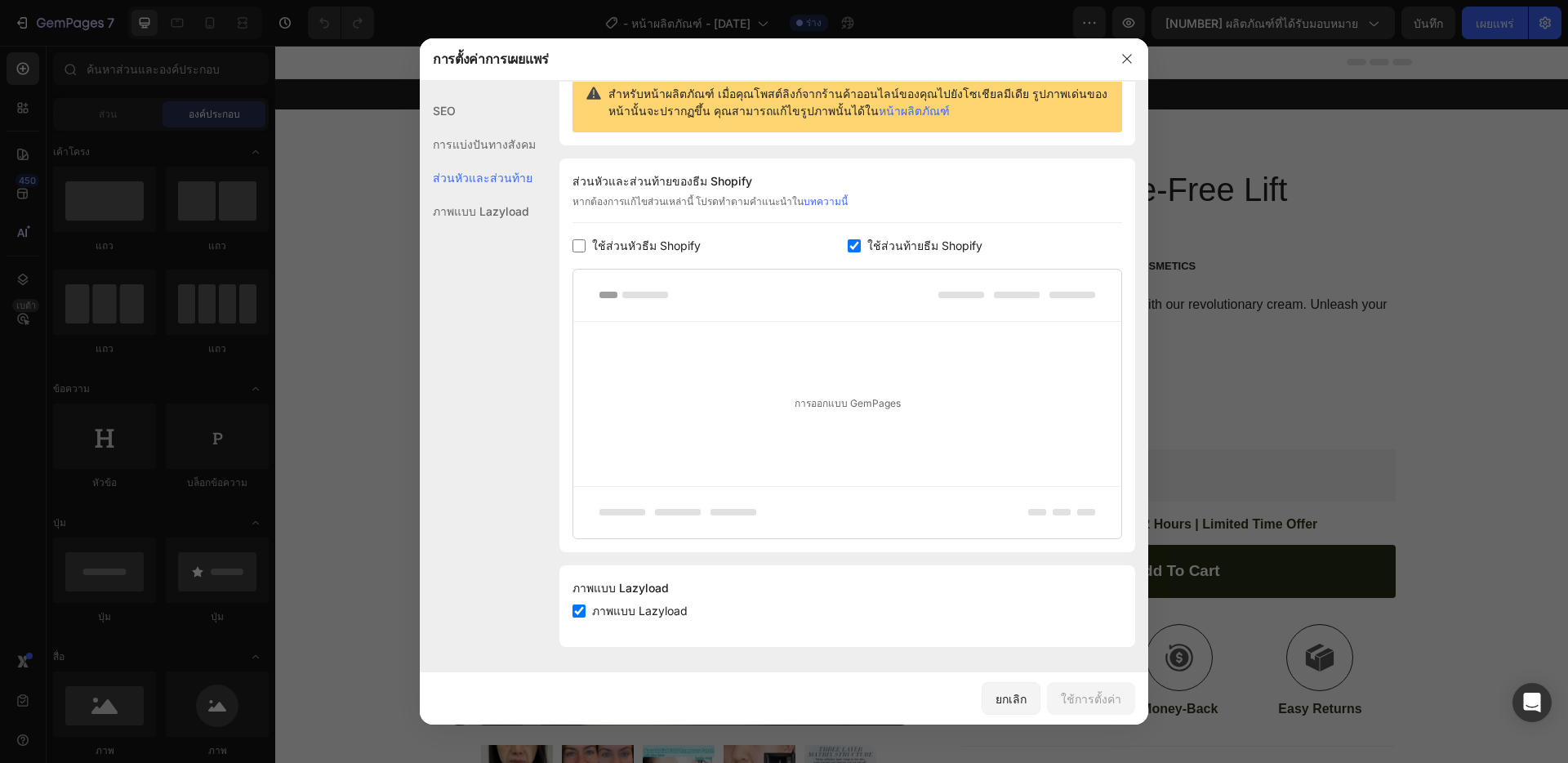 scroll, scrollTop: 124, scrollLeft: 0, axis: vertical 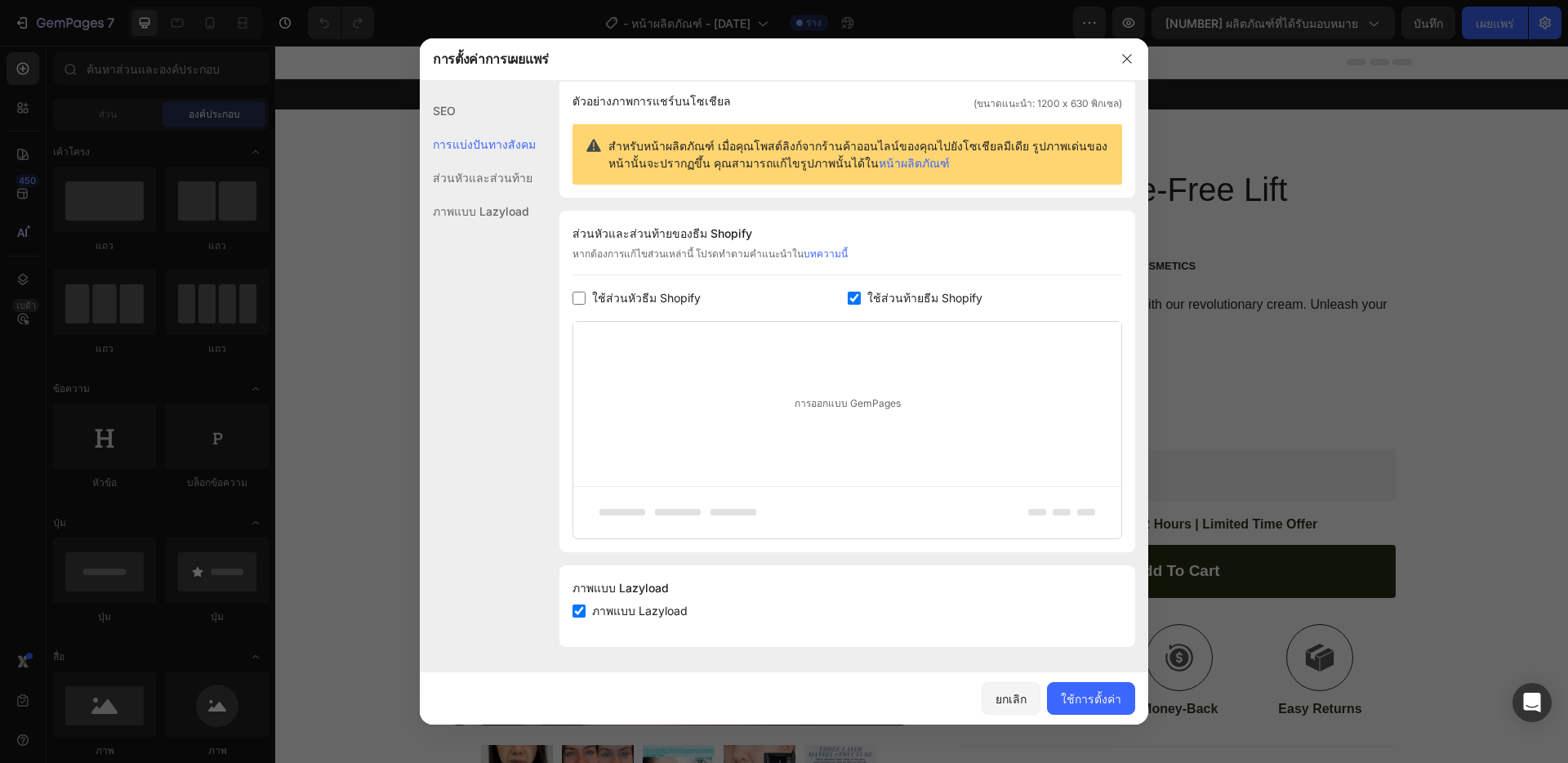 click at bounding box center [579, 298] 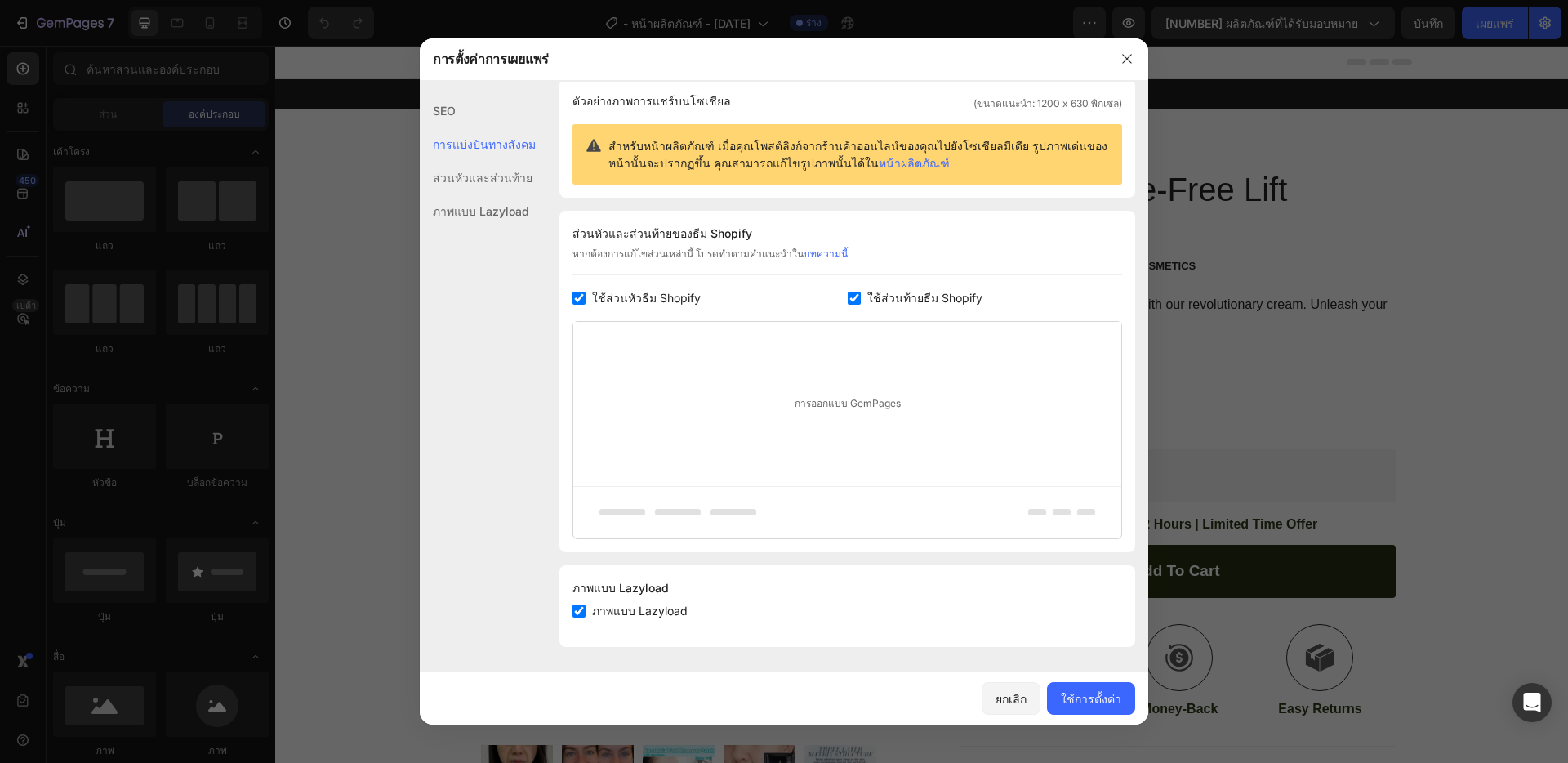 checkbox on "true" 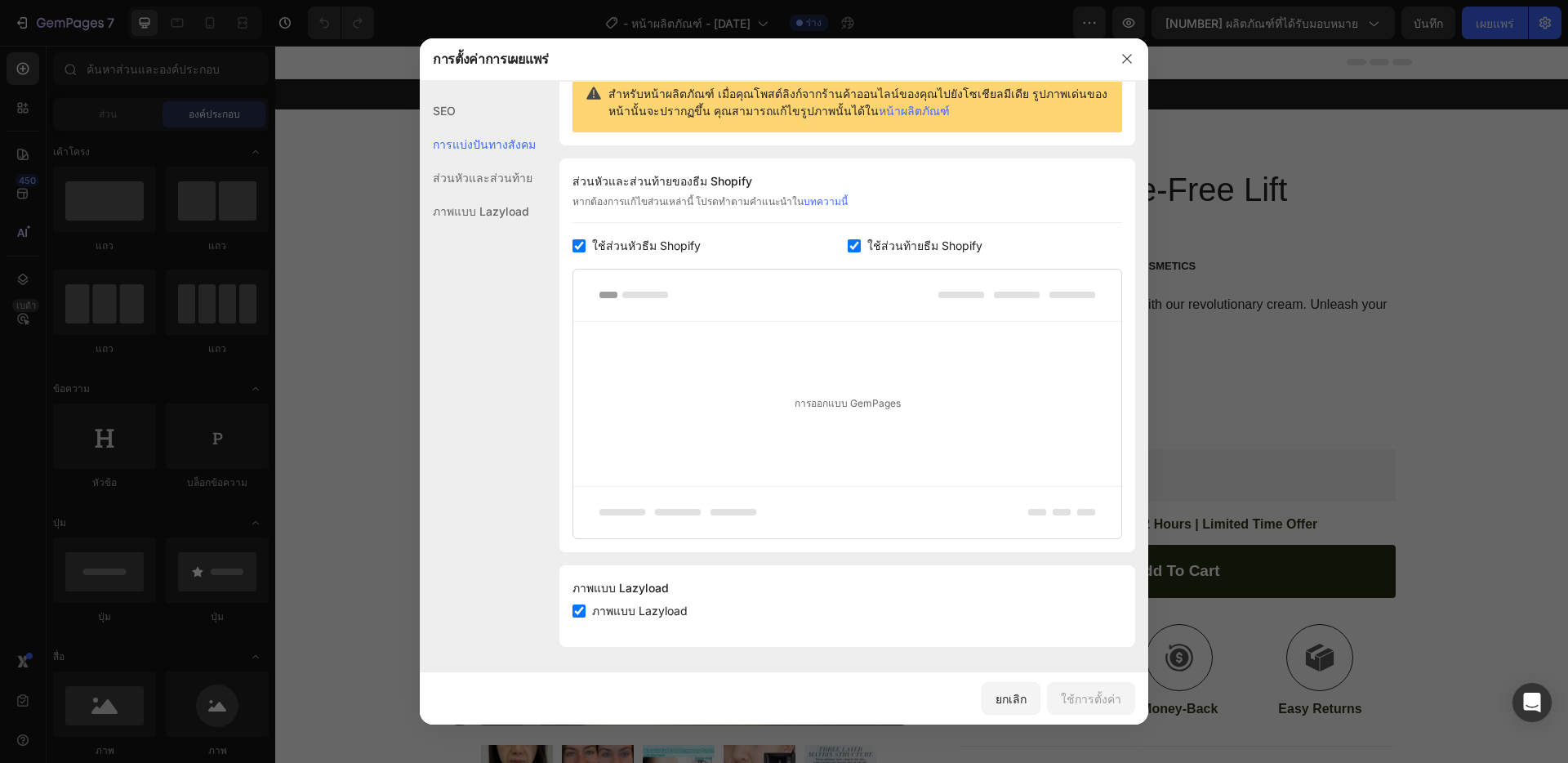 drag, startPoint x: 694, startPoint y: 613, endPoint x: 636, endPoint y: 605, distance: 58.54912 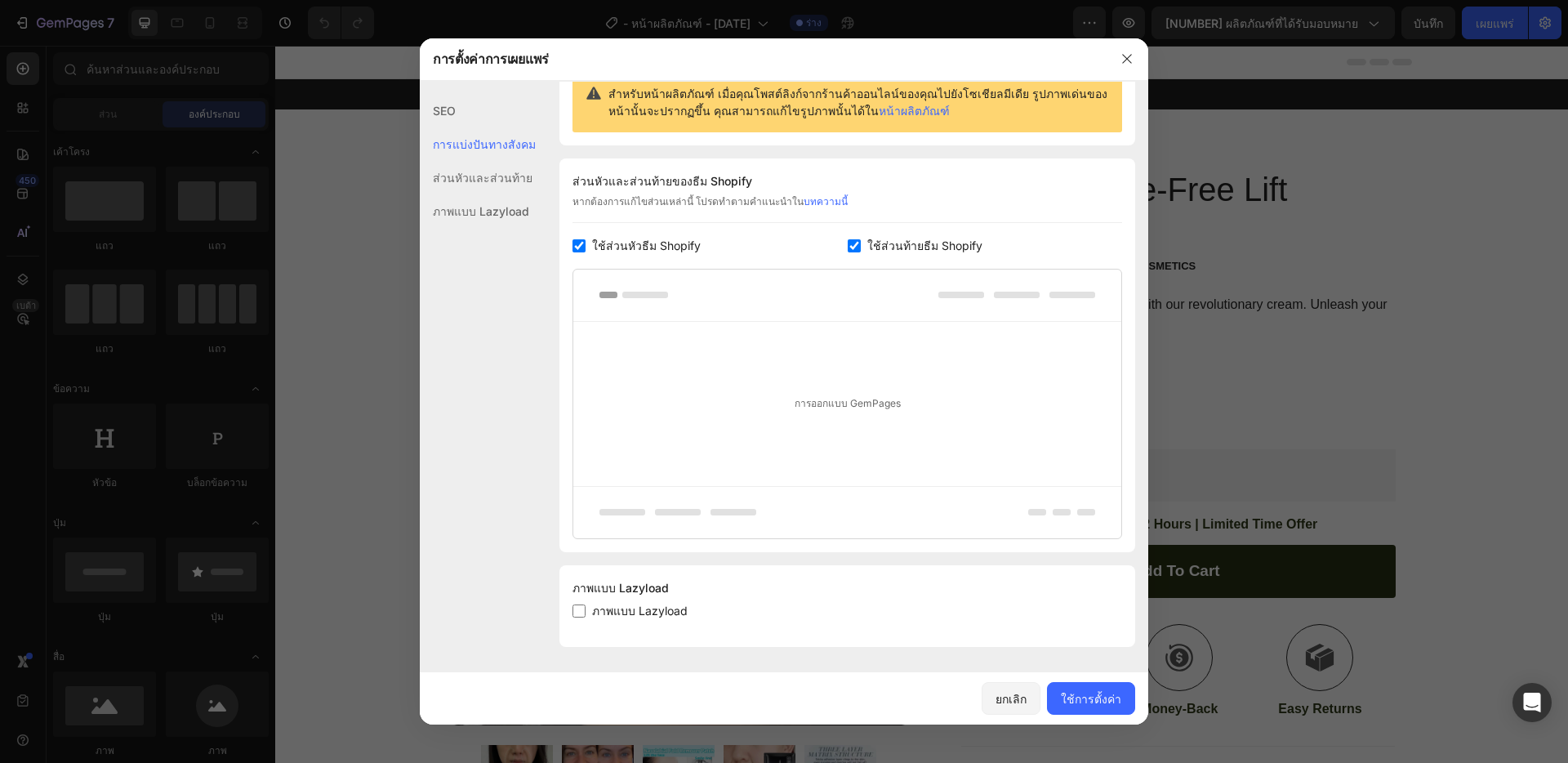 click on "ภาพแบบ Lazyload" at bounding box center (639, 610) 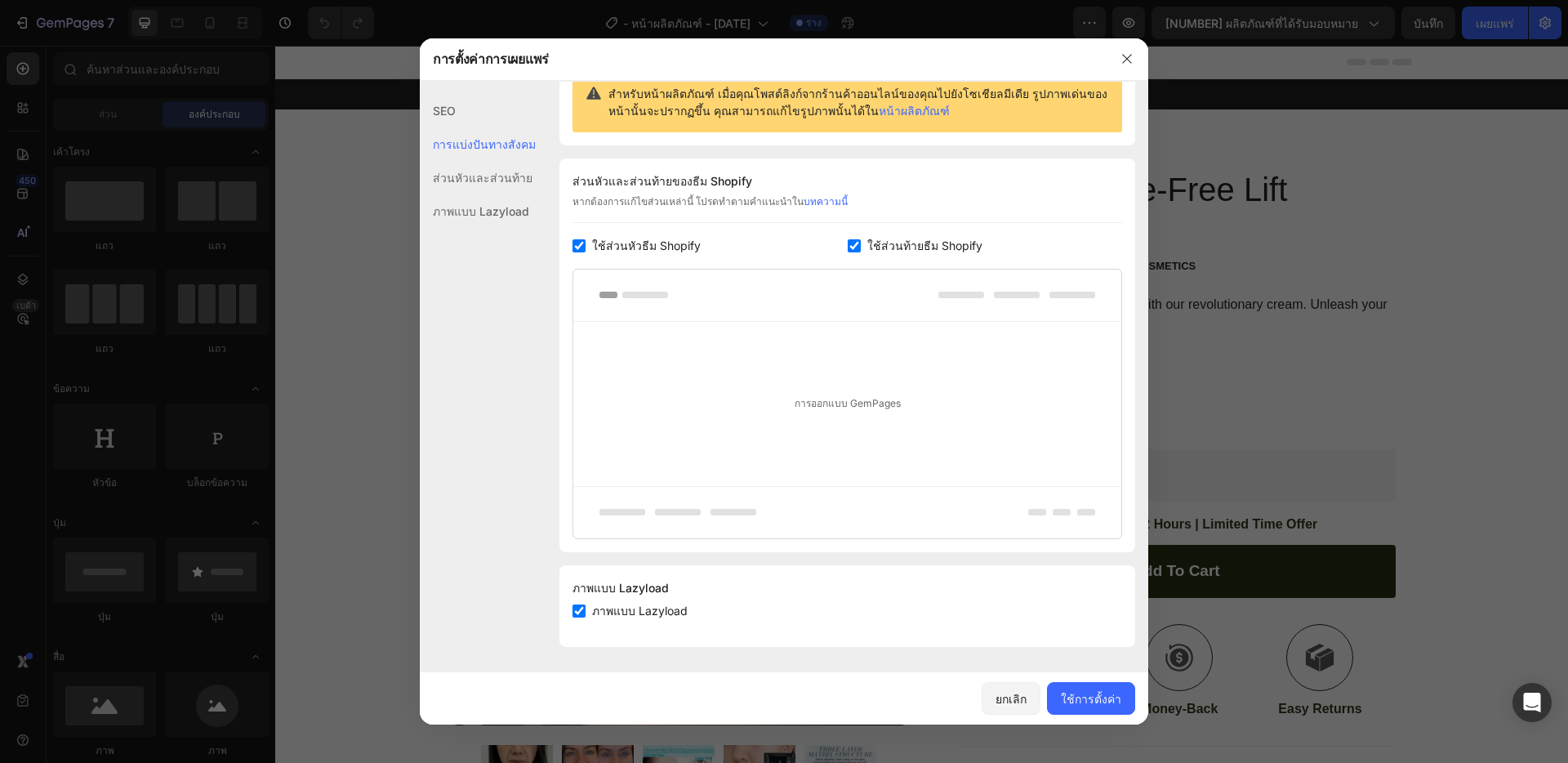 checkbox on "true" 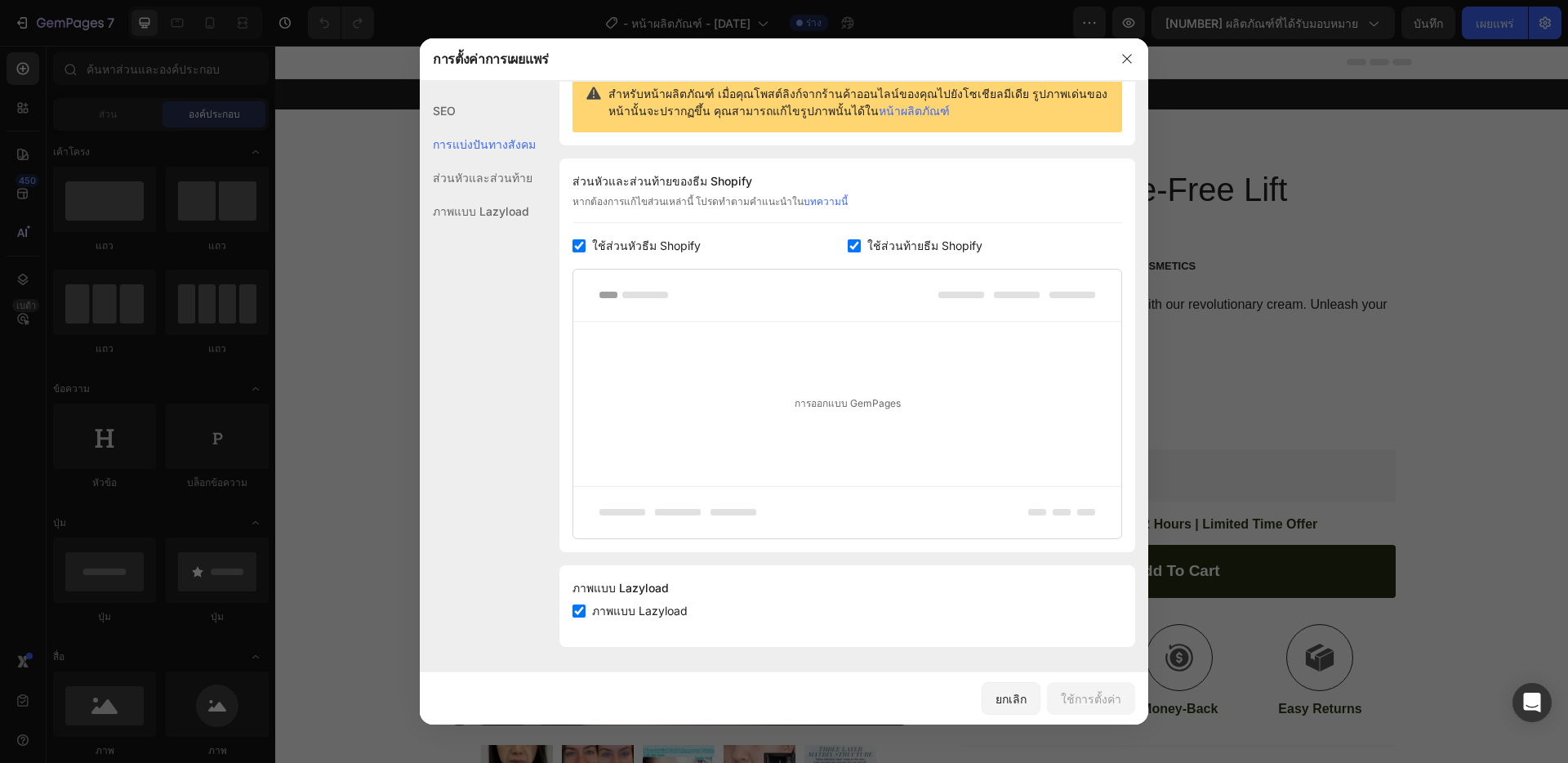 click on "ส่วนหัวและส่วนท้าย" at bounding box center (483, 177) 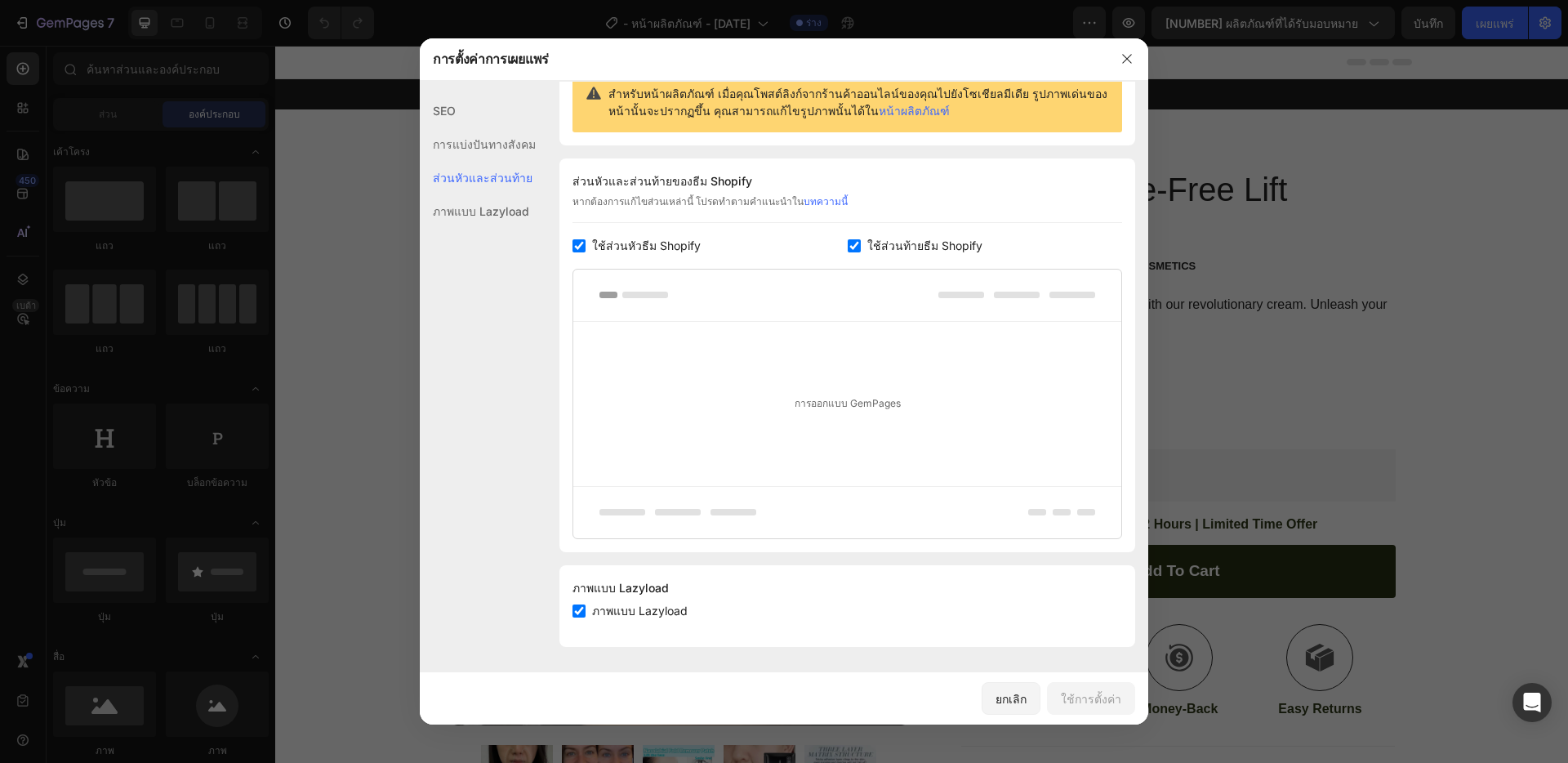 click on "ส่วนหัวและส่วนท้าย" at bounding box center [483, 177] 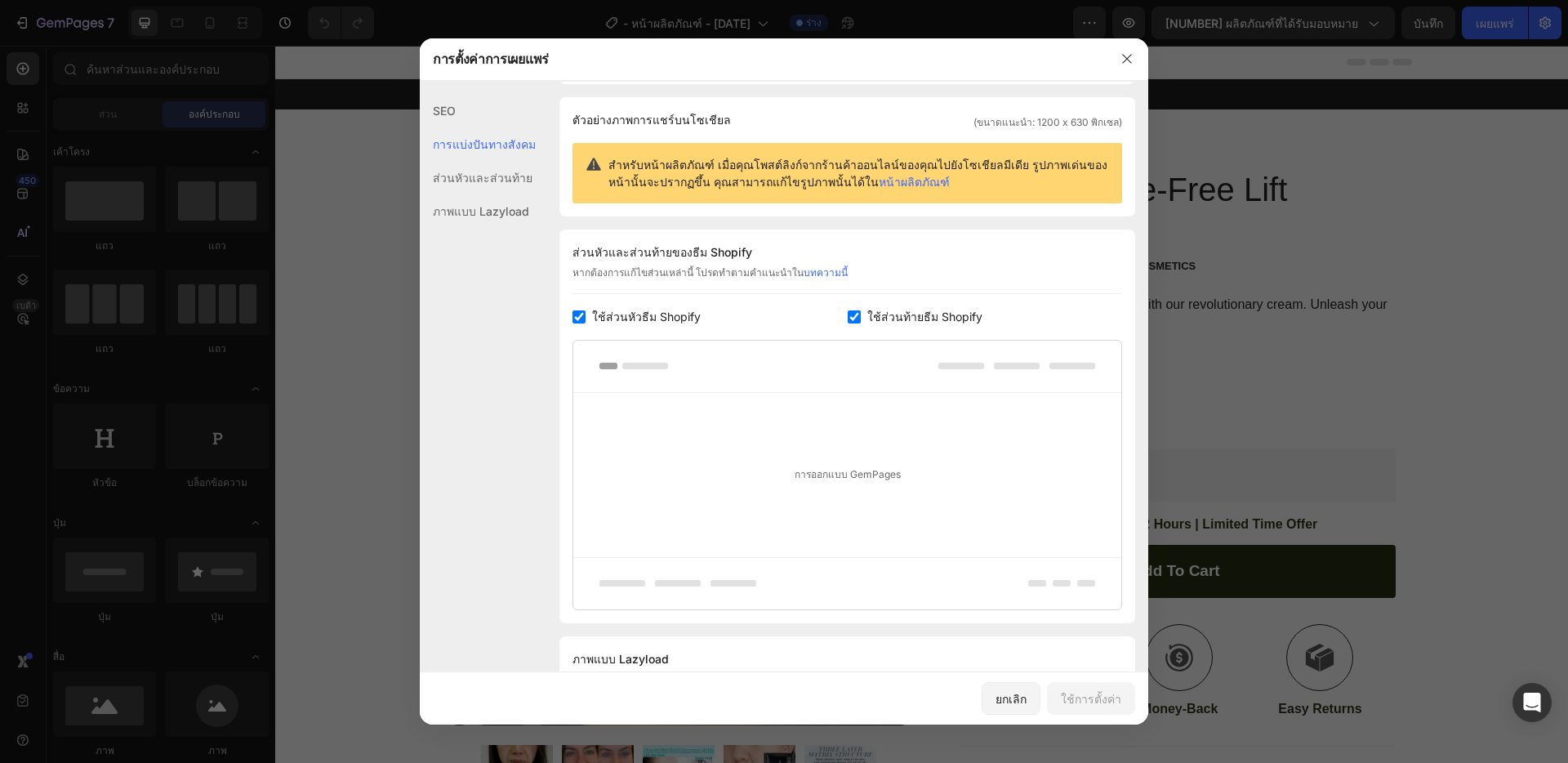 click on "SEO" 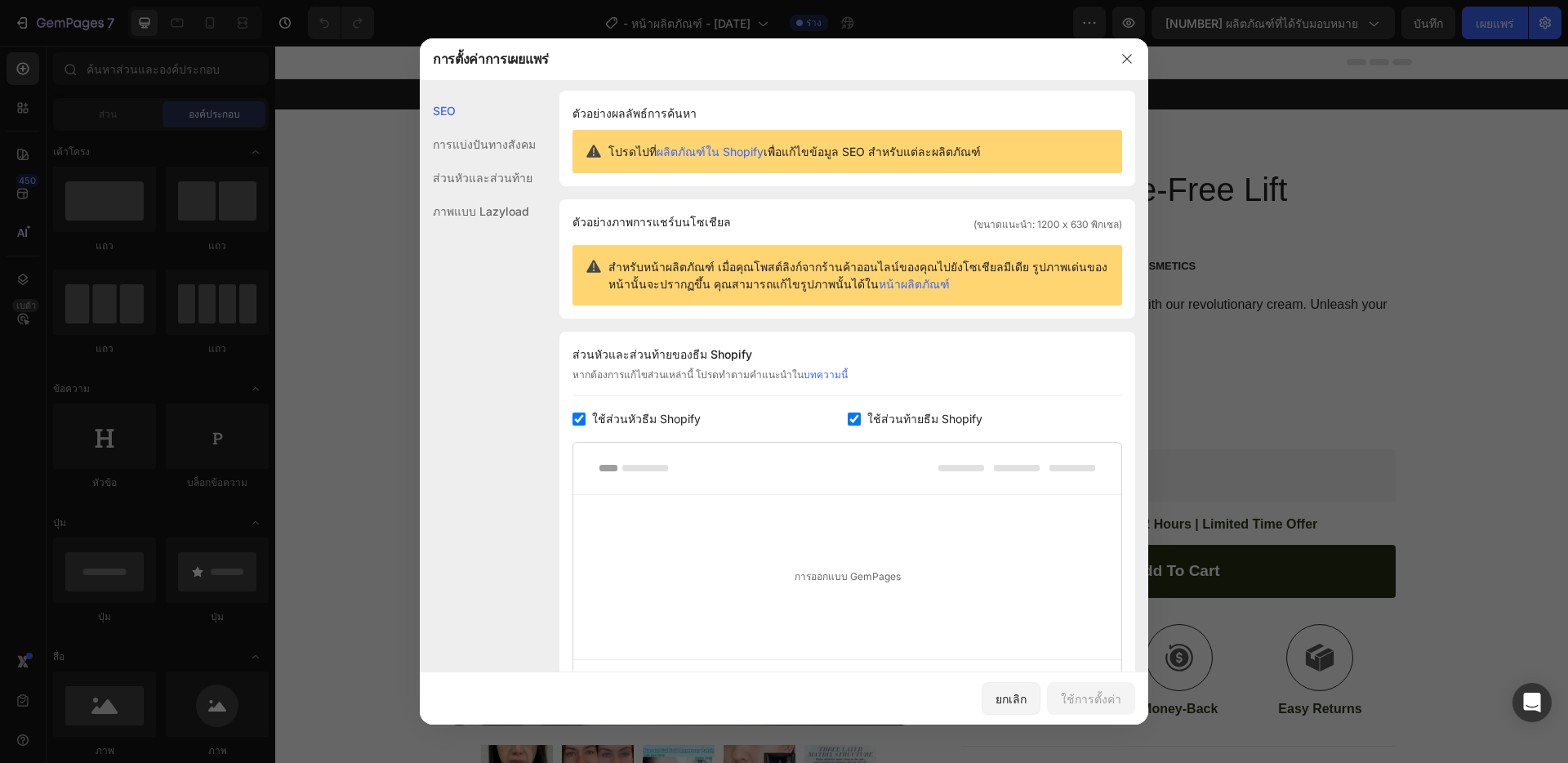 scroll, scrollTop: 0, scrollLeft: 0, axis: both 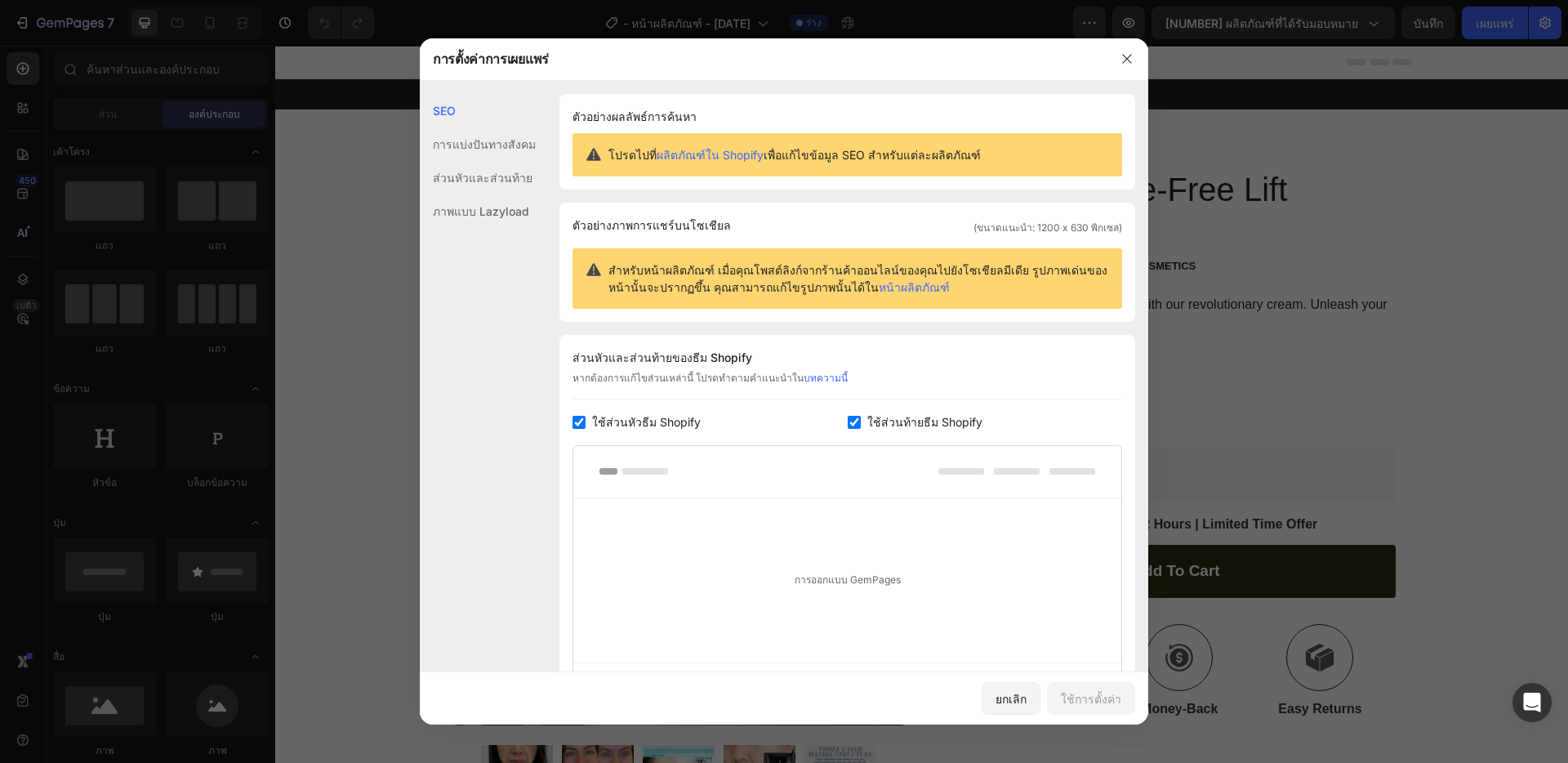 click on "ภาพแบบ Lazyload" at bounding box center [481, 211] 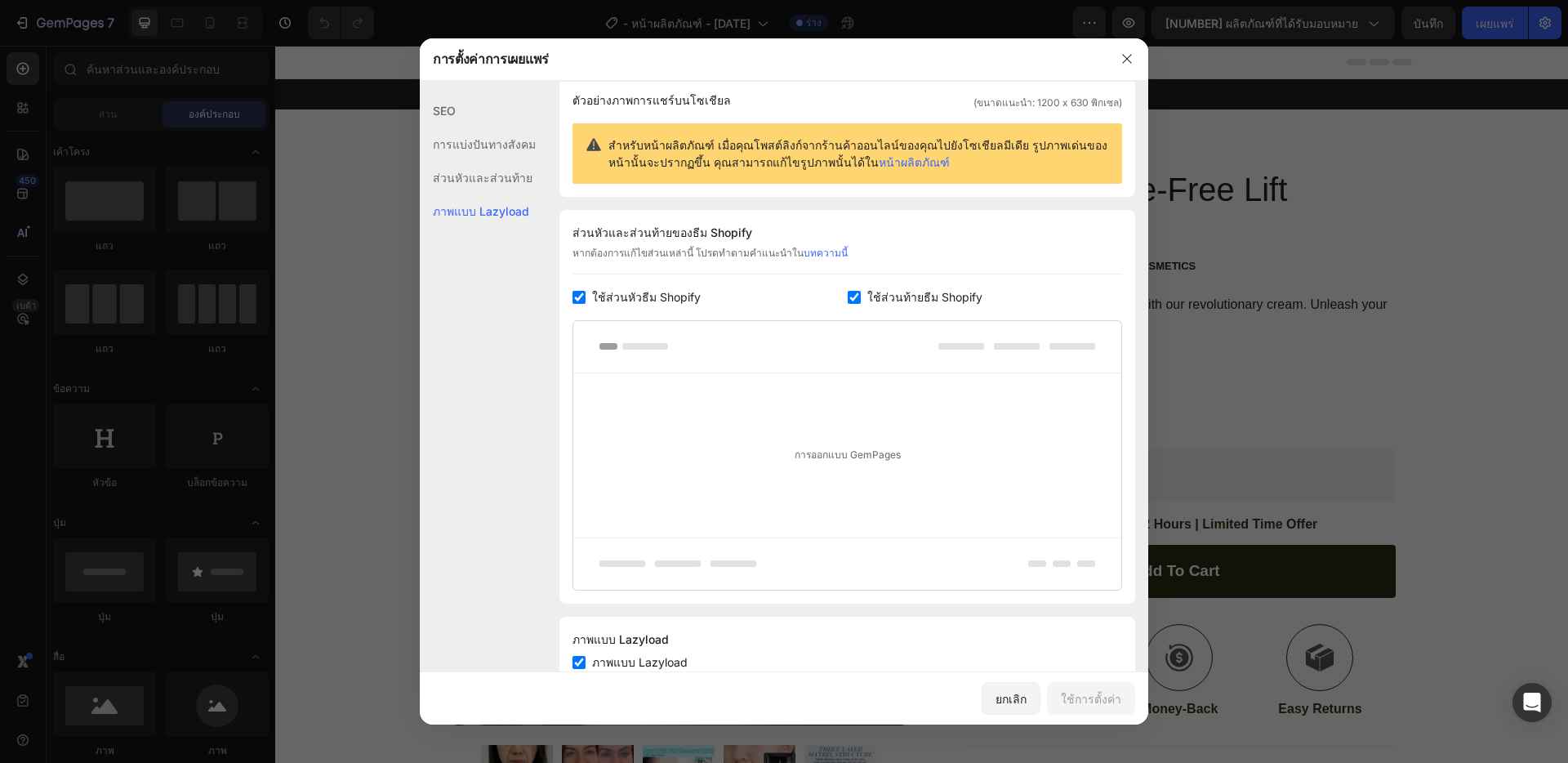 scroll, scrollTop: 176, scrollLeft: 0, axis: vertical 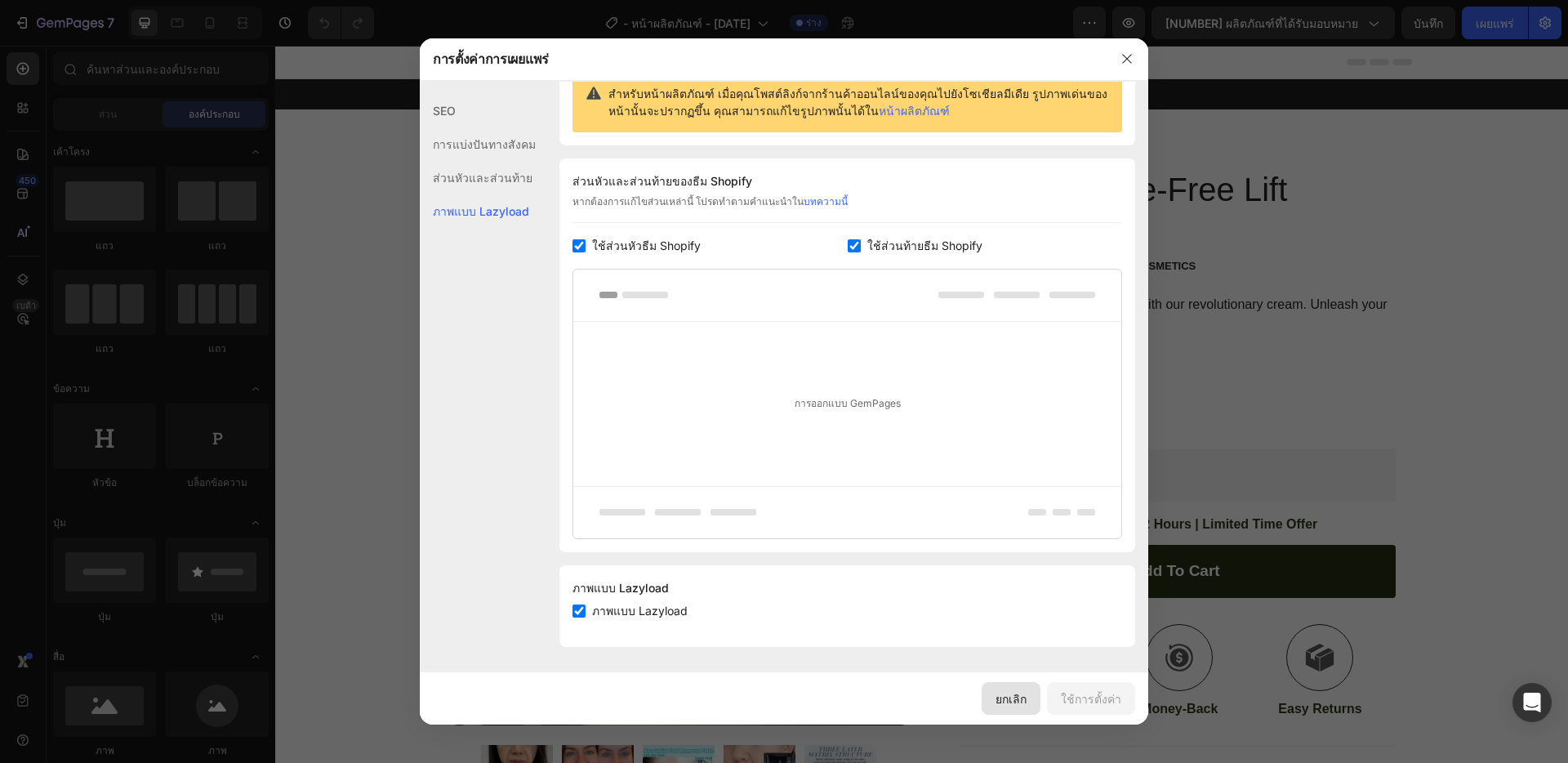 click on "ยกเลิก" 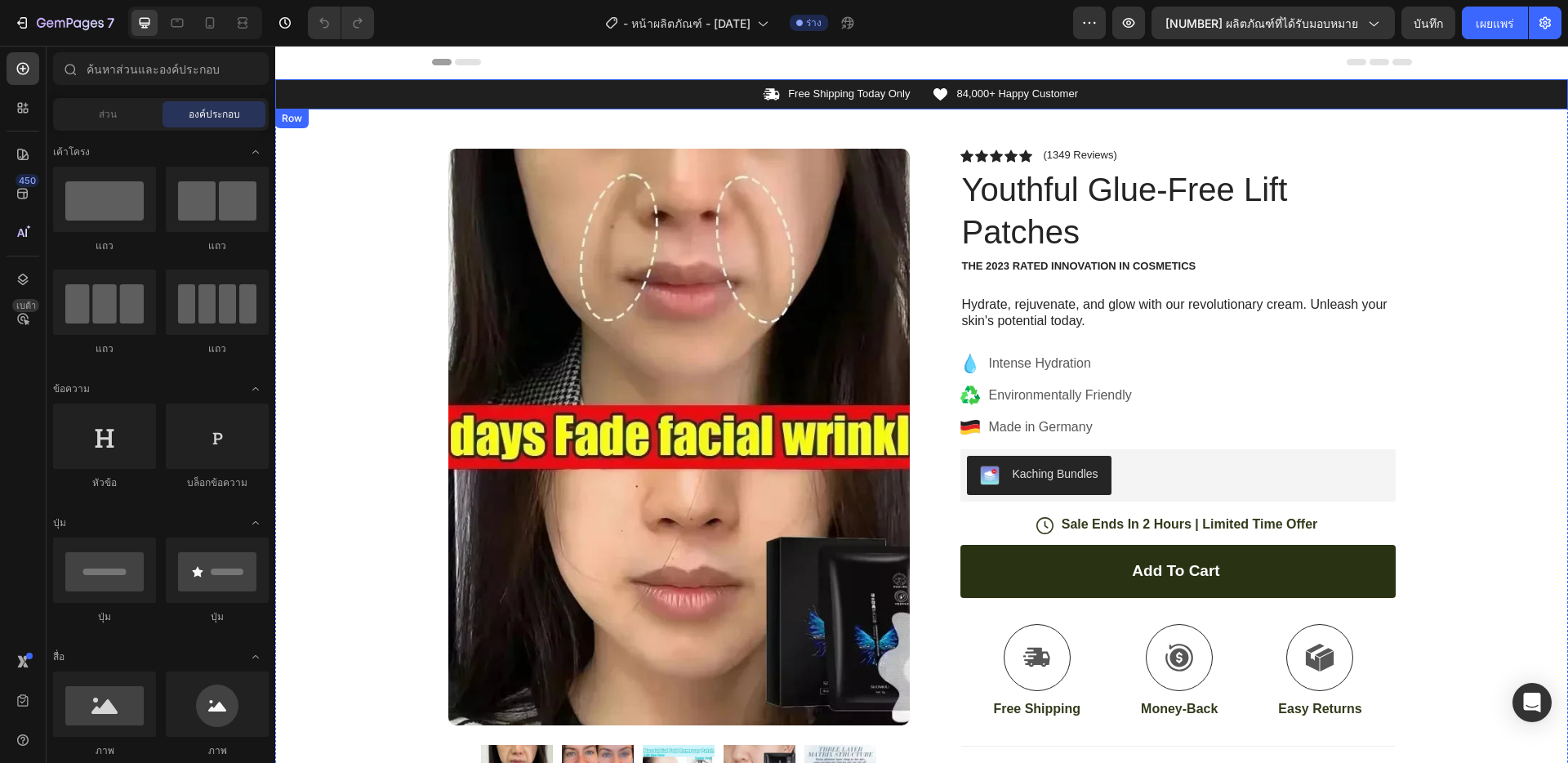 click on "Icon Free Shipping Today Only Text Block Row
Icon 84,000+ Happy Customer Text Block Row Carousel" at bounding box center (921, 94) 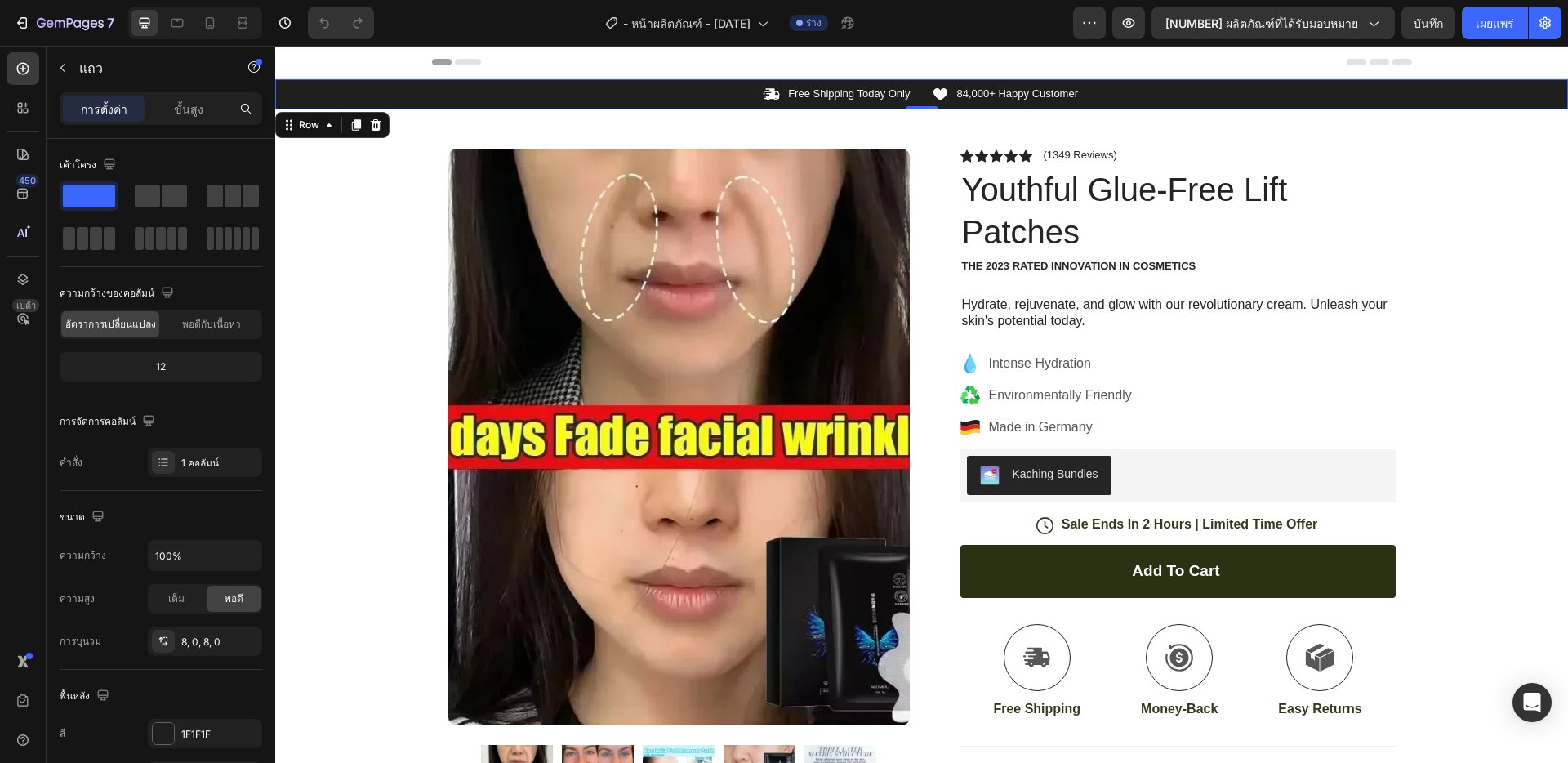 click on "Icon Free Shipping Today Only Text Block Row
Icon 84,000+ Happy Customer Text Block Row Carousel" at bounding box center (921, 94) 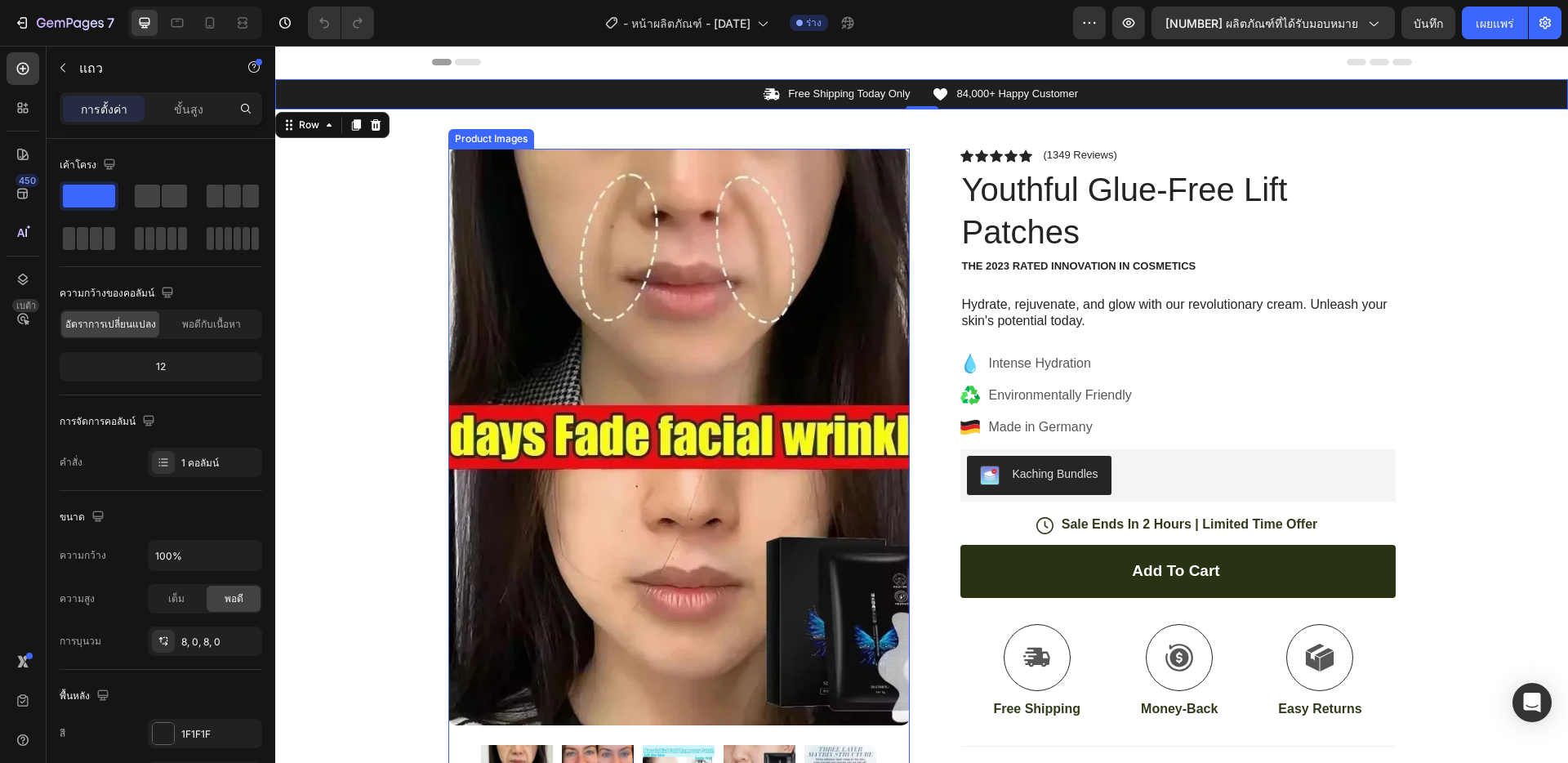 scroll, scrollTop: 145, scrollLeft: 0, axis: vertical 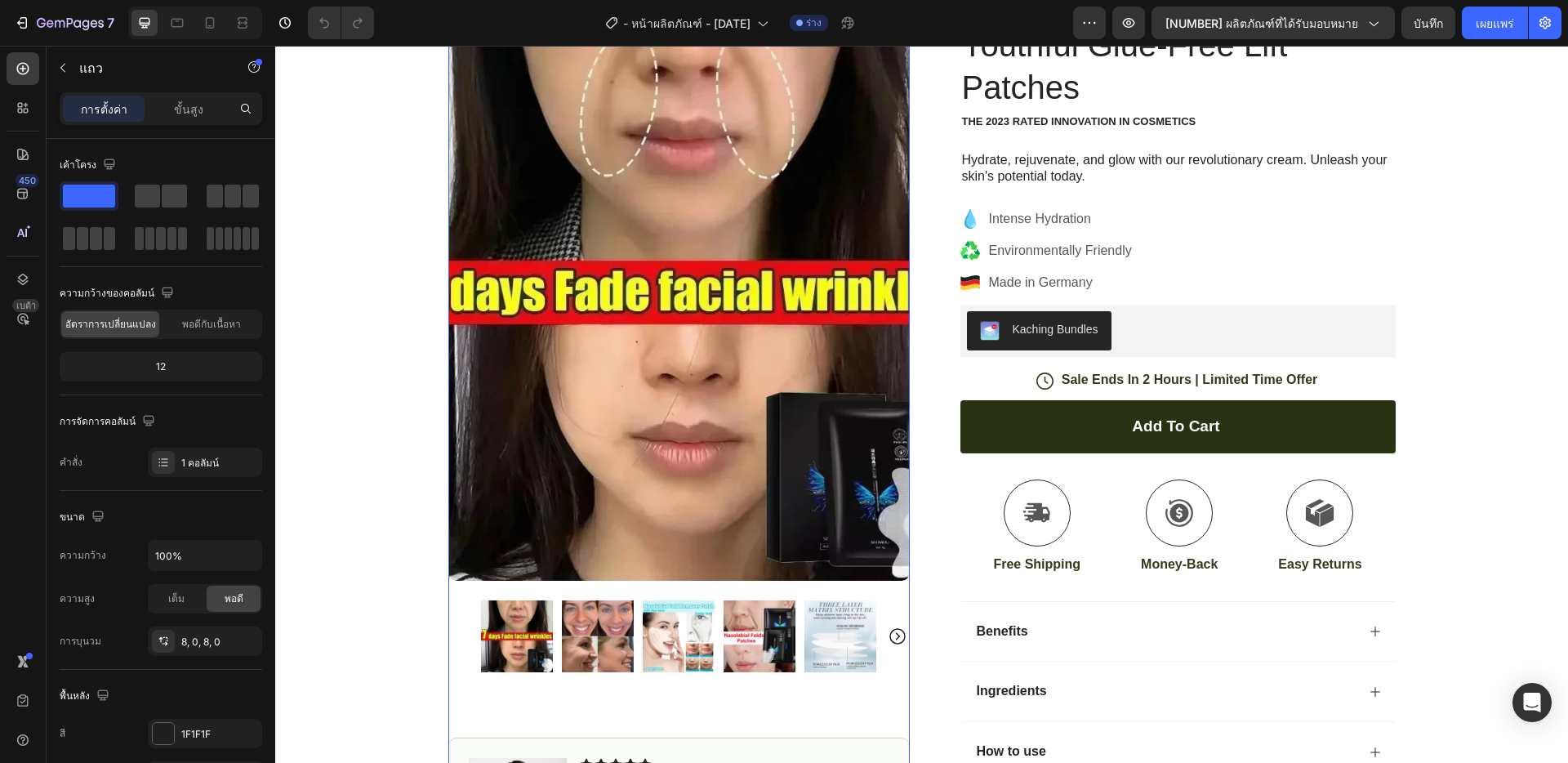 click at bounding box center (679, 292) 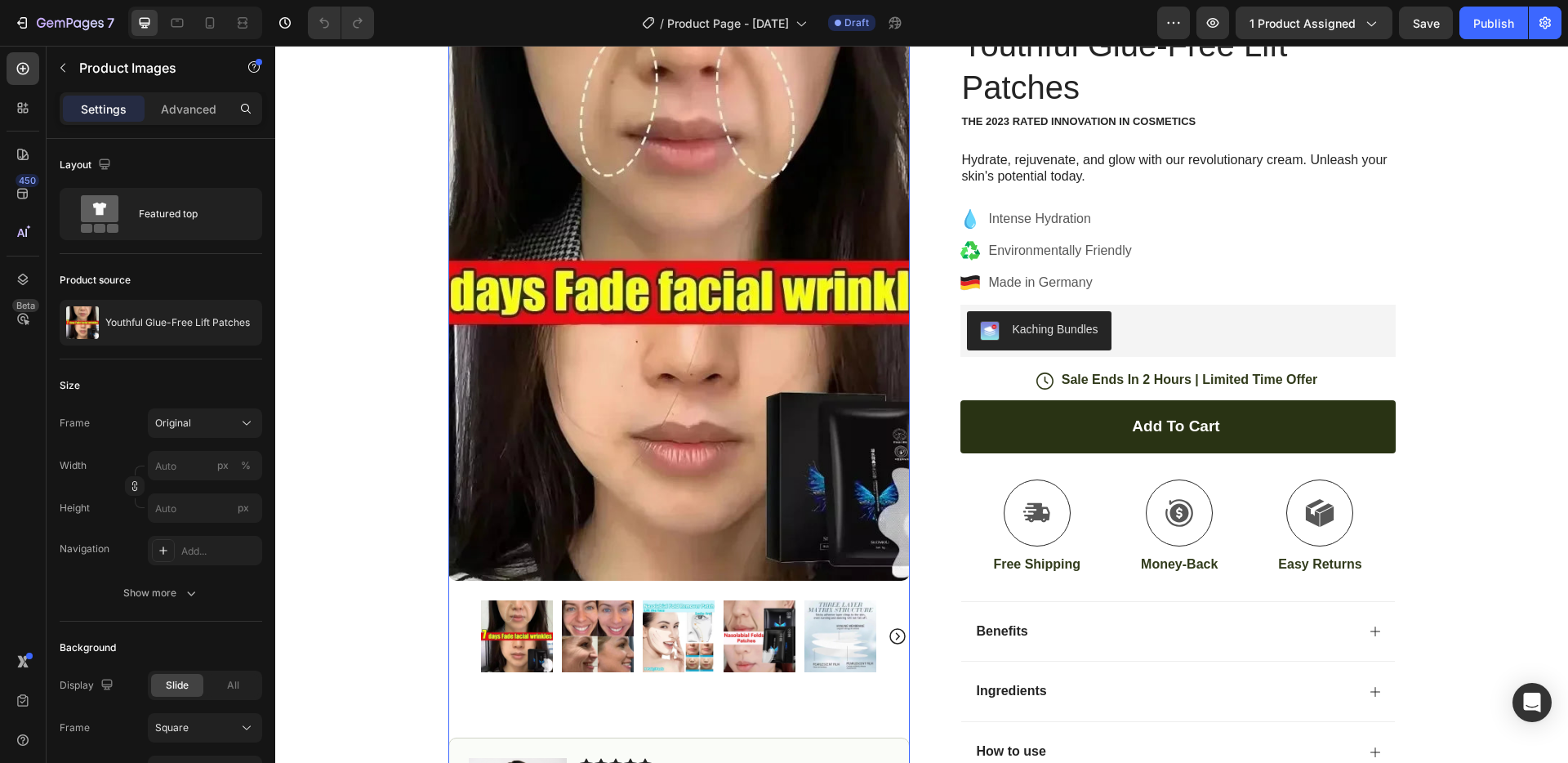 click at bounding box center (679, 292) 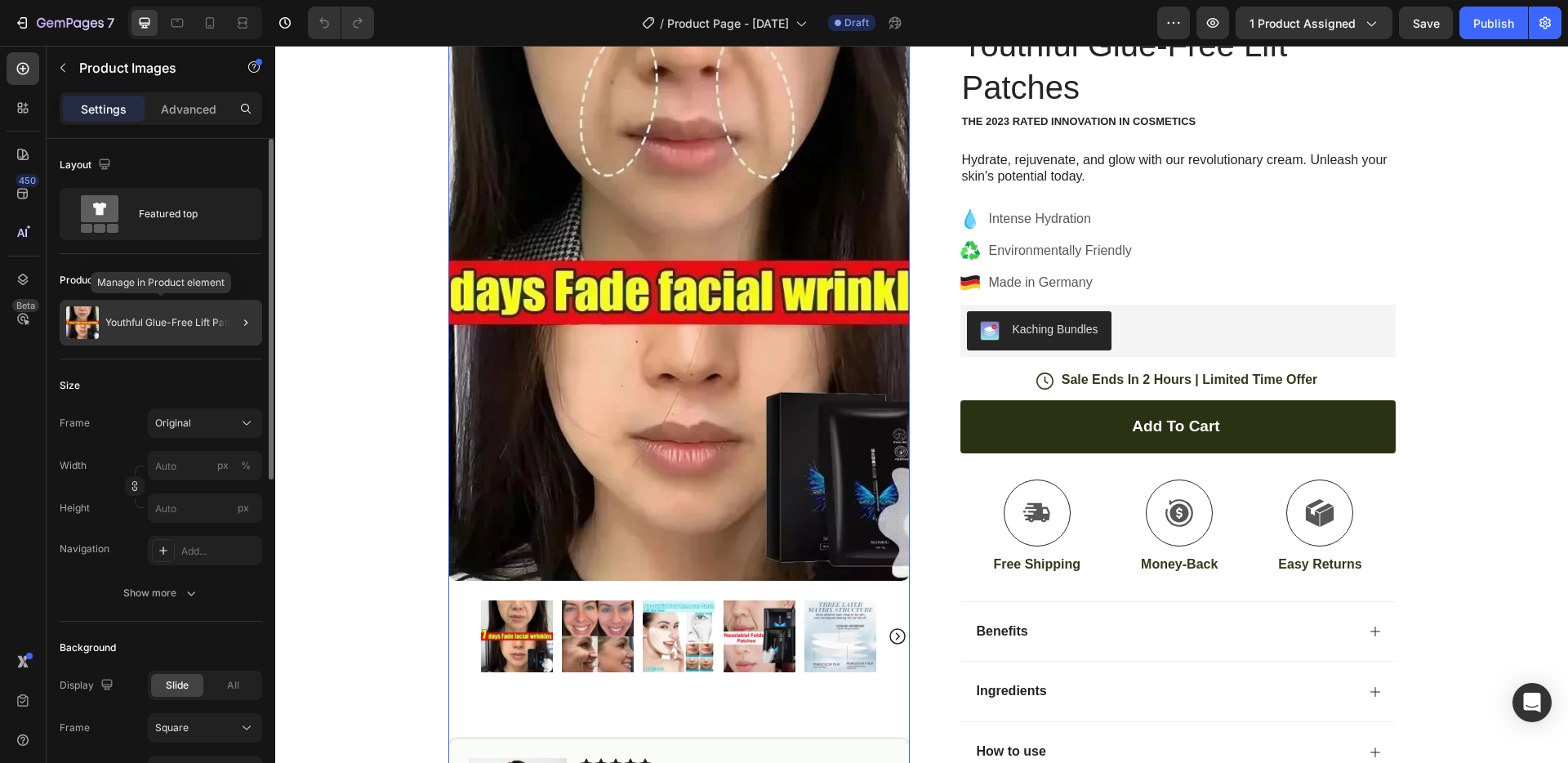 click on "Youthful Glue-Free Lift Patches" at bounding box center [177, 323] 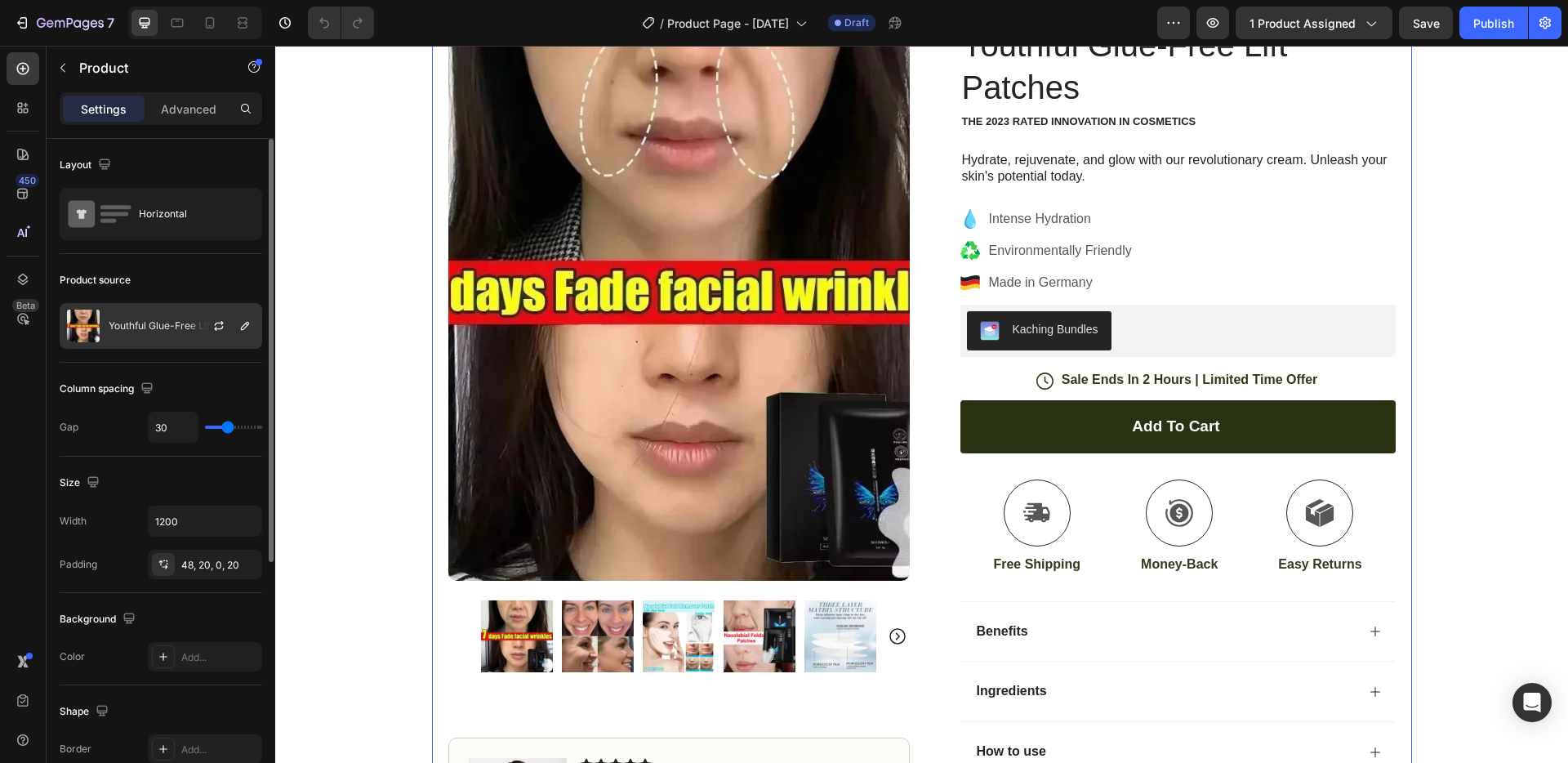 click at bounding box center [83, 326] 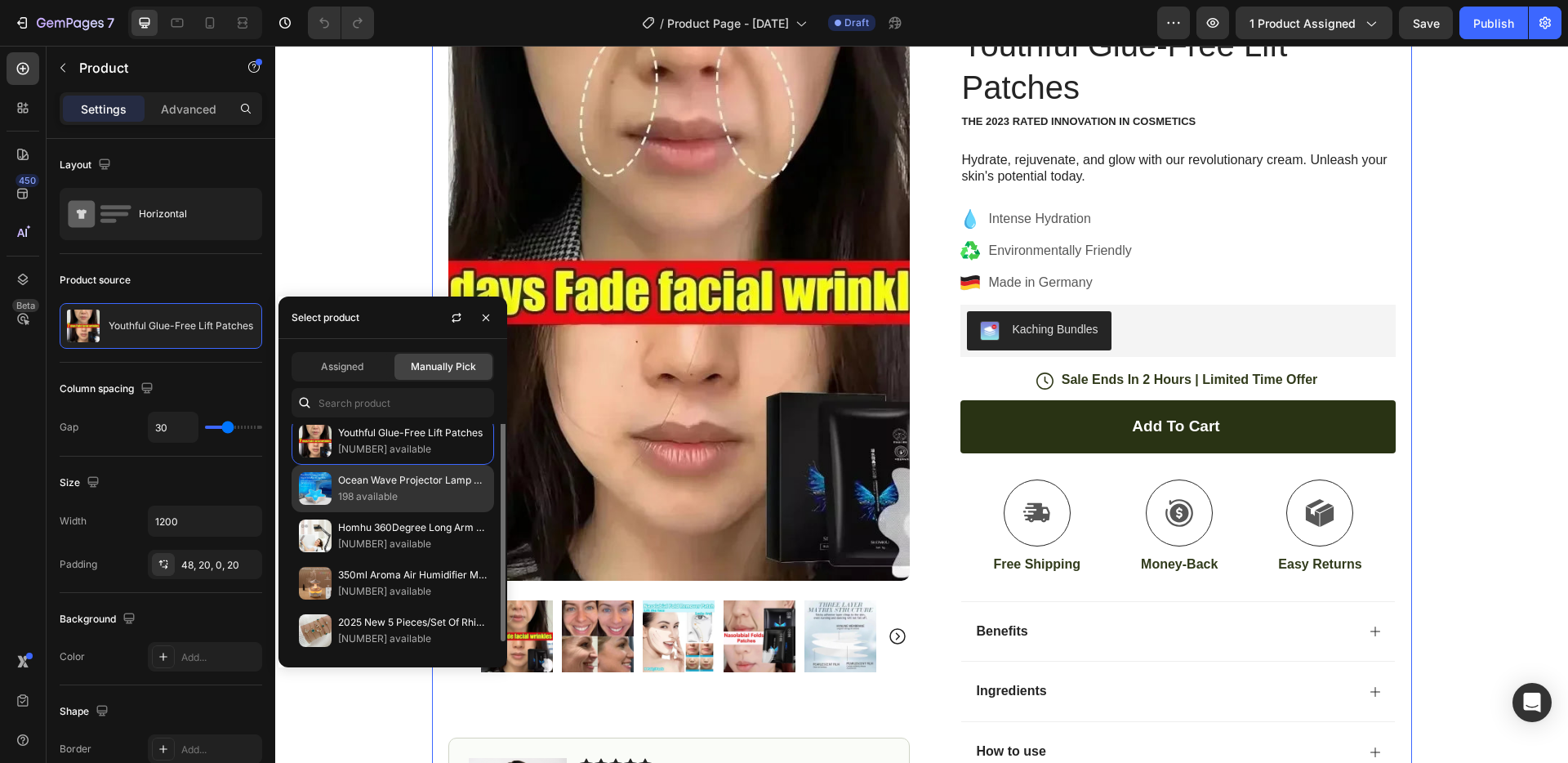 scroll, scrollTop: 0, scrollLeft: 0, axis: both 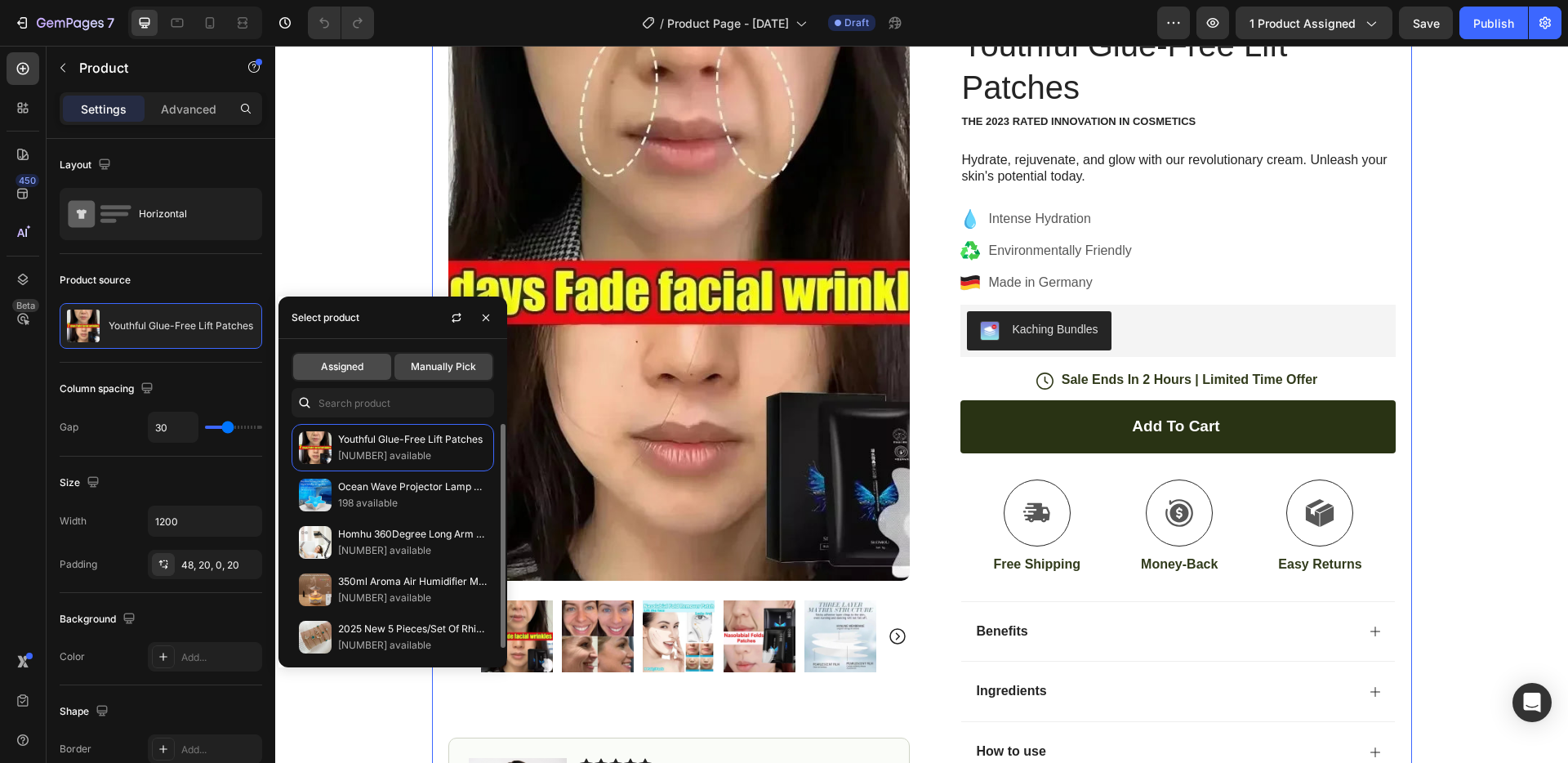 click on "Assigned" 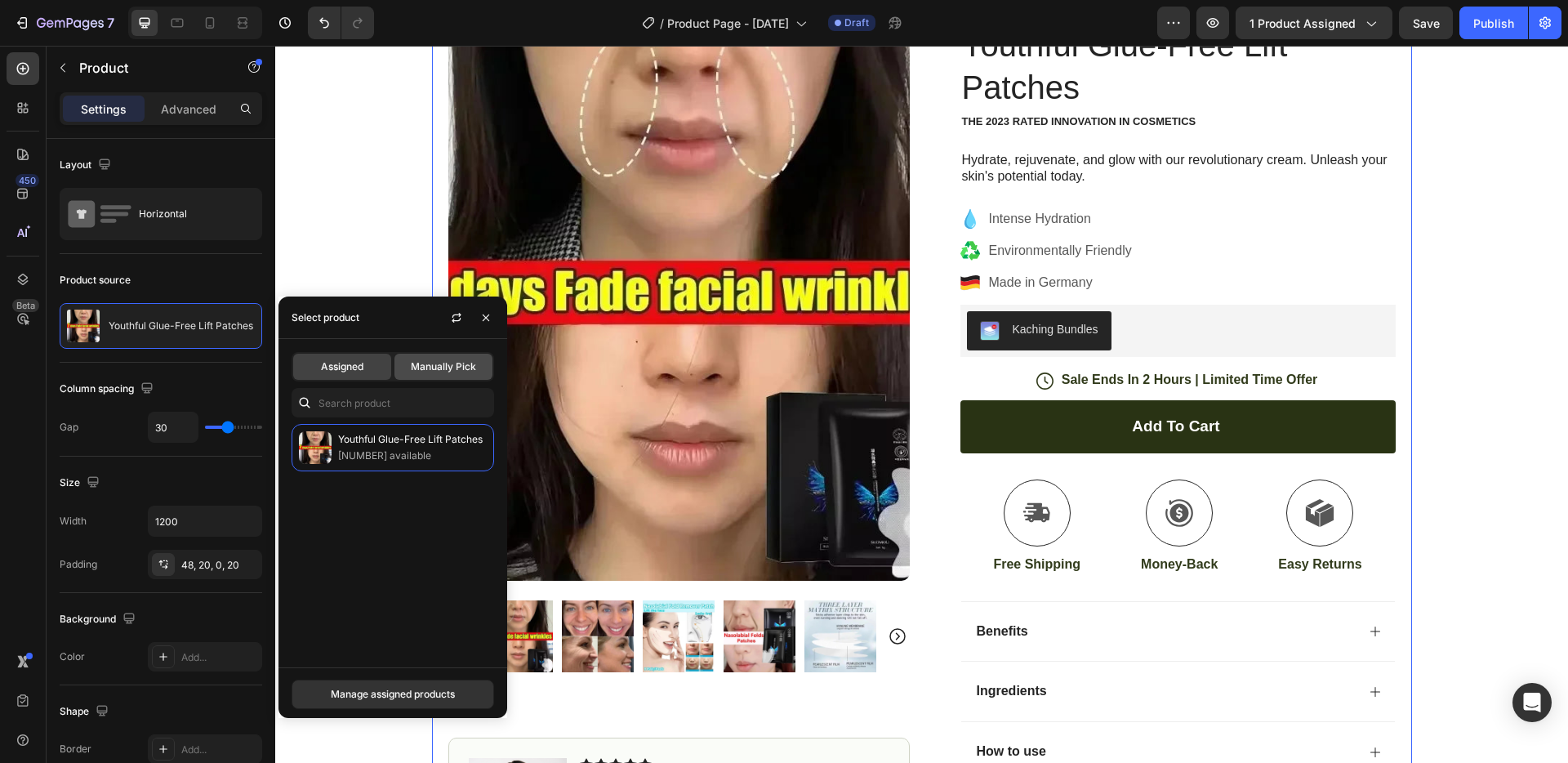 click on "Manually Pick" 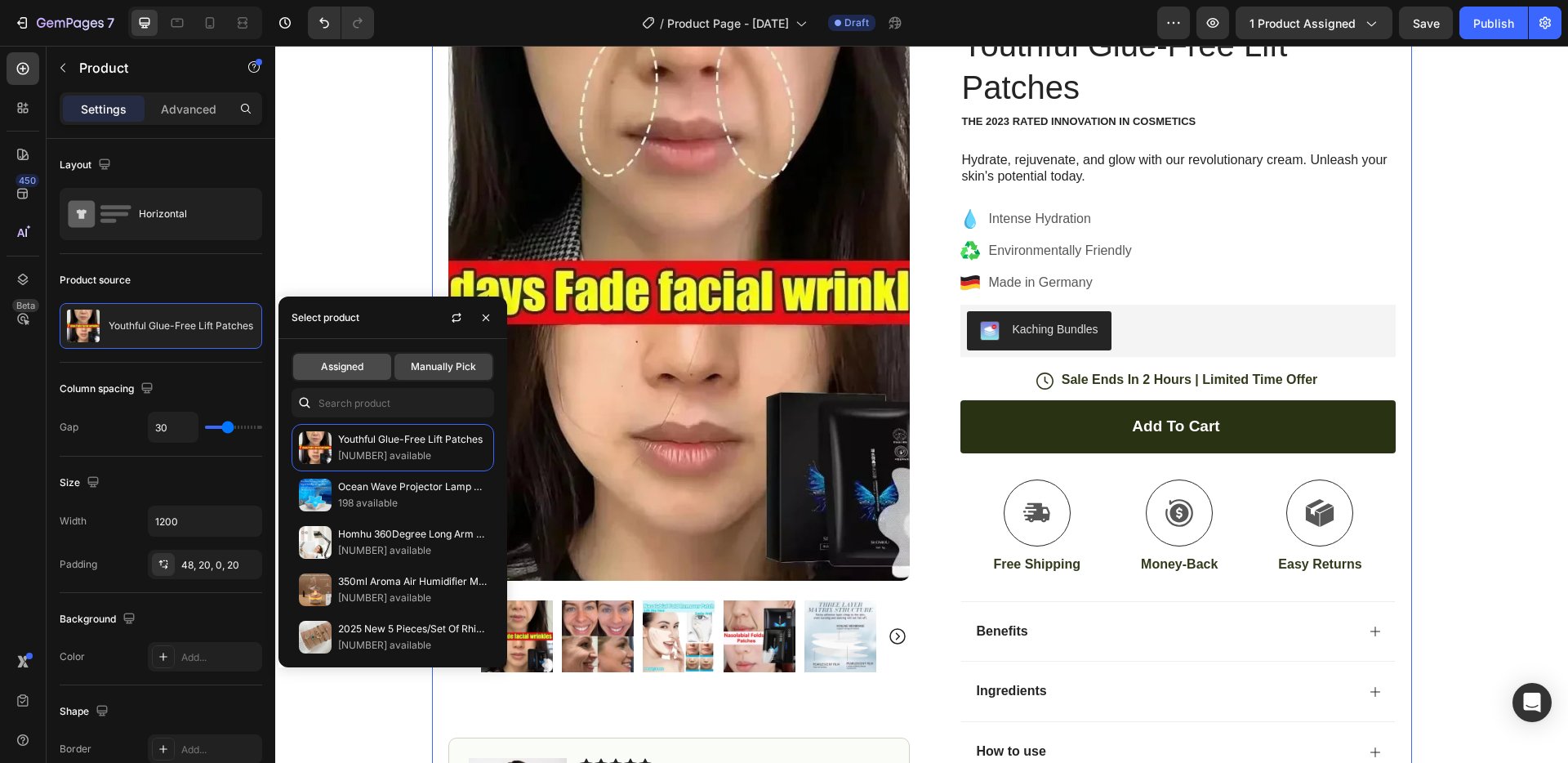 click on "Assigned" 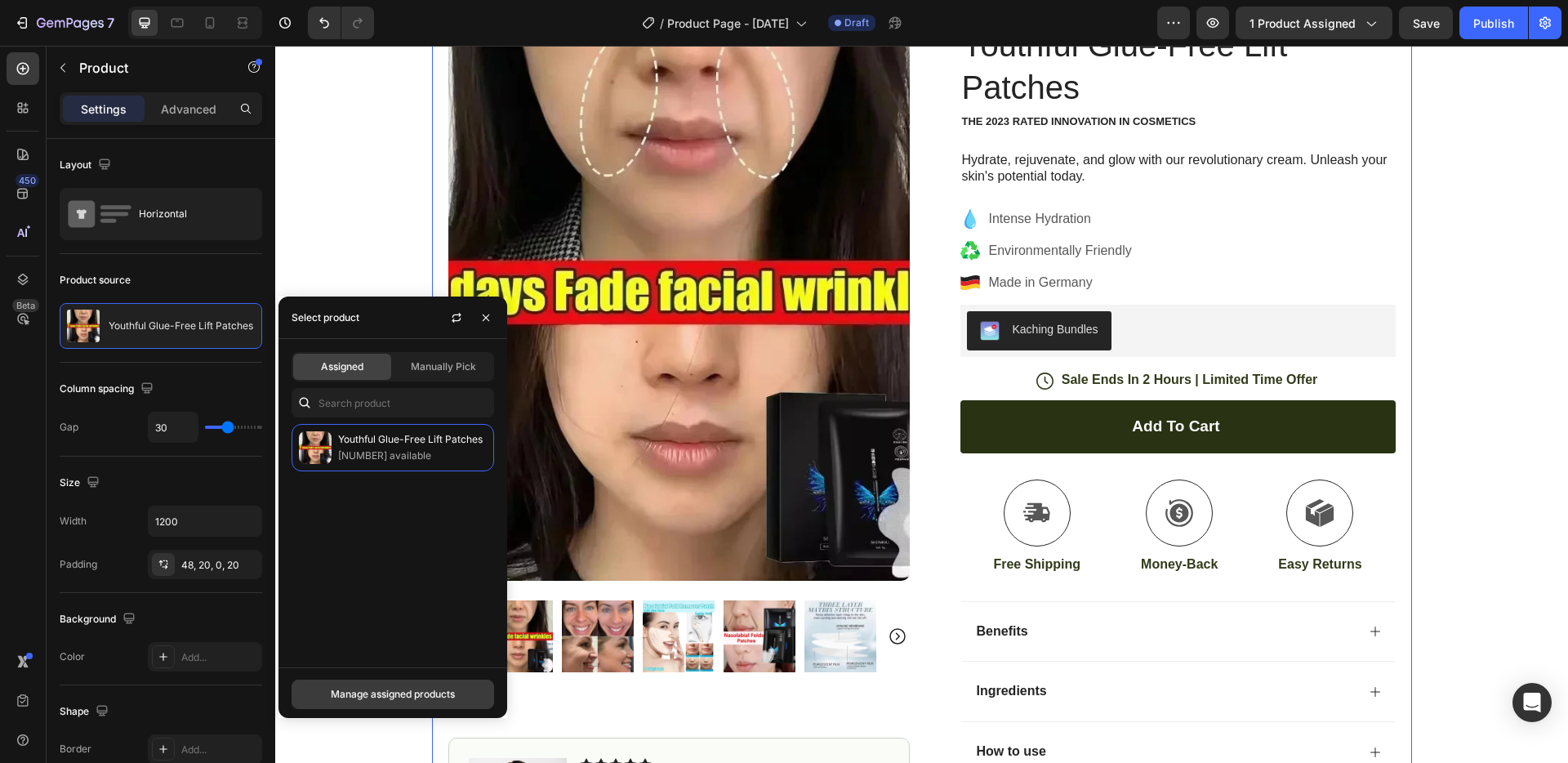 click on "Manage assigned products" at bounding box center [393, 694] 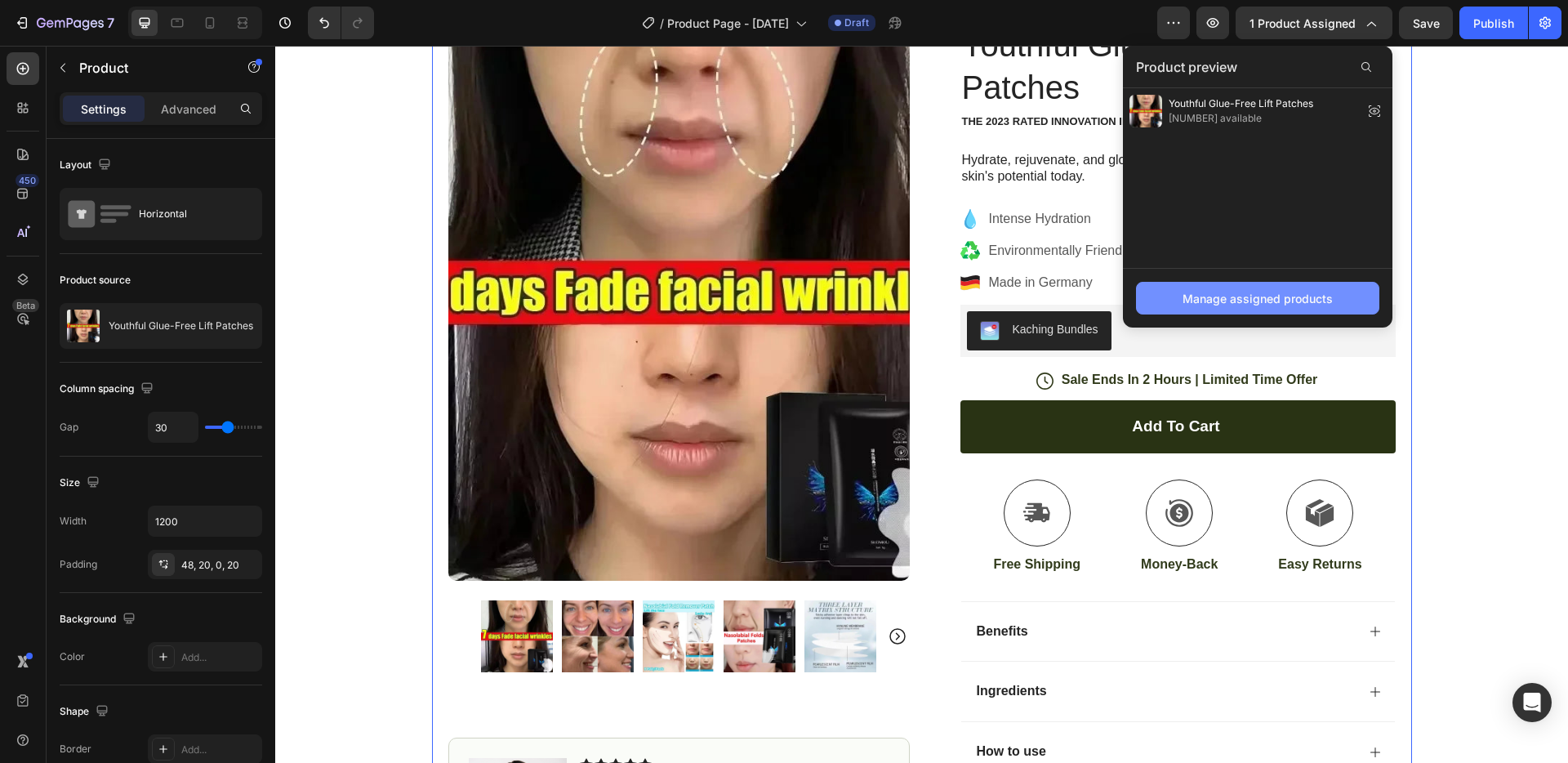click on "Manage assigned products" at bounding box center (1258, 298) 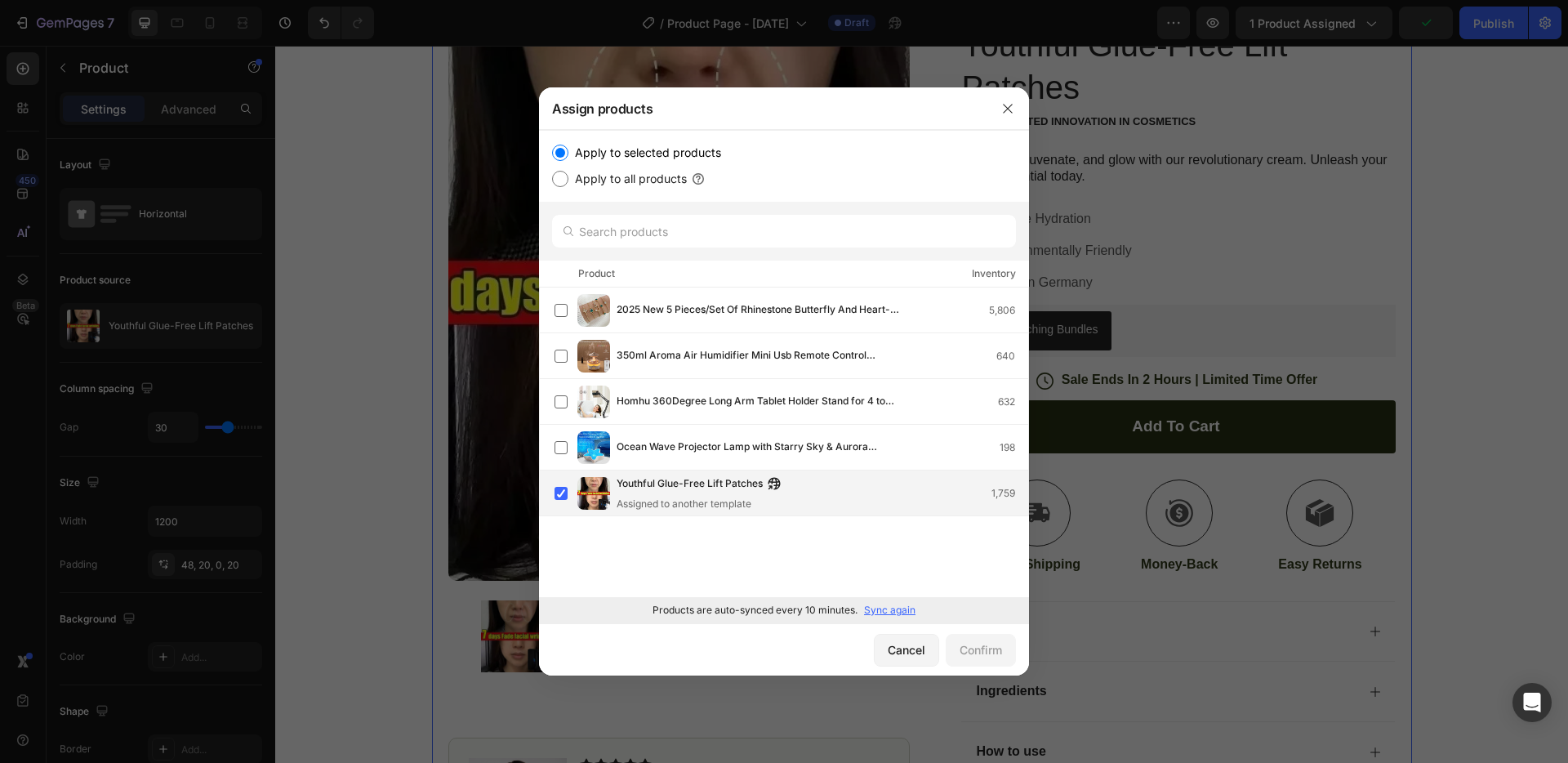 click on "Youthful Glue-Free Lift Patches  Assigned to another template  1,759" at bounding box center [822, 493] 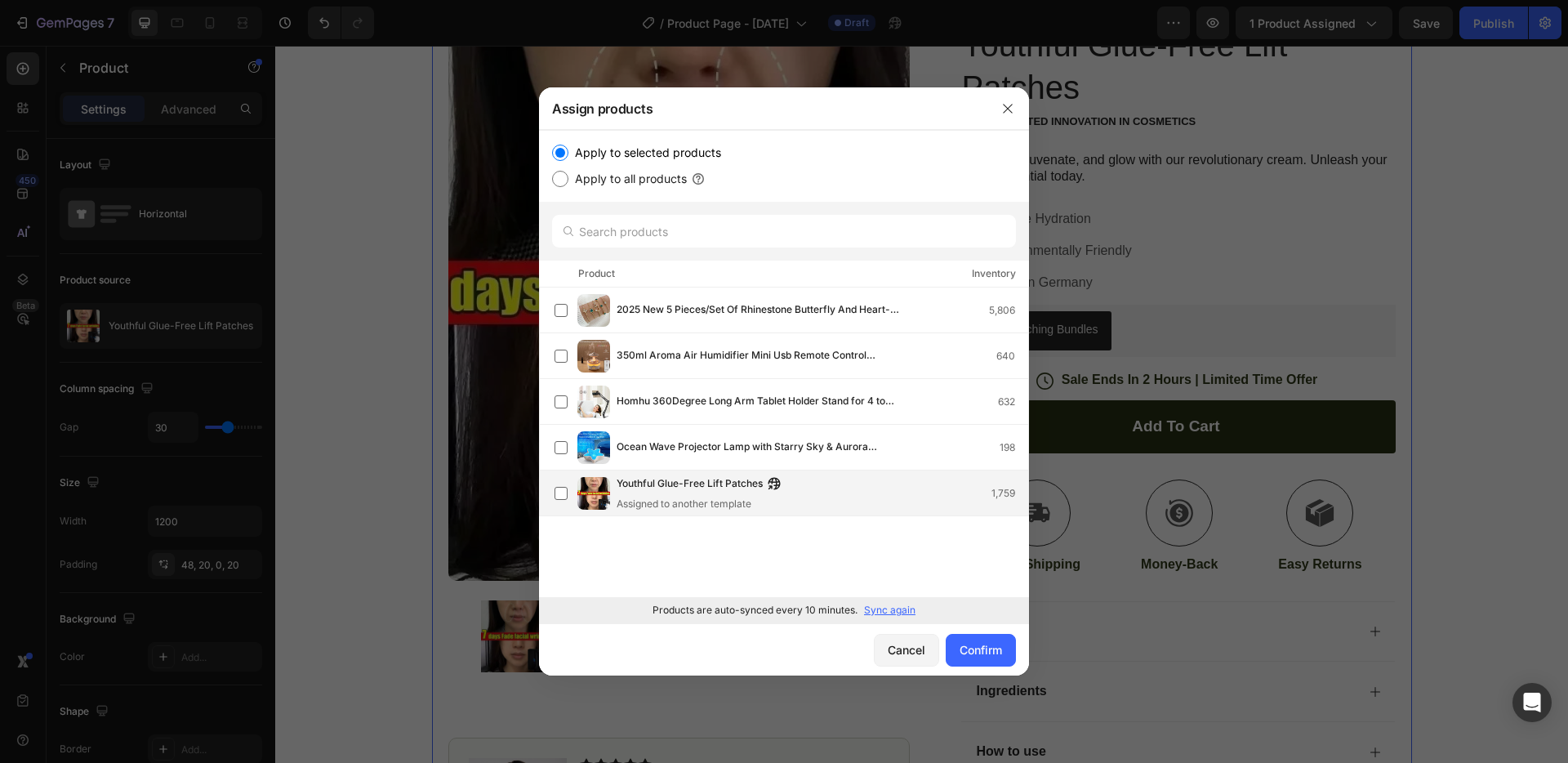 click on "Youthful Glue-Free Lift Patches  Assigned to another template  1,759" at bounding box center [822, 493] 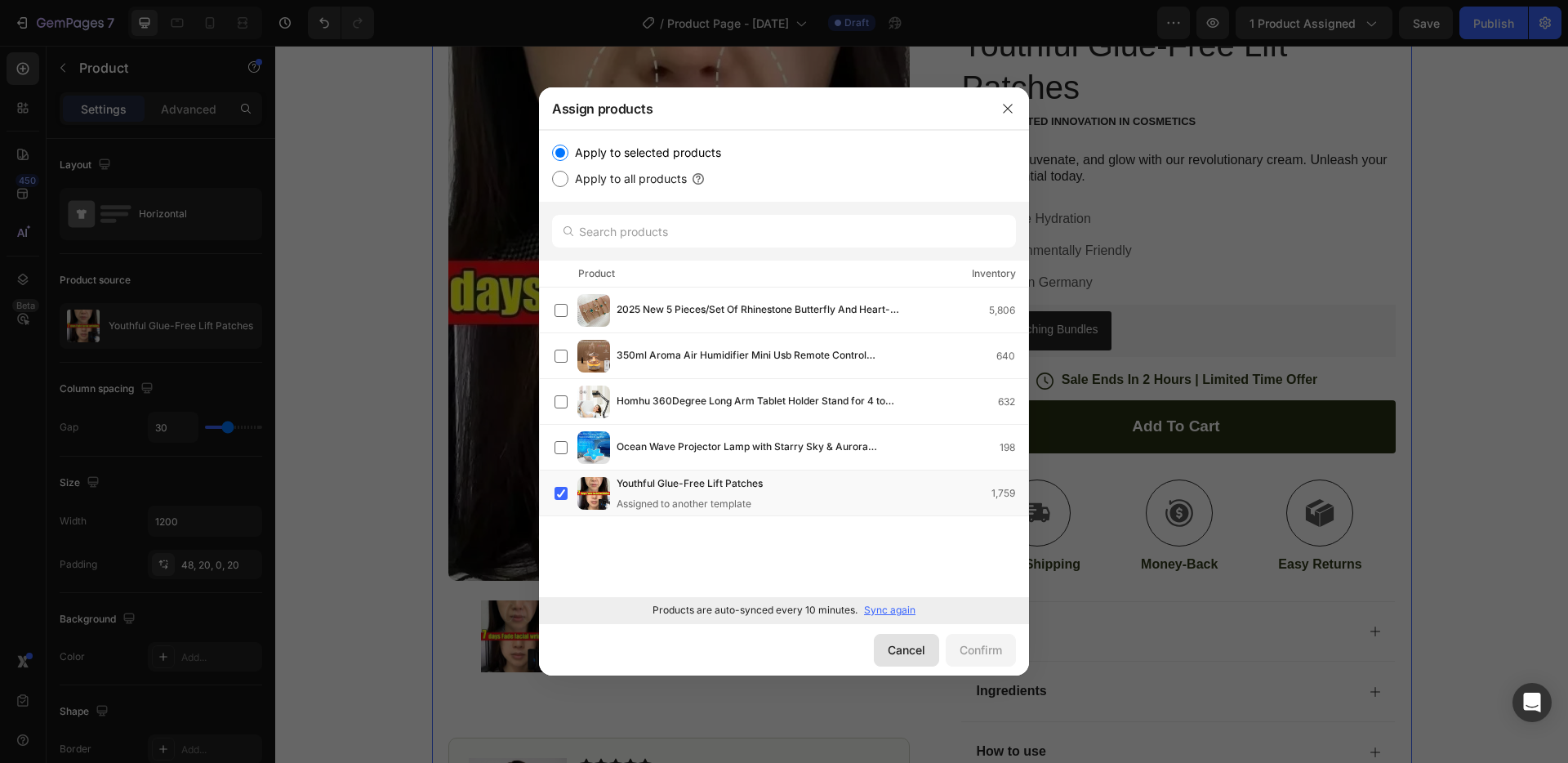 click on "Cancel" at bounding box center (906, 649) 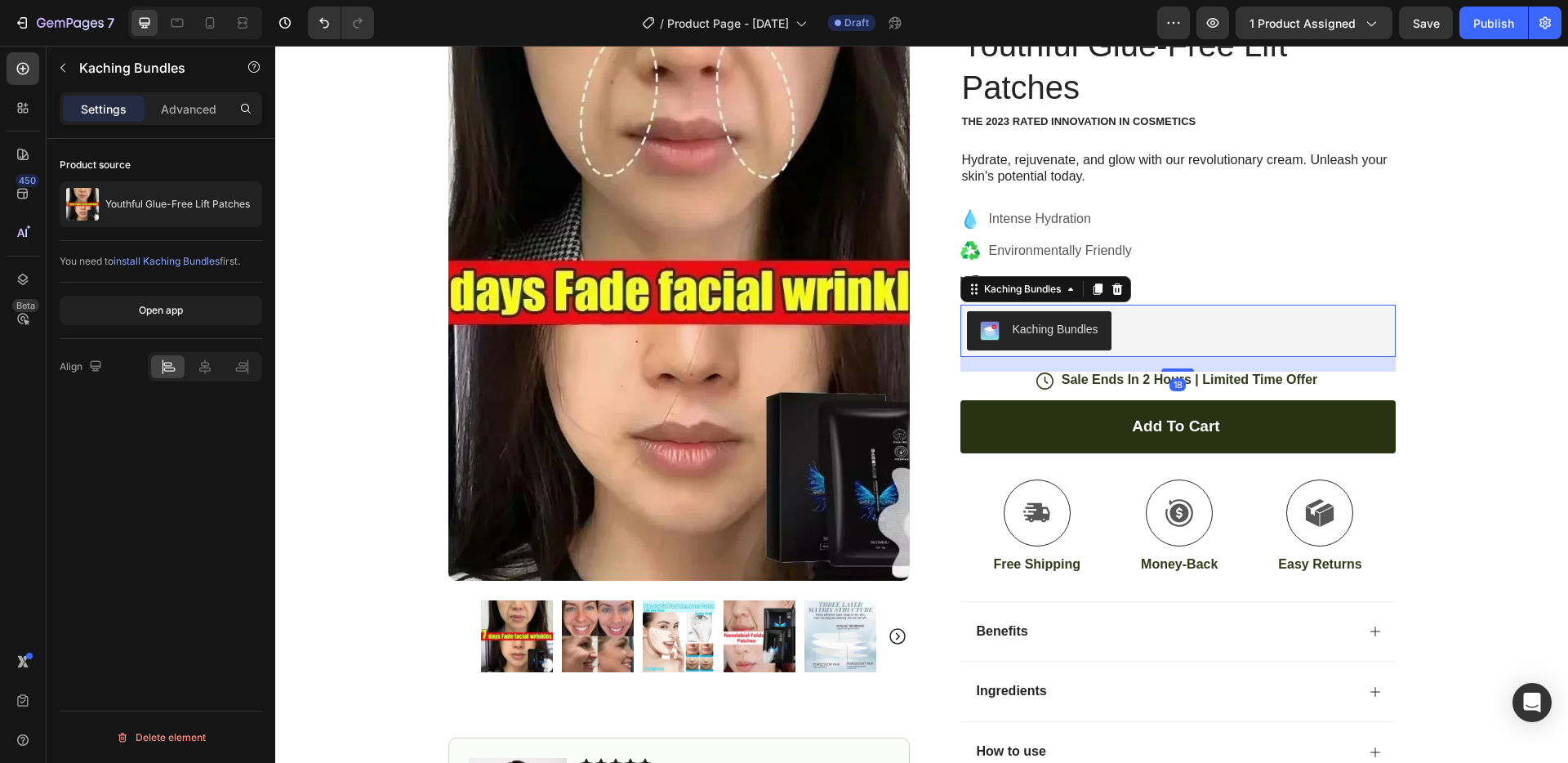 click at bounding box center [990, 331] 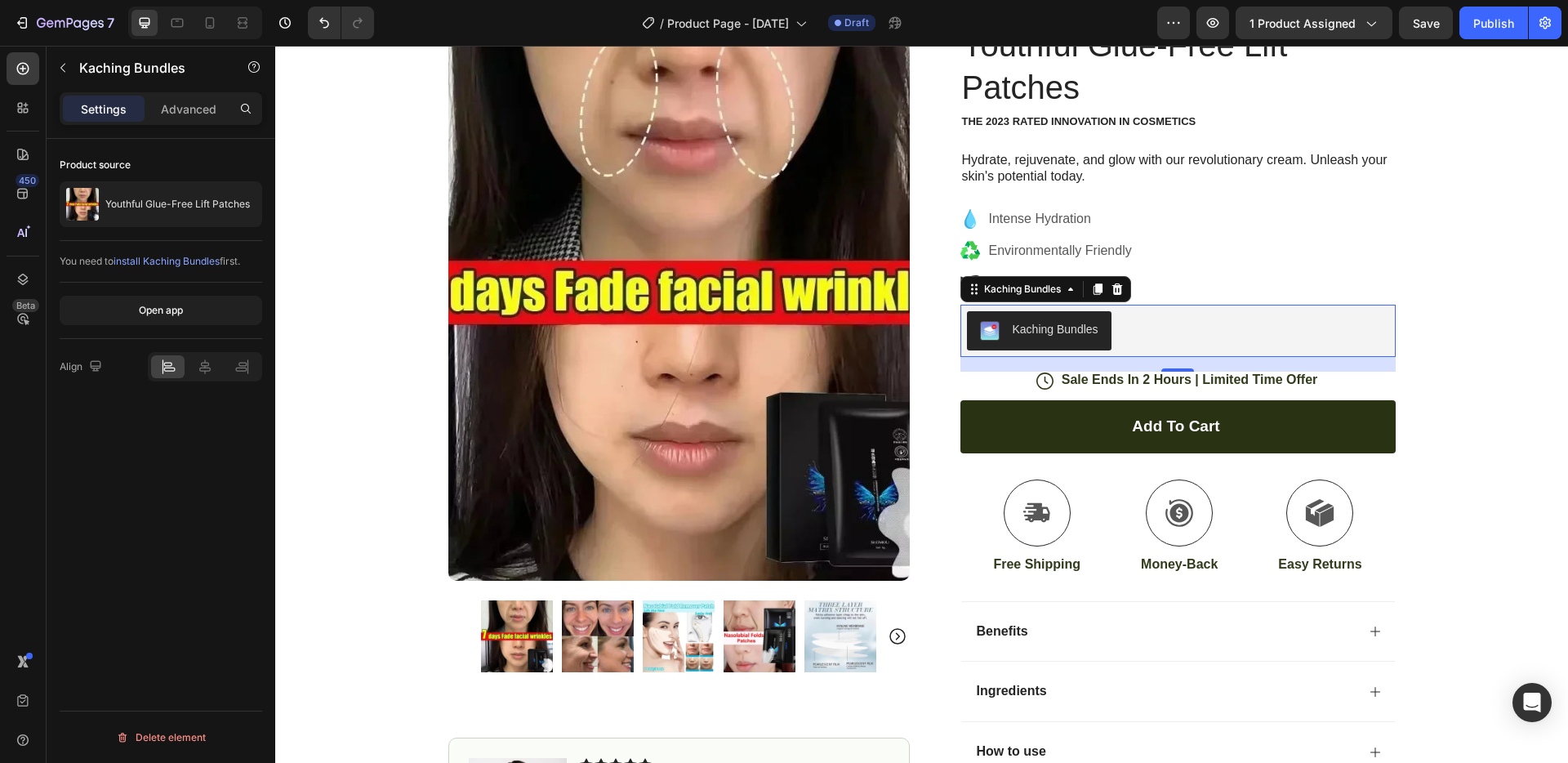 click at bounding box center (990, 331) 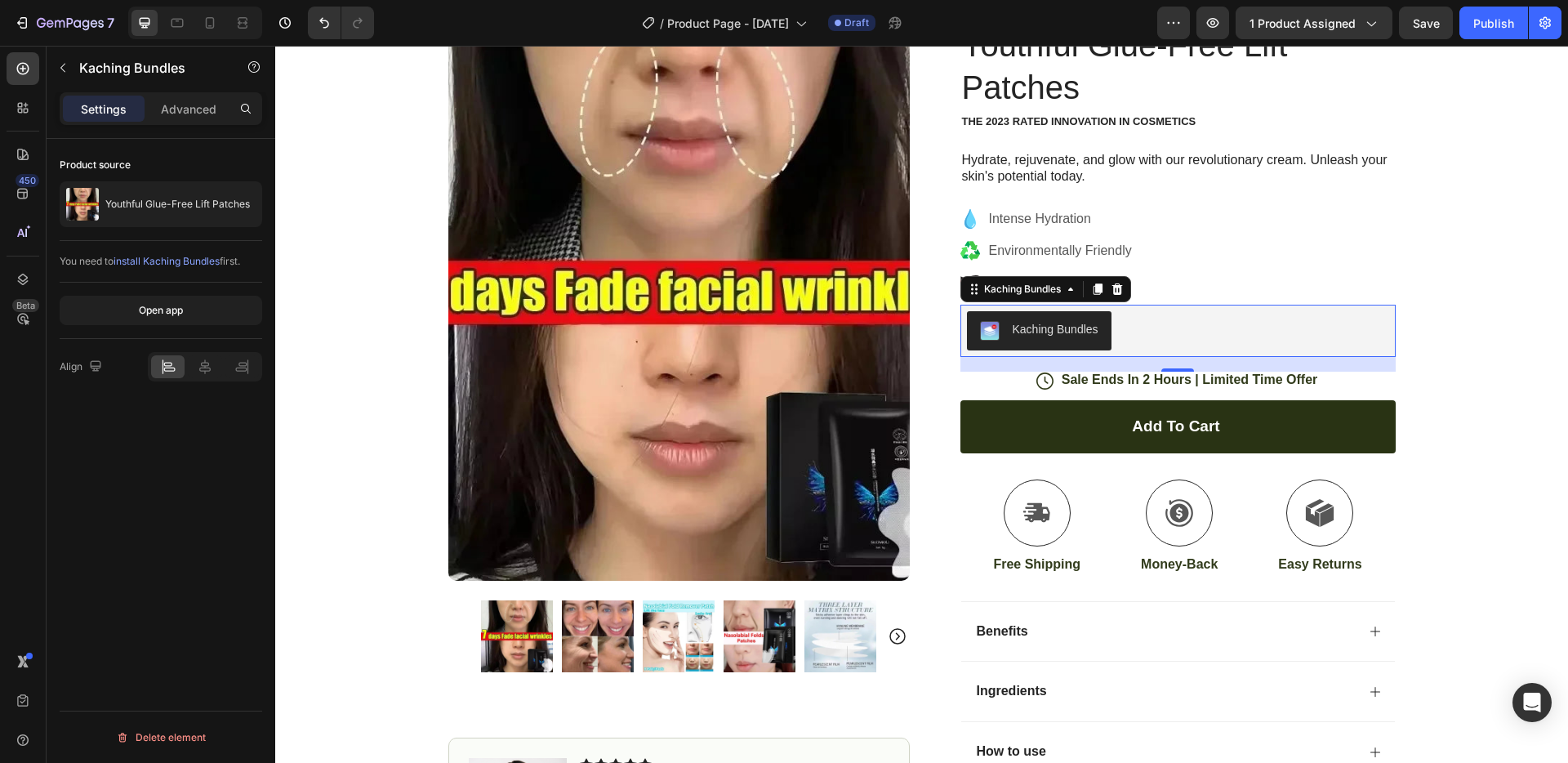 click on "install Kaching Bundles" at bounding box center [167, 261] 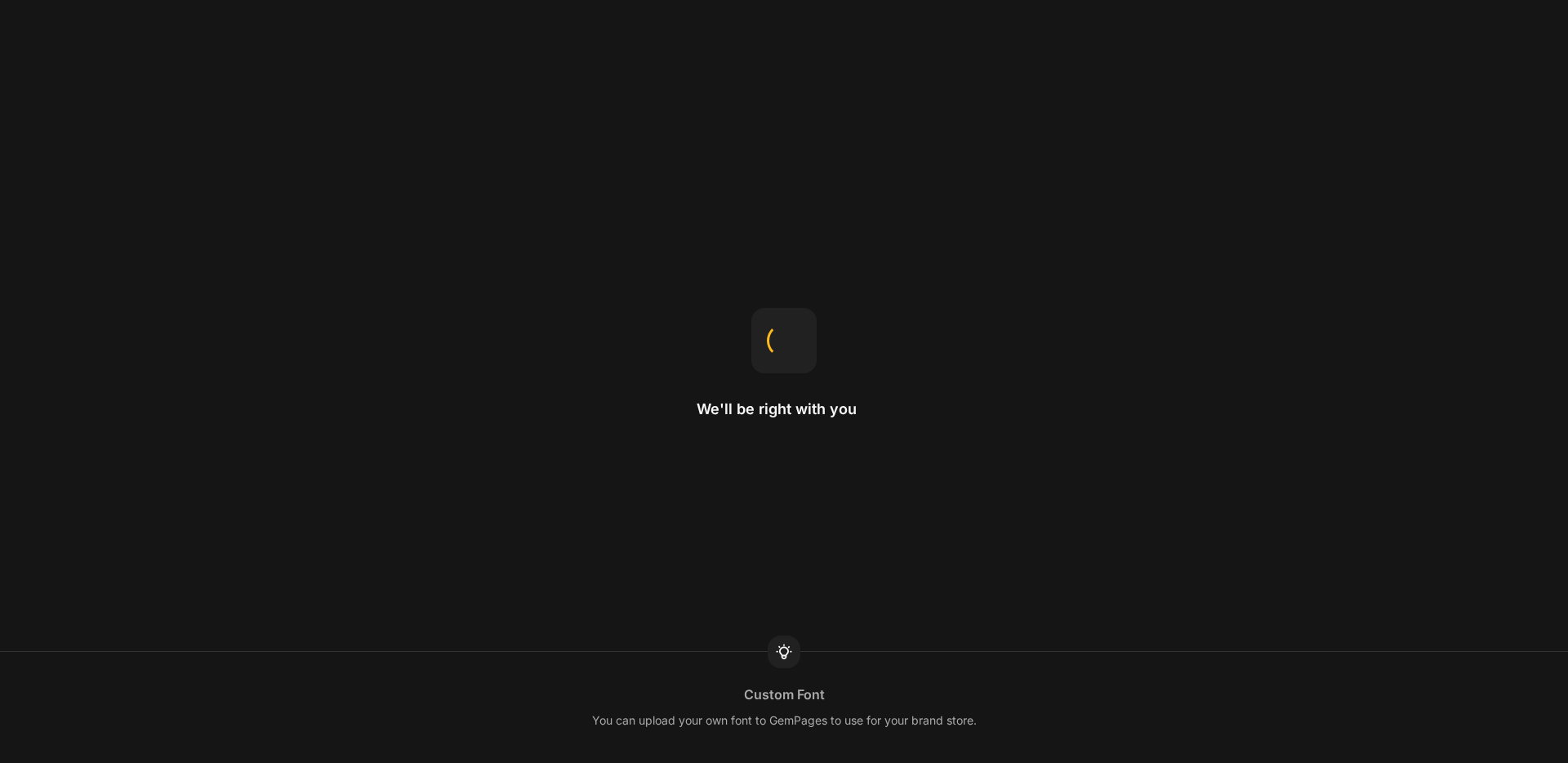 scroll, scrollTop: 0, scrollLeft: 0, axis: both 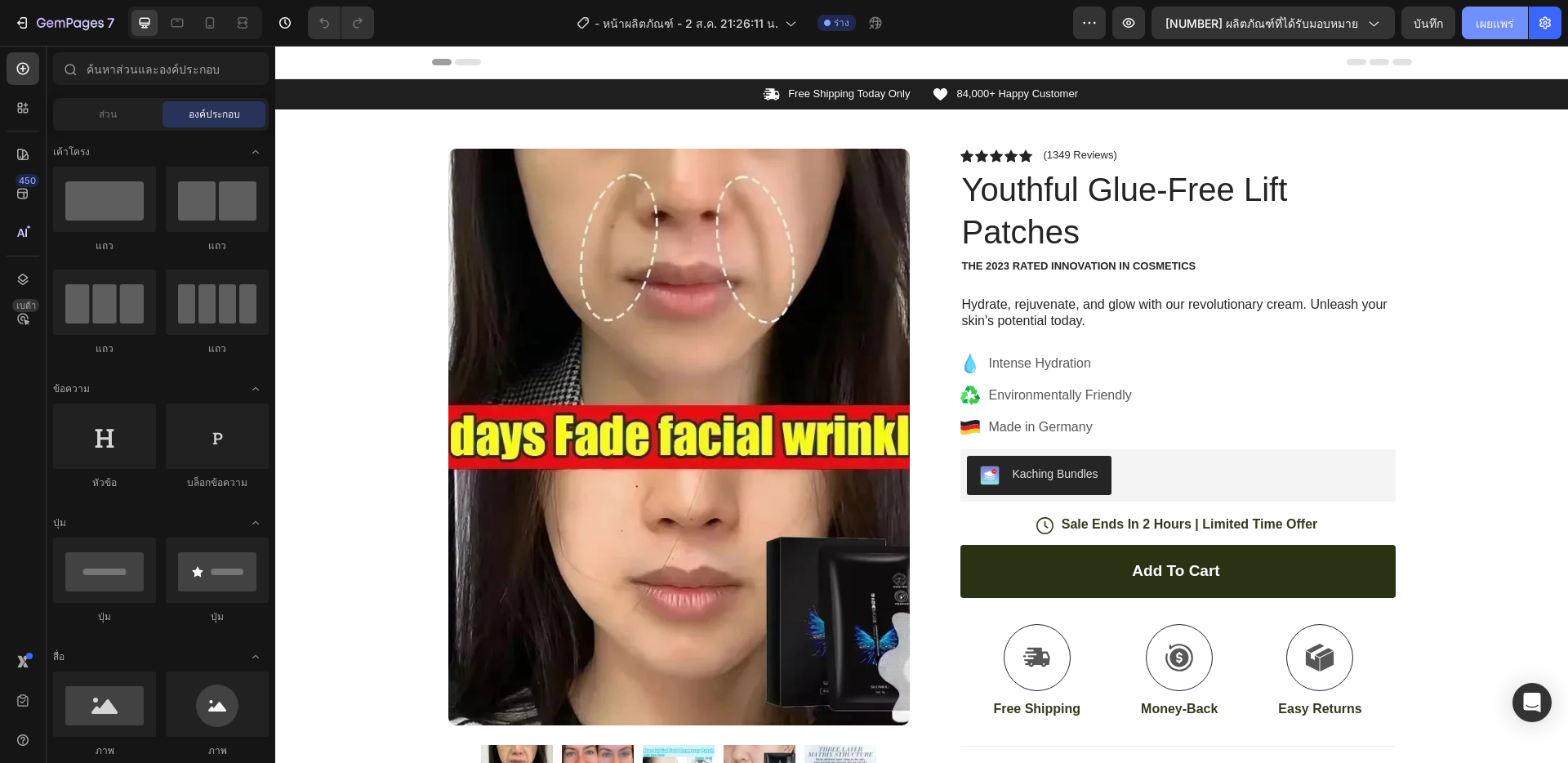 click on "เผยแพร่" 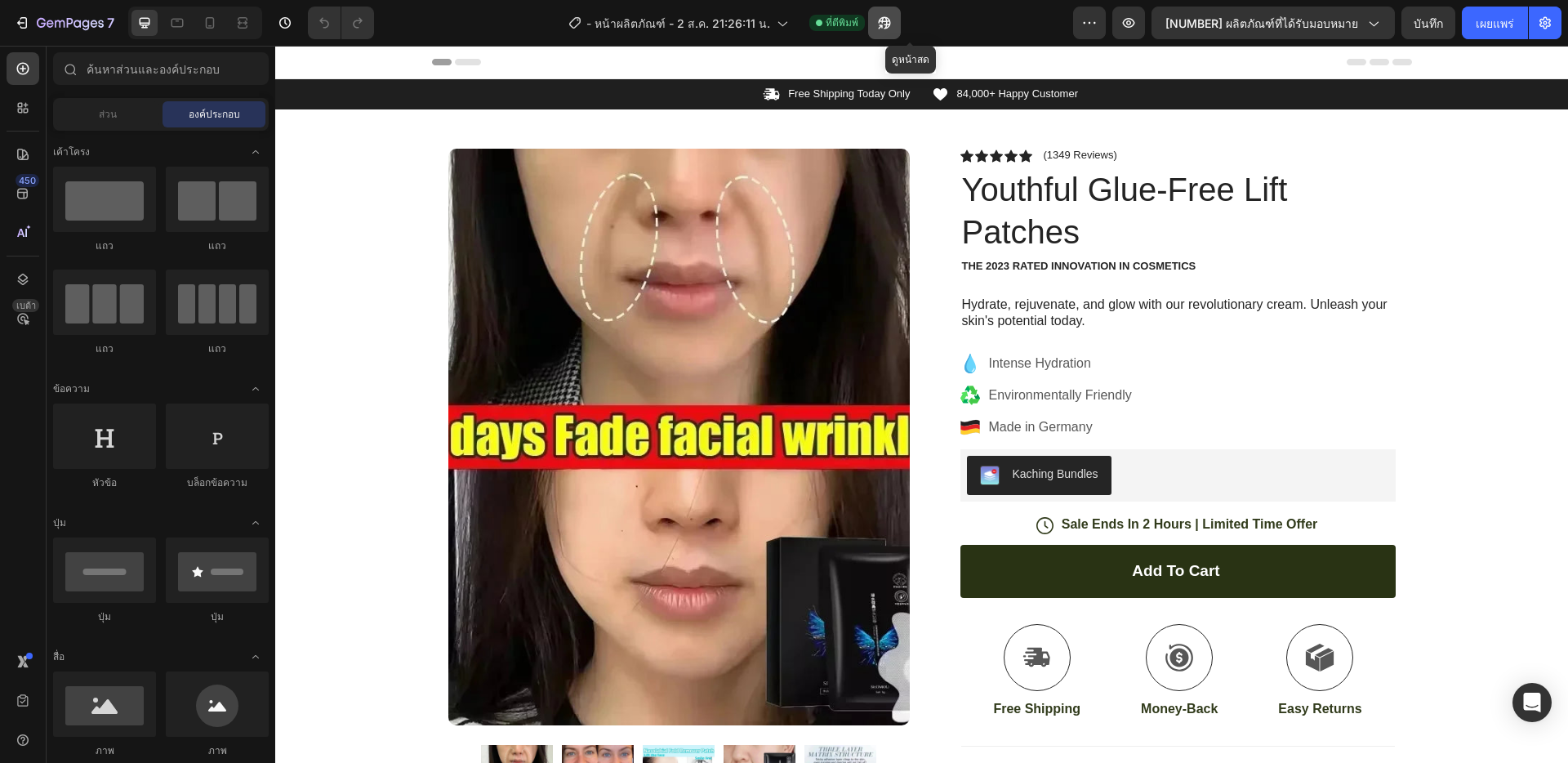 click 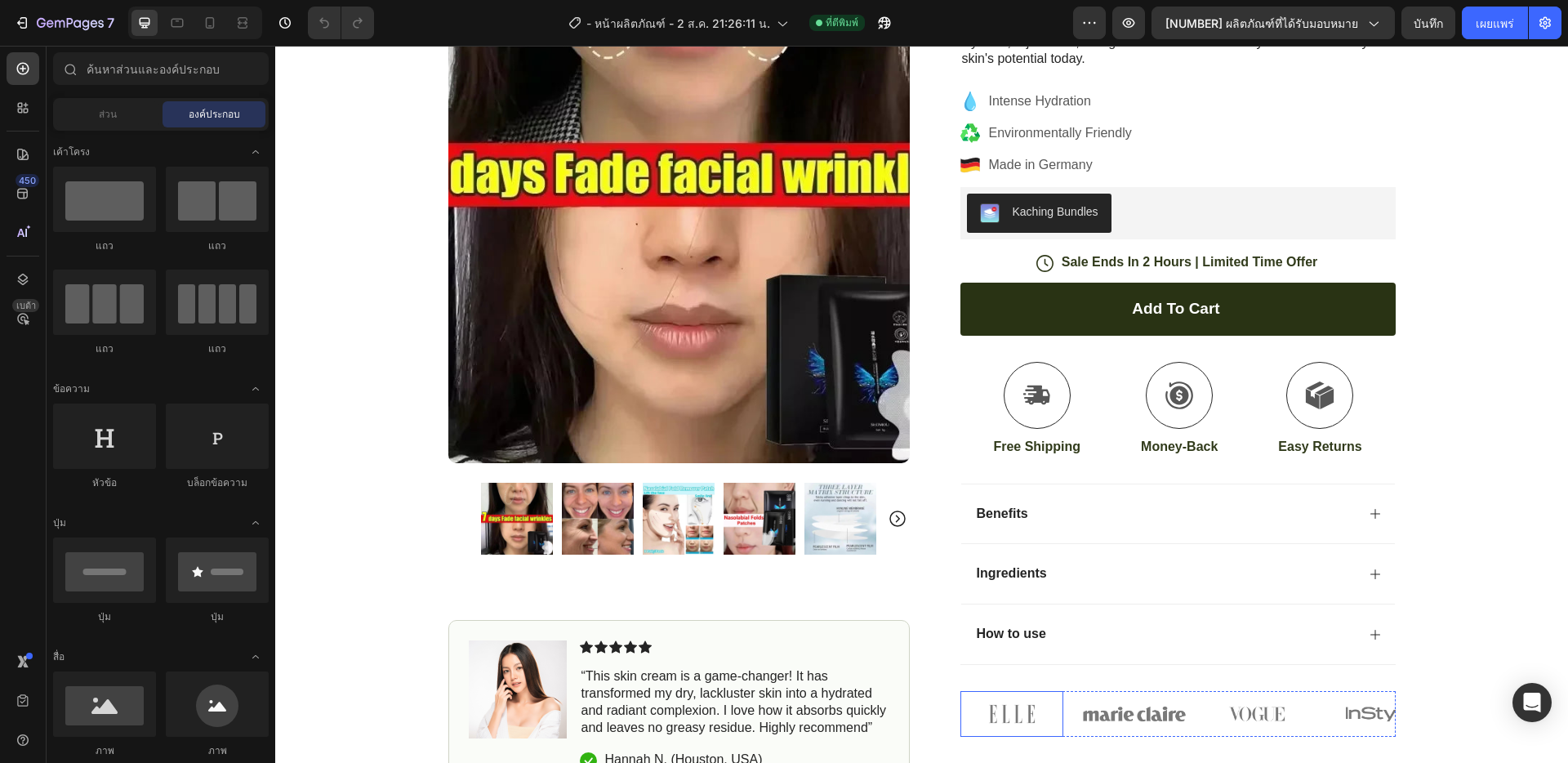 scroll, scrollTop: 0, scrollLeft: 0, axis: both 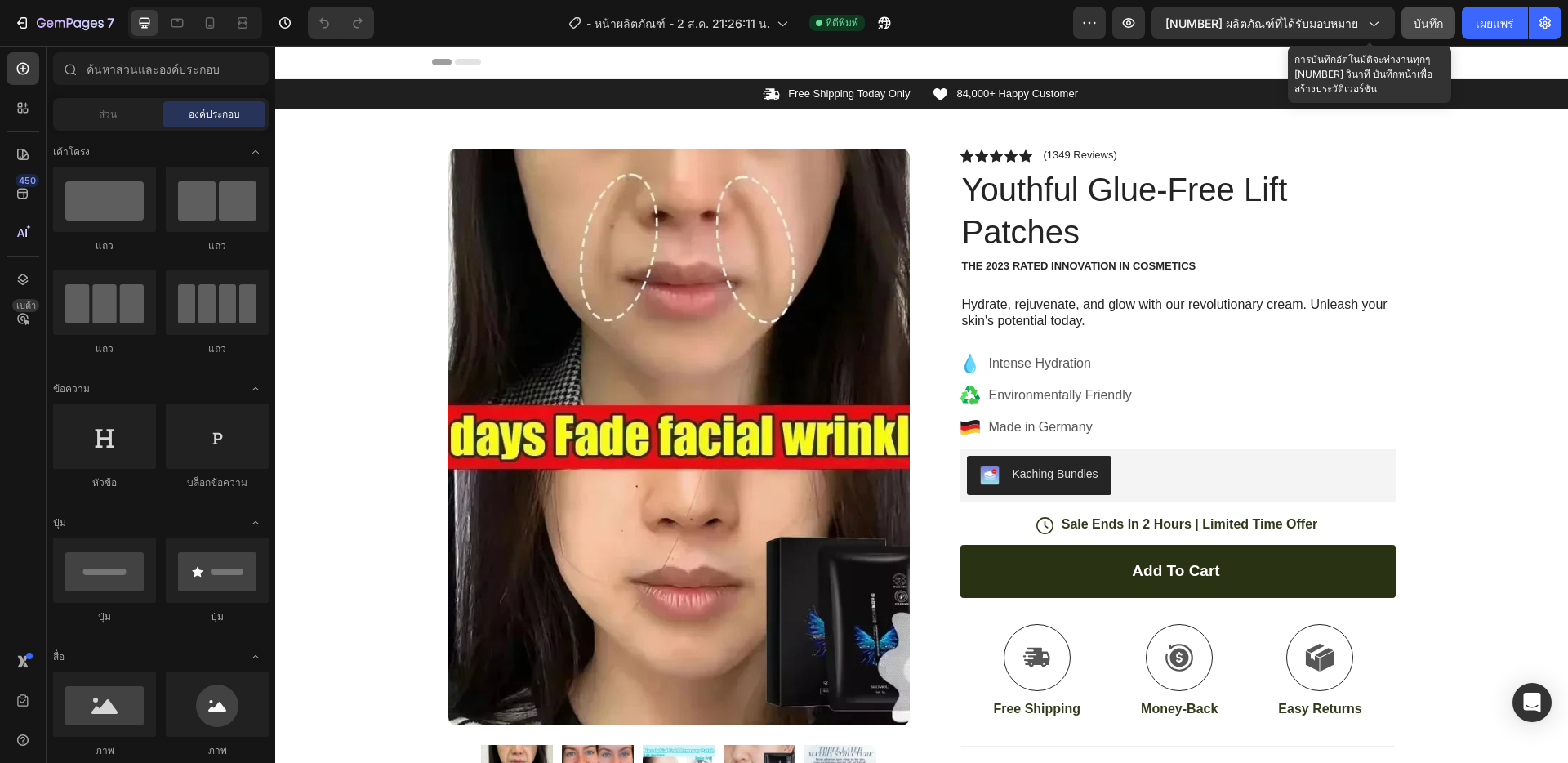 click on "บันทึก" at bounding box center (1428, 23) 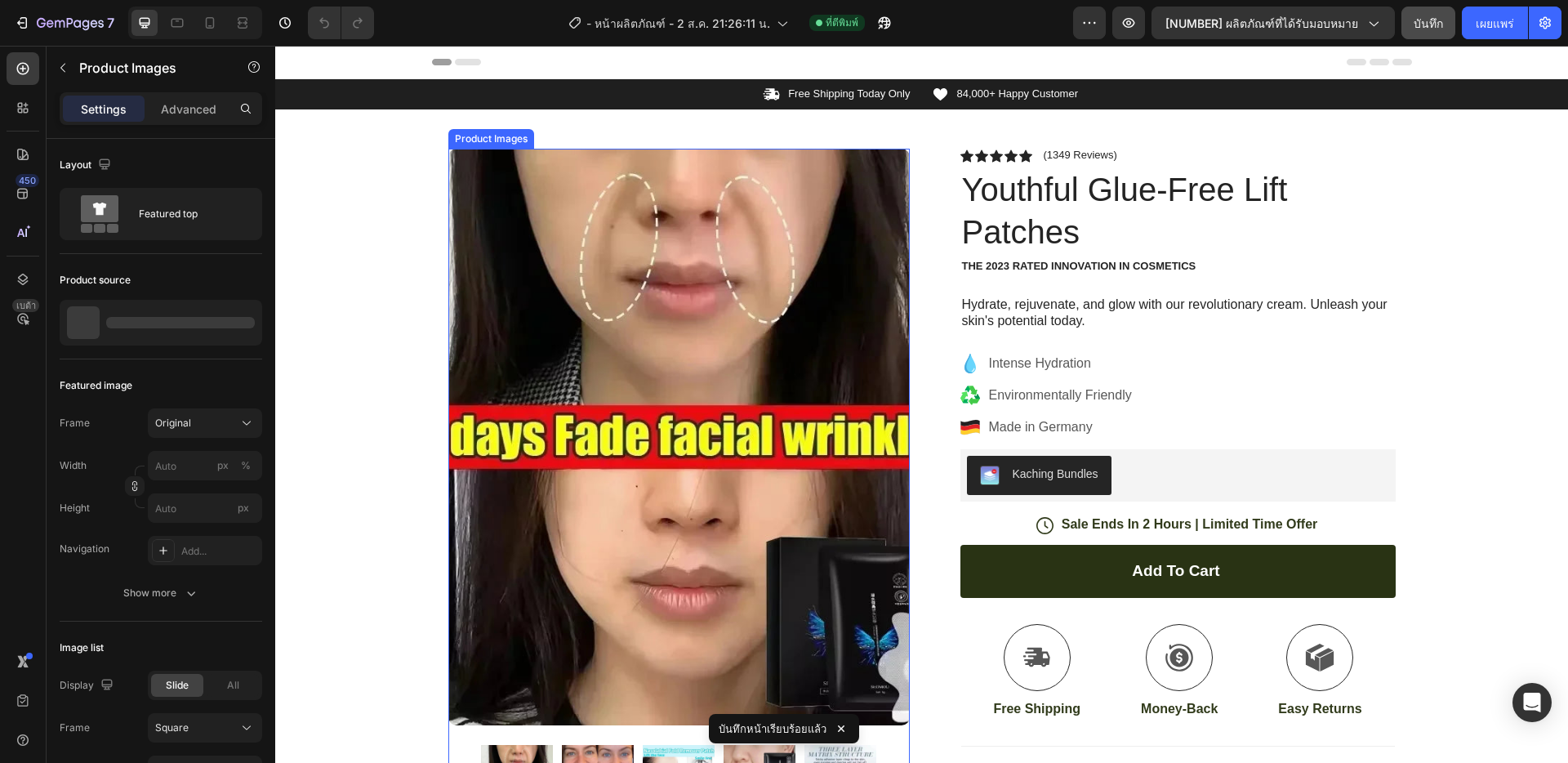 click at bounding box center (679, 437) 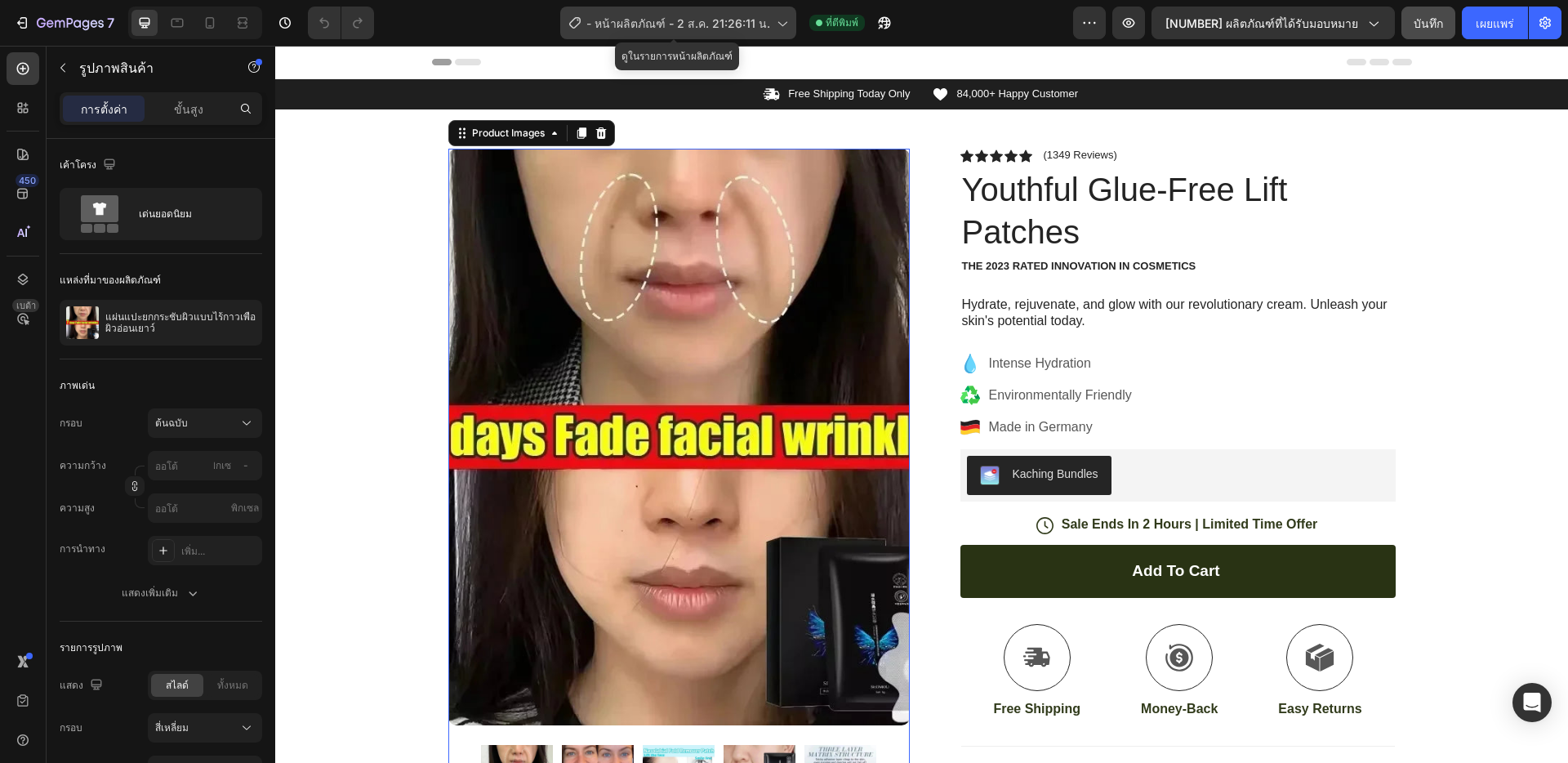 click on "หน้าผลิตภัณฑ์ - 2 ส.ค. 21:26:11 น." at bounding box center [682, 23] 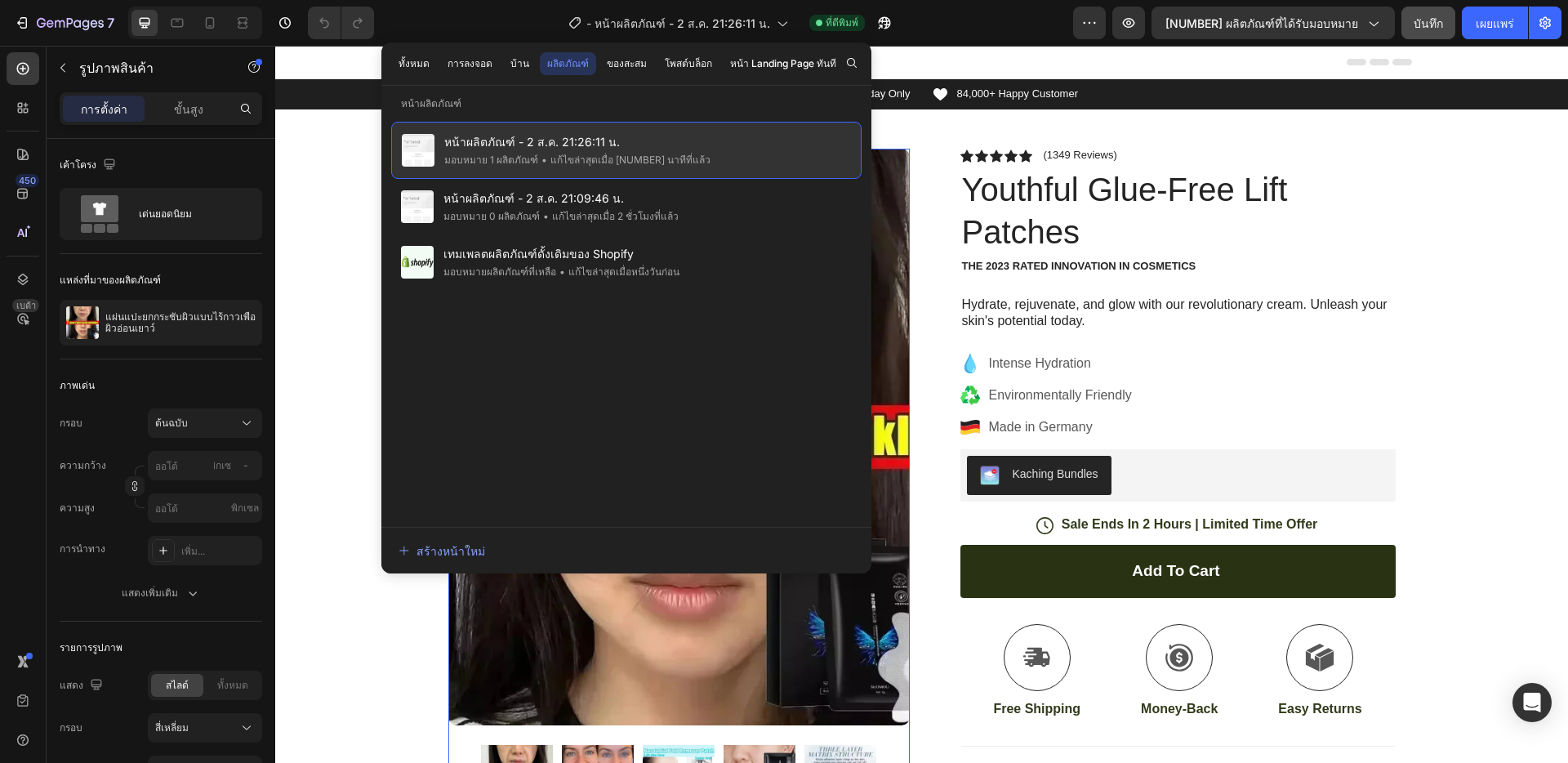 click on "หน้าผลิตภัณฑ์ - 2 ส.ค. 21:26:11 น." at bounding box center (577, 142) 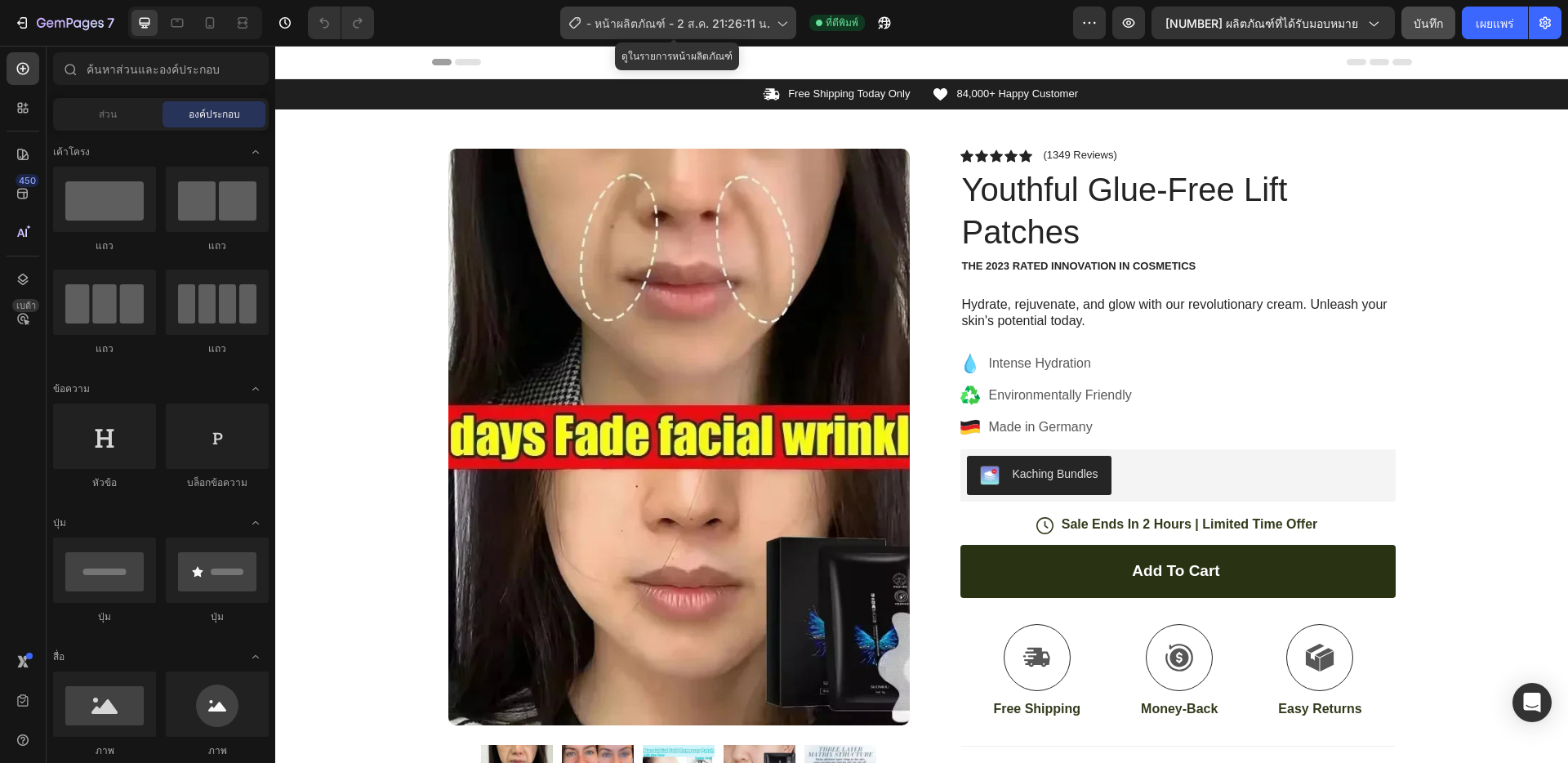 click on "หน้าผลิตภัณฑ์ - 2 ส.ค. 21:26:11 น." at bounding box center [682, 23] 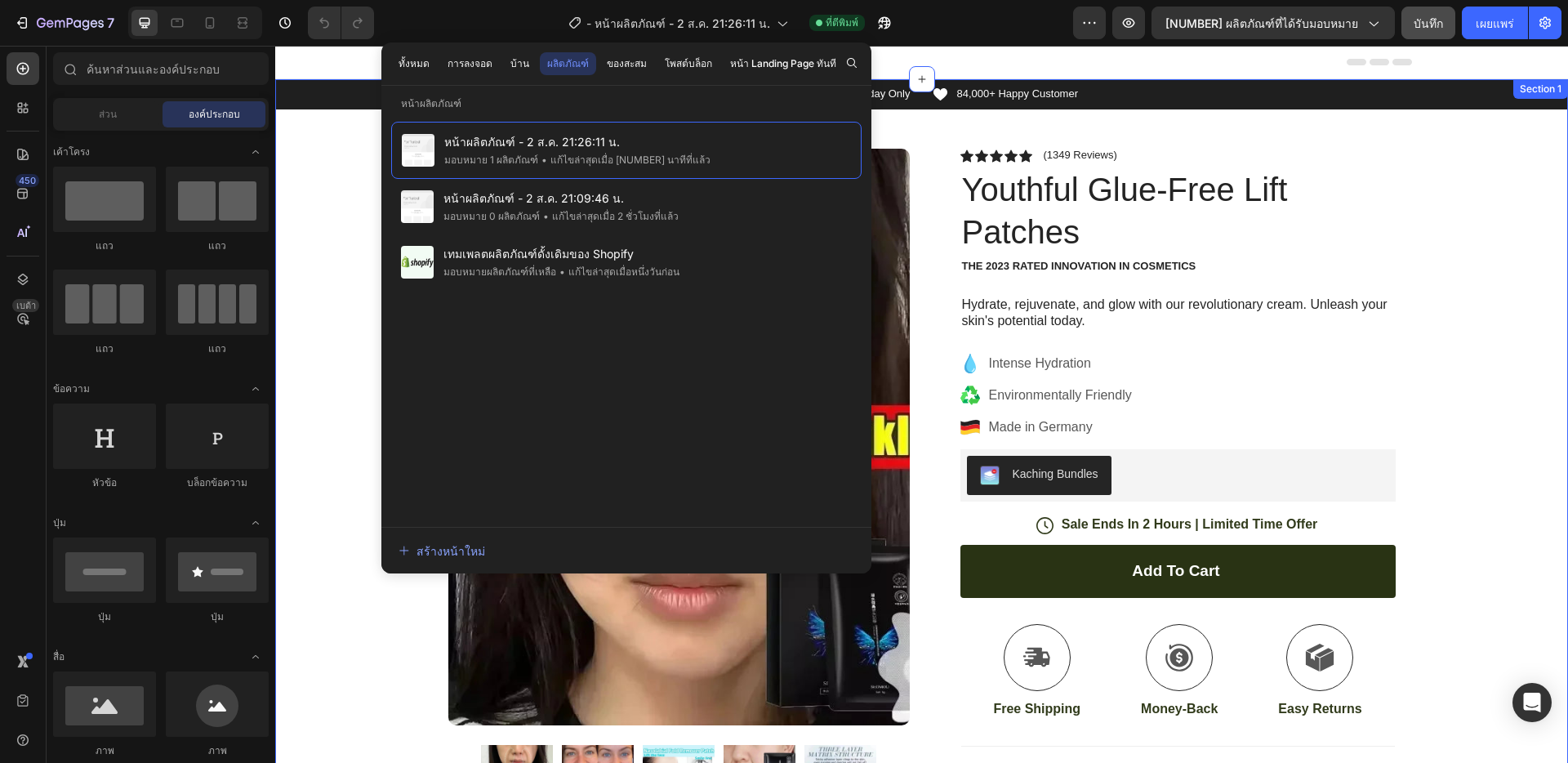 click on "Icon Free Shipping Today Only Text Block Row
Icon [NUMBER]+ Happy Customer Text Block Row Carousel Row
Product Images Image Icon Icon Icon Icon Icon Icon List “This skin cream is a game-changer! It has transformed my dry, lackluster skin into a hydrated and radiant complexion. I love how it absorbs quickly and leaves no greasy residue. Highly recommend” Text Block
Icon [FIRST] [LAST] ([CITY], [COUNTRY]) Text Block Row Row Row Icon Icon Icon Icon Icon Icon List ([NUMBER] Reviews) Text Block Row Youthful Glue-Free Lift Patches Product Title The [YEAR] Rated Innovation in Cosmetics Text Block Hydrate, rejuvenate, and glow with our revolutionary cream. Unleash your skin's potential today. Text Block
Intense Hydration
Environmentally Friendly
Made in Germany Item List Kaching Bundles Kaching Bundles
Icon Sale Ends In [NUMBER] Hours | Limited Time Offer Text Block Row Add to cart Add to Cart
Icon Free Shipping" at bounding box center [921, 565] 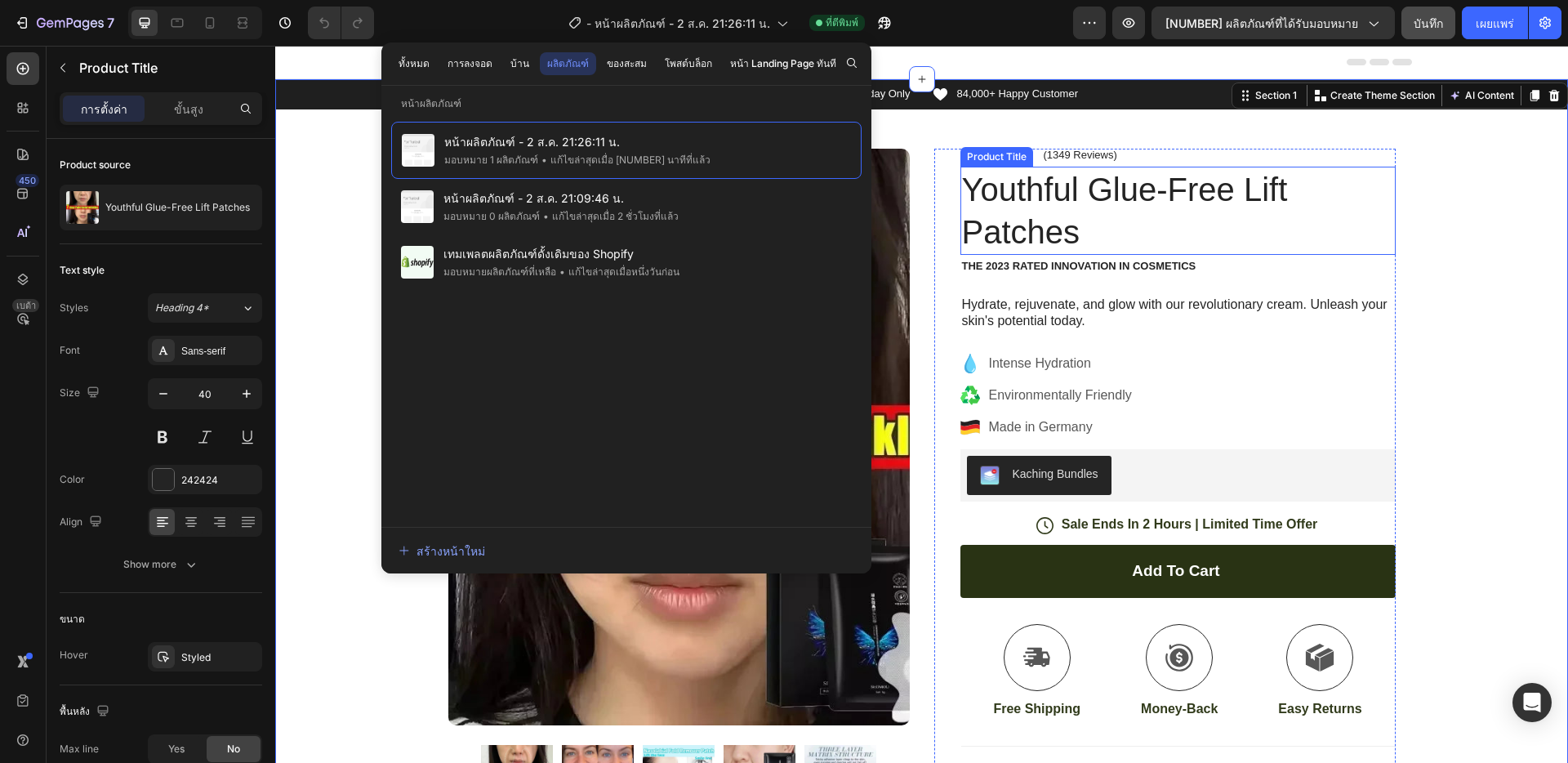 click on "Youthful Glue-Free Lift Patches" at bounding box center (1178, 211) 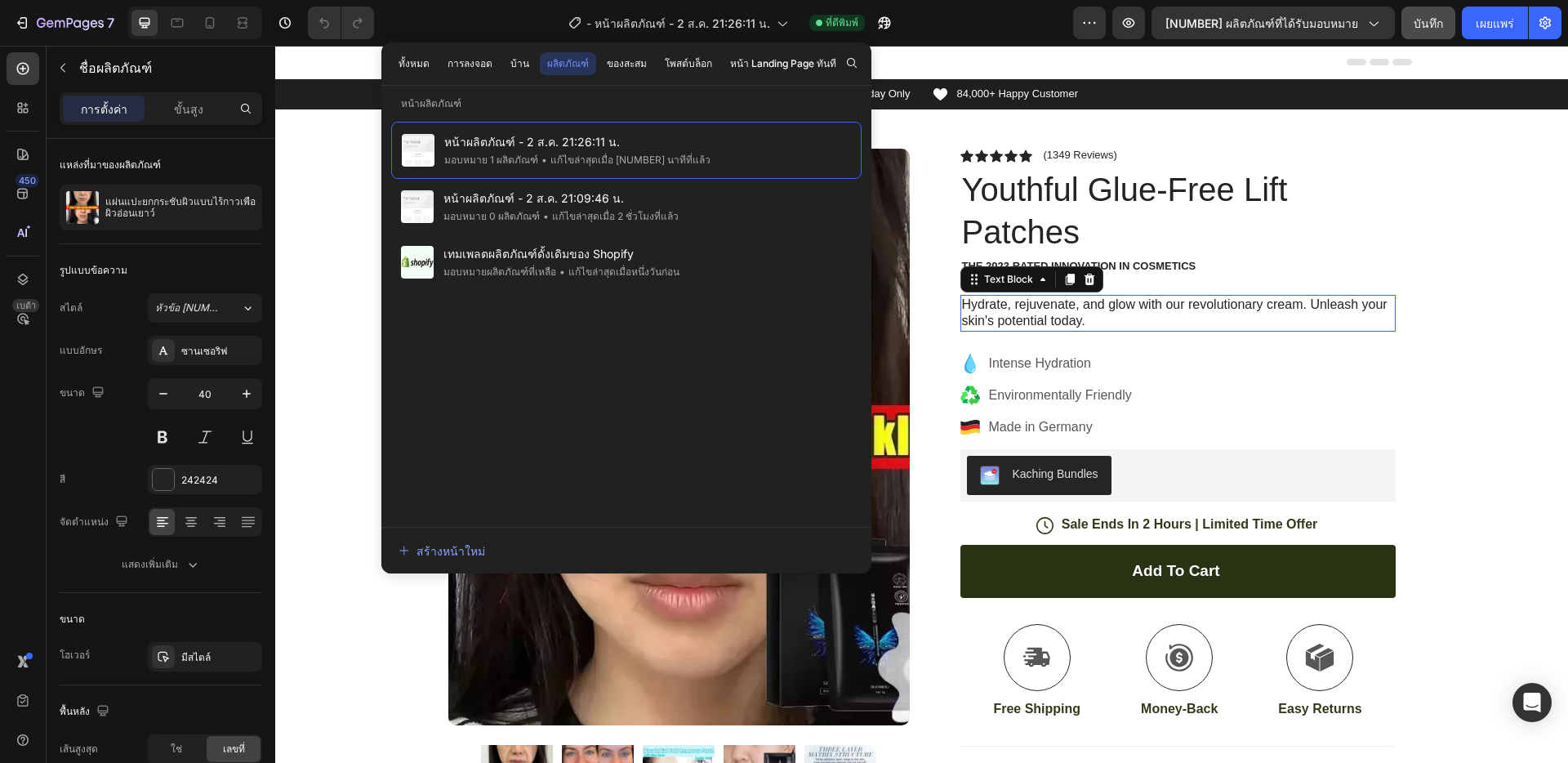 click on "Hydrate, rejuvenate, and glow with our revolutionary cream. Unleash your skin's potential today." at bounding box center [1178, 314] 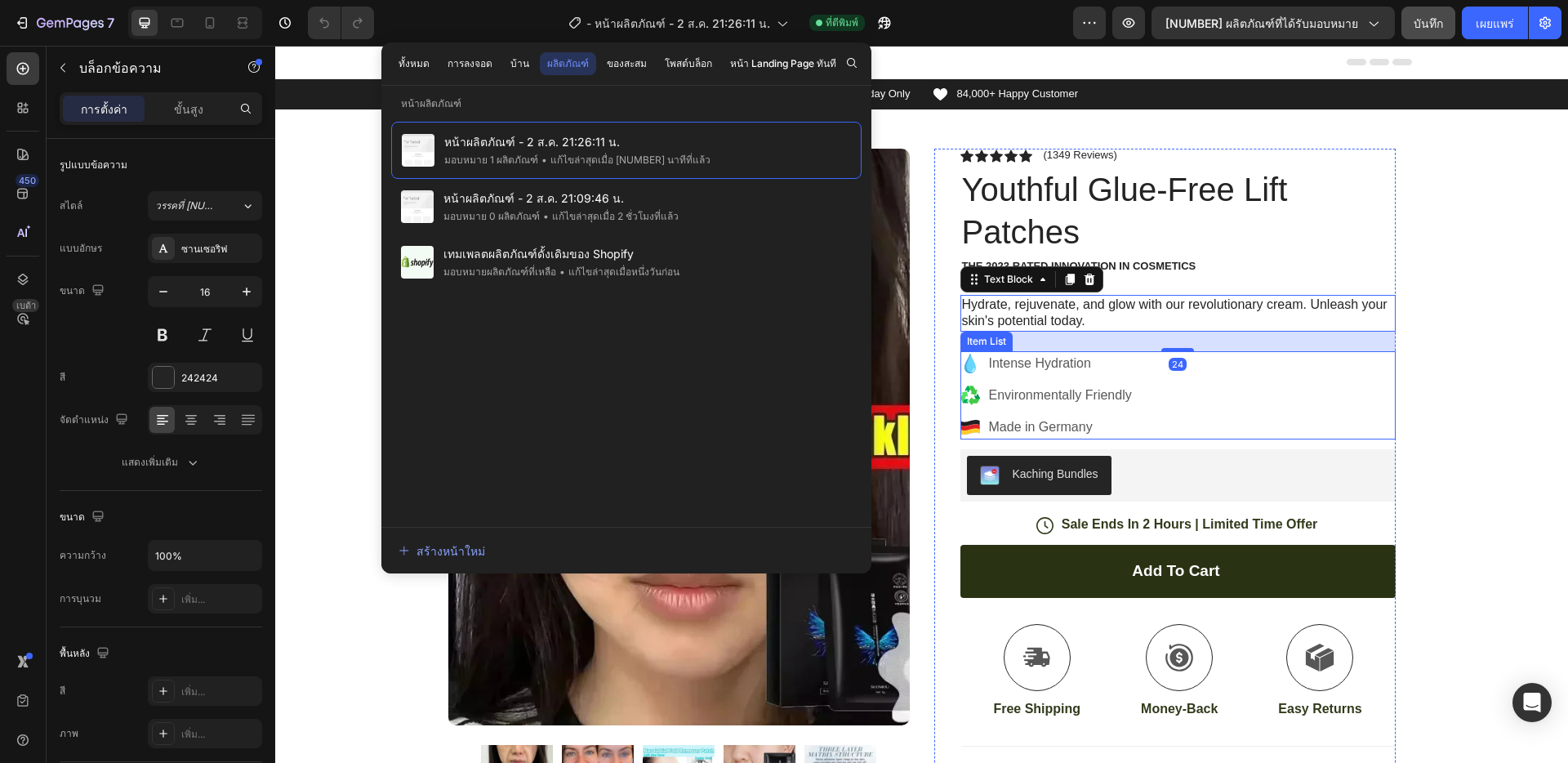 click on "Intense Hydration
Environmentally Friendly
Made in Germany" at bounding box center (1178, 395) 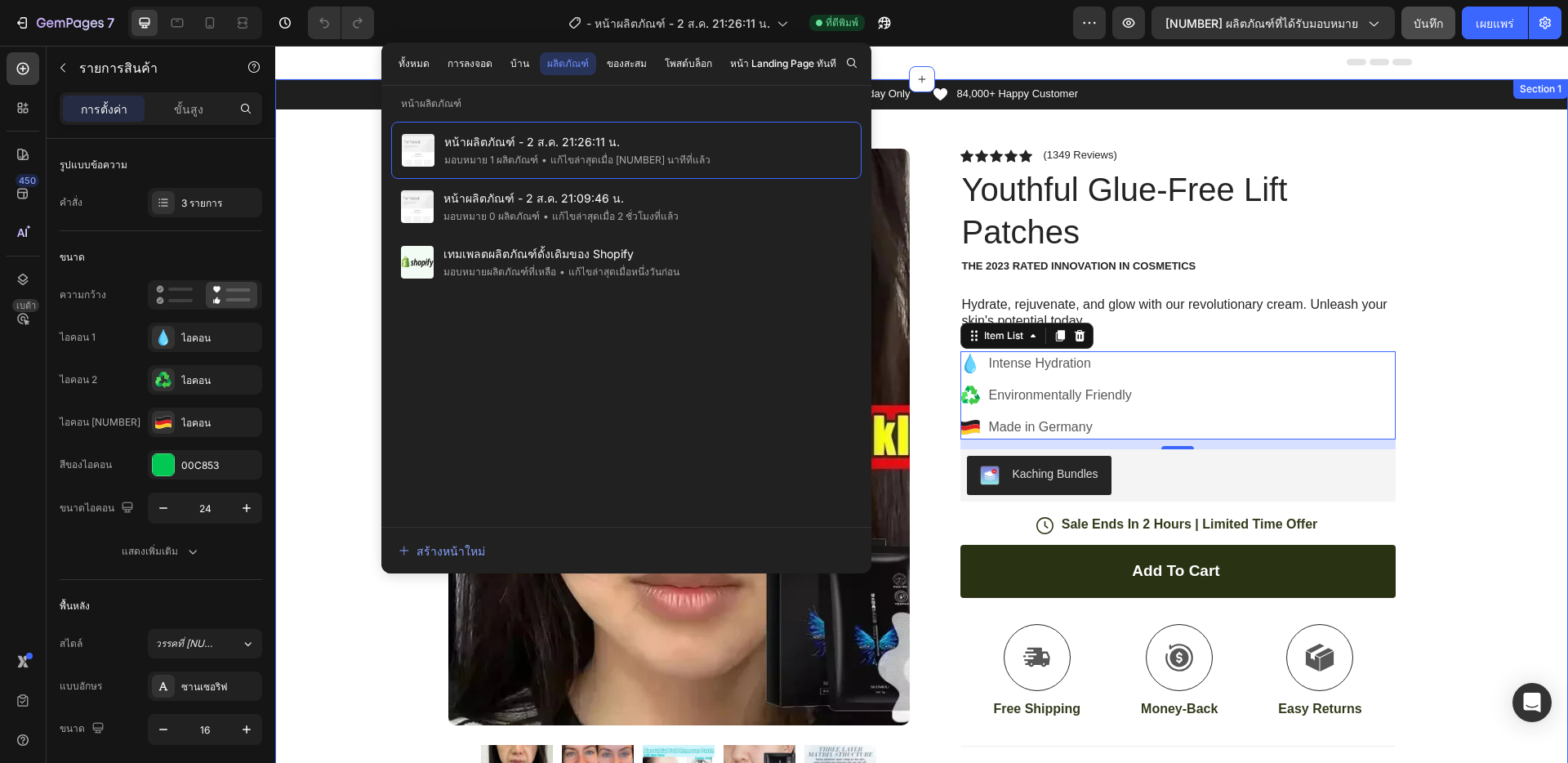 click on "Icon Free Shipping Today Only Text Block Row
Icon 84,000+ Happy Customer Text Block Row Carousel Row
Product Images Image Icon Icon Icon Icon Icon Icon List “This skin cream is a game-changer! It has transformed my dry, lackluster skin into a hydrated and radiant complexion. I love how it absorbs quickly and leaves no greasy residue. Highly recommend” Text Block
Icon Hannah N. ([CITY], [STATE]) Text Block Row Row Row Icon Icon Icon Icon Icon Icon List (1349 Reviews) Text Block Row Youthful Glue-Free Lift Patches Product Title The 2023 Rated Innovation in Cosmetics Text Block Hydrate, rejuvenate, and glow with our revolutionary cream. Unleash your skin's potential today. Text Block
Intense Hydration
Environmentally Friendly
Made in Germany Item List   12 Kaching Bundles Kaching Bundles
Icon Sale Ends In 2 Hours | Limited Time Offer Text Block Row Add to cart Add to Cart
Icon Text Block" at bounding box center (921, 565) 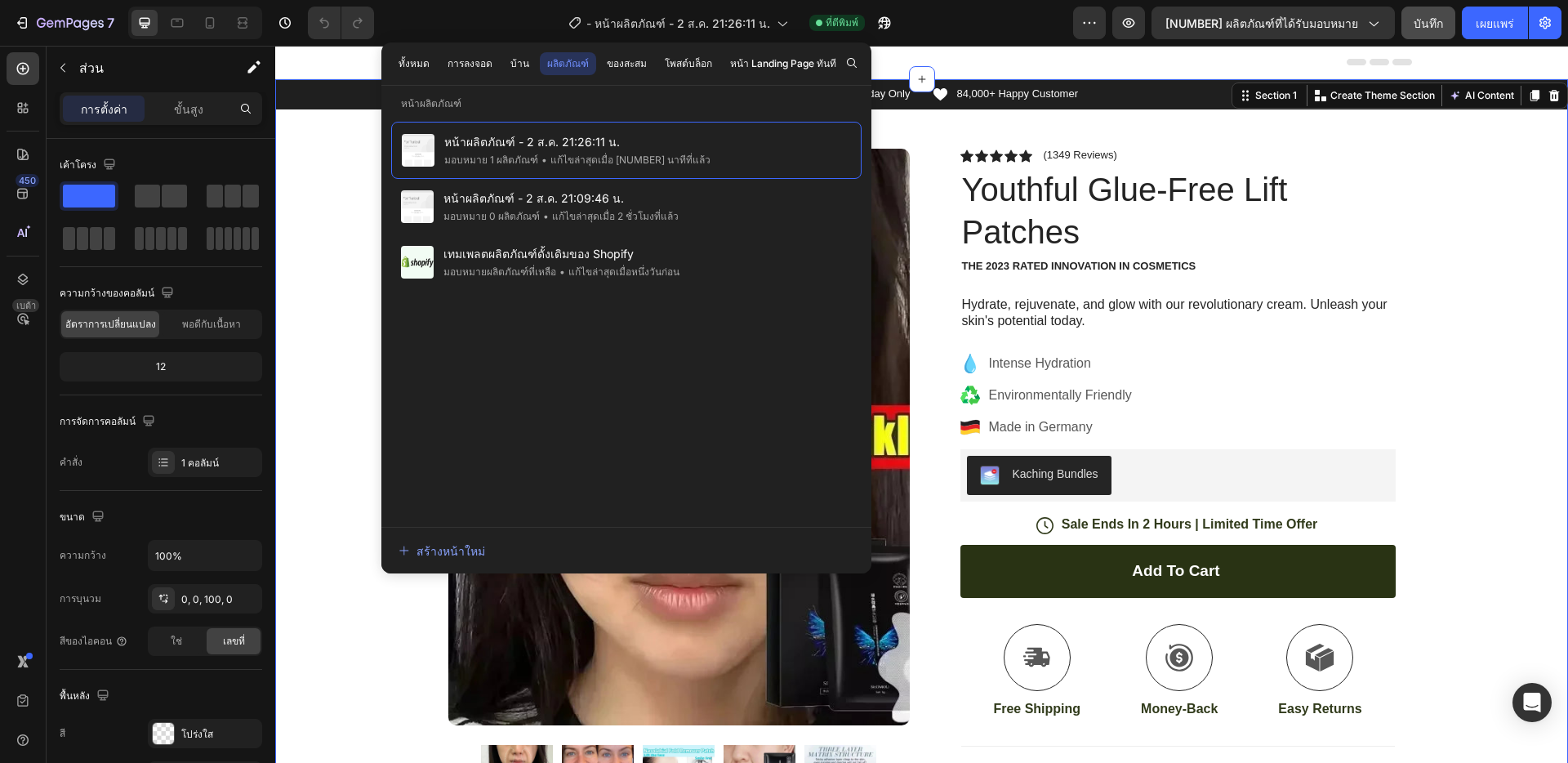 click on "Icon Free Shipping Today Only Text Block Row
Icon [NUMBER]+ Happy Customer Text Block Row Carousel Row
Product Images Image Icon Icon Icon Icon Icon Icon List “This skin cream is a game-changer! It has transformed my dry, lackluster skin into a hydrated and radiant complexion. I love how it absorbs quickly and leaves no greasy residue. Highly recommend” Text Block
Icon [FIRST] [LAST] ([CITY], [COUNTRY]) Text Block Row Row Row Icon Icon Icon Icon Icon Icon List ([NUMBER] Reviews) Text Block Row Youthful Glue-Free Lift Patches Product Title The [YEAR] Rated Innovation in Cosmetics Text Block Hydrate, rejuvenate, and glow with our revolutionary cream. Unleash your skin's potential today. Text Block
Intense Hydration
Environmentally Friendly
Made in Germany Item List Kaching Bundles Kaching Bundles
Icon Sale Ends In [NUMBER] Hours | Limited Time Offer Text Block Row Add to cart Add to Cart
Icon Free Shipping" at bounding box center [921, 565] 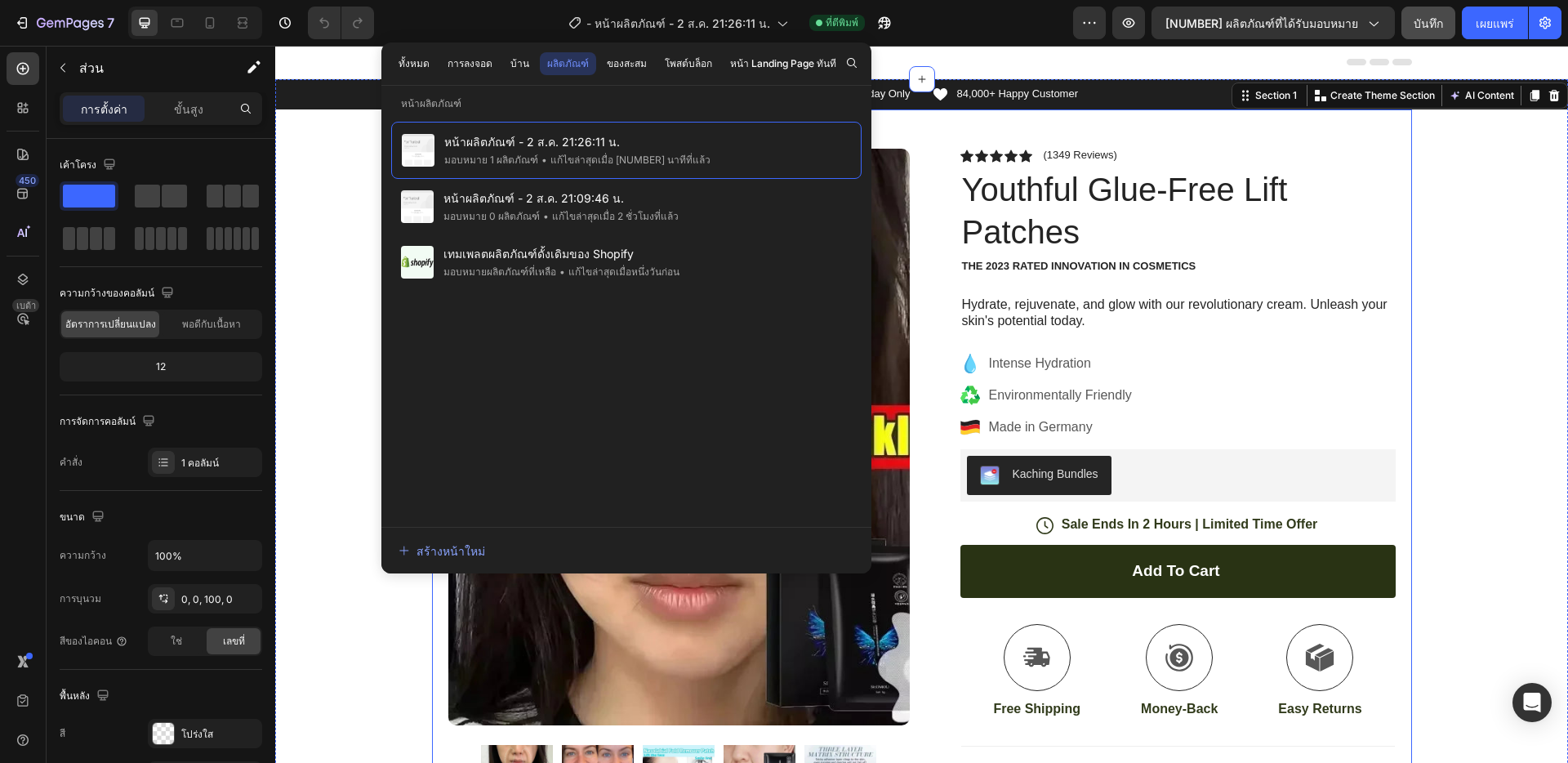 click at bounding box center [679, 437] 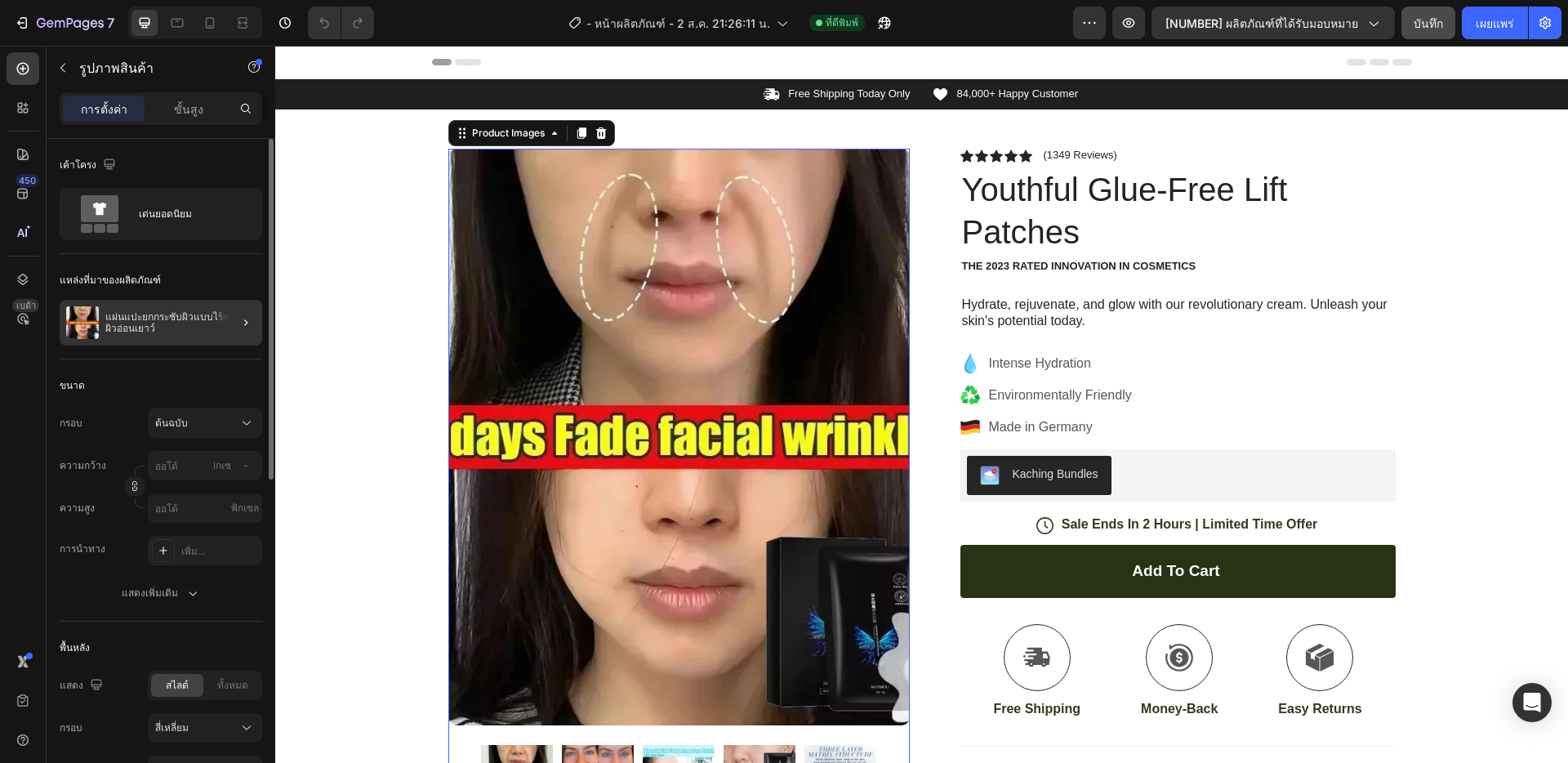 click 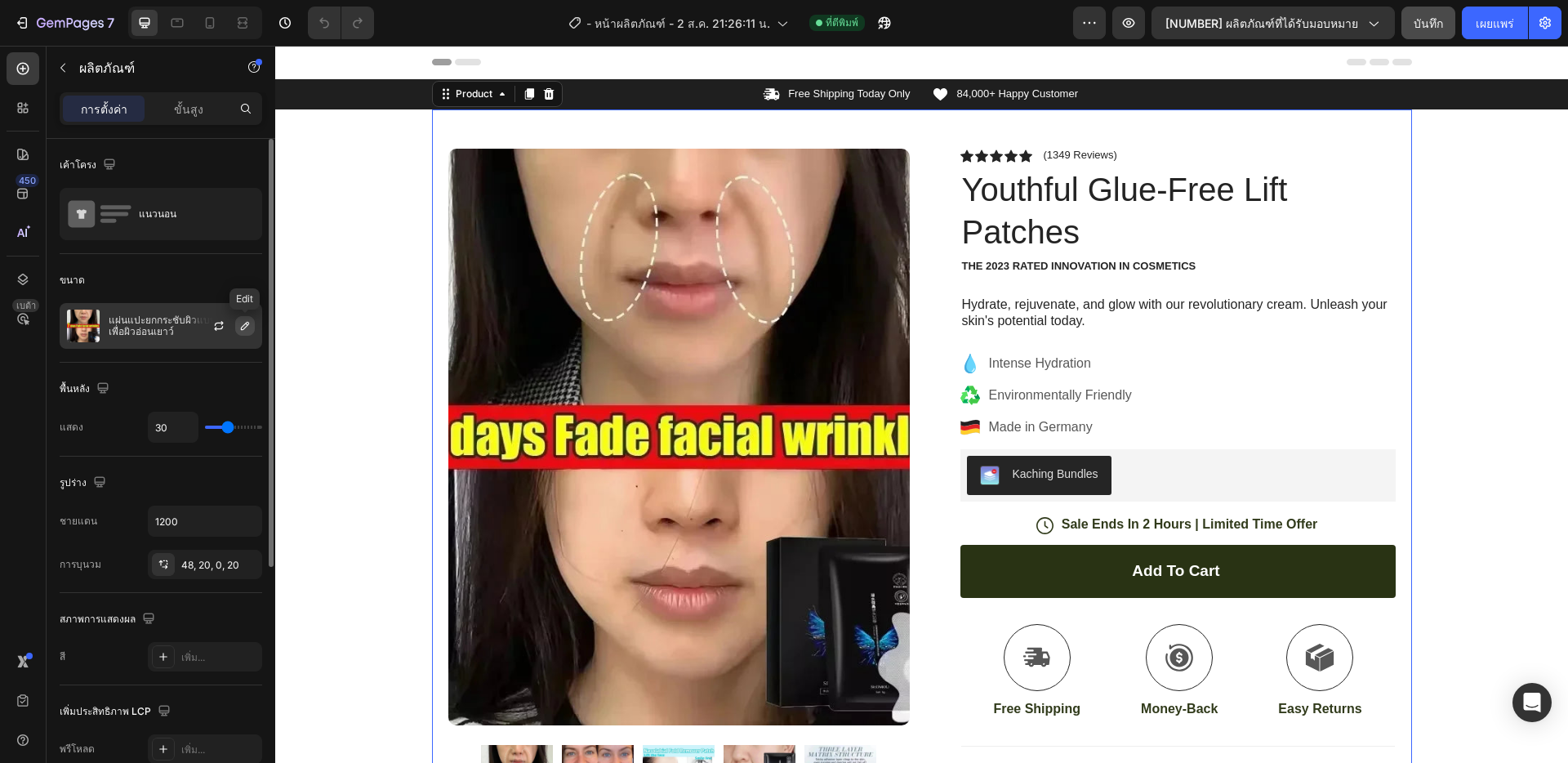 click 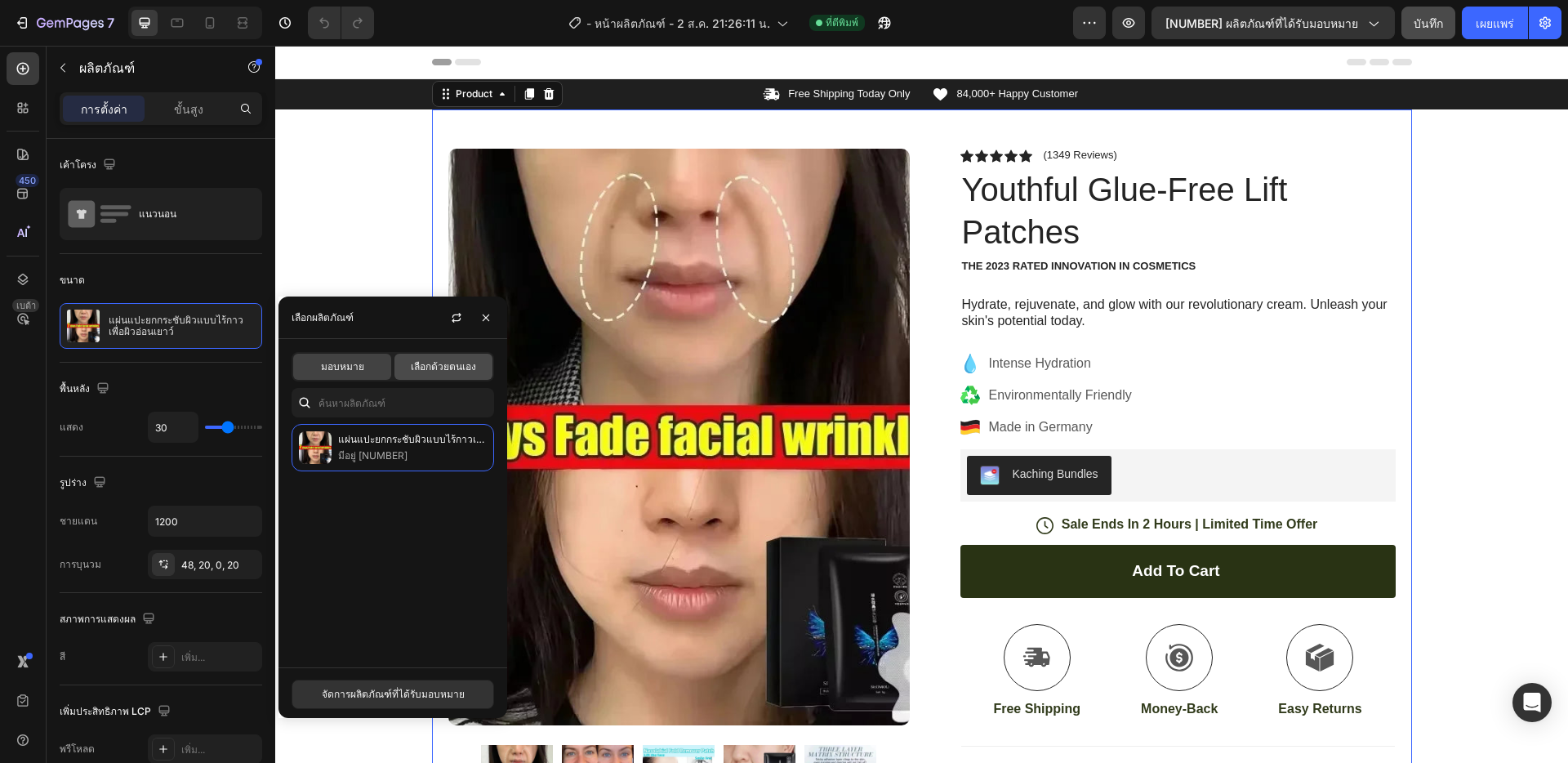 click on "เลือกด้วยตนเอง" at bounding box center [443, 366] 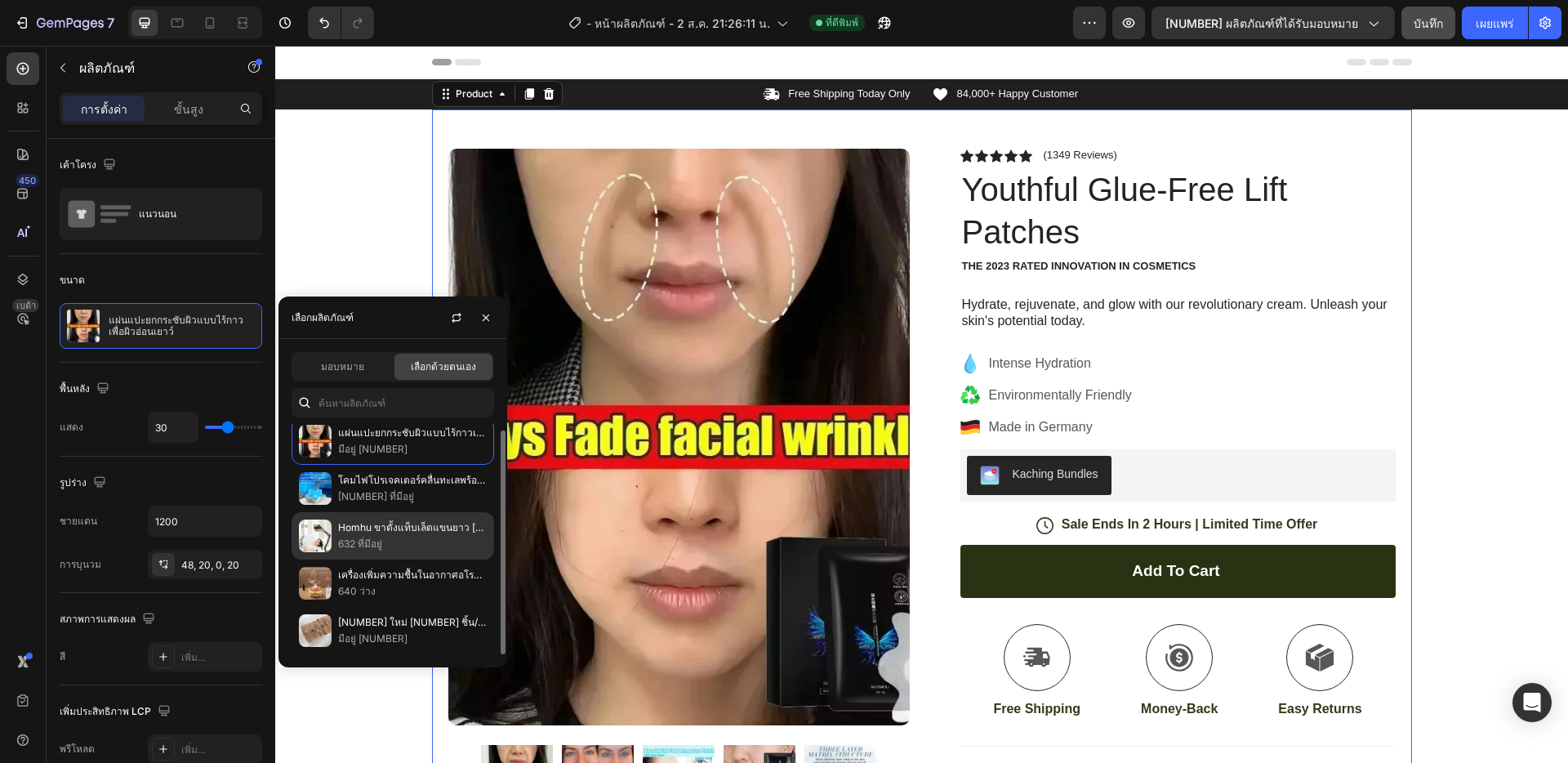 scroll, scrollTop: 0, scrollLeft: 0, axis: both 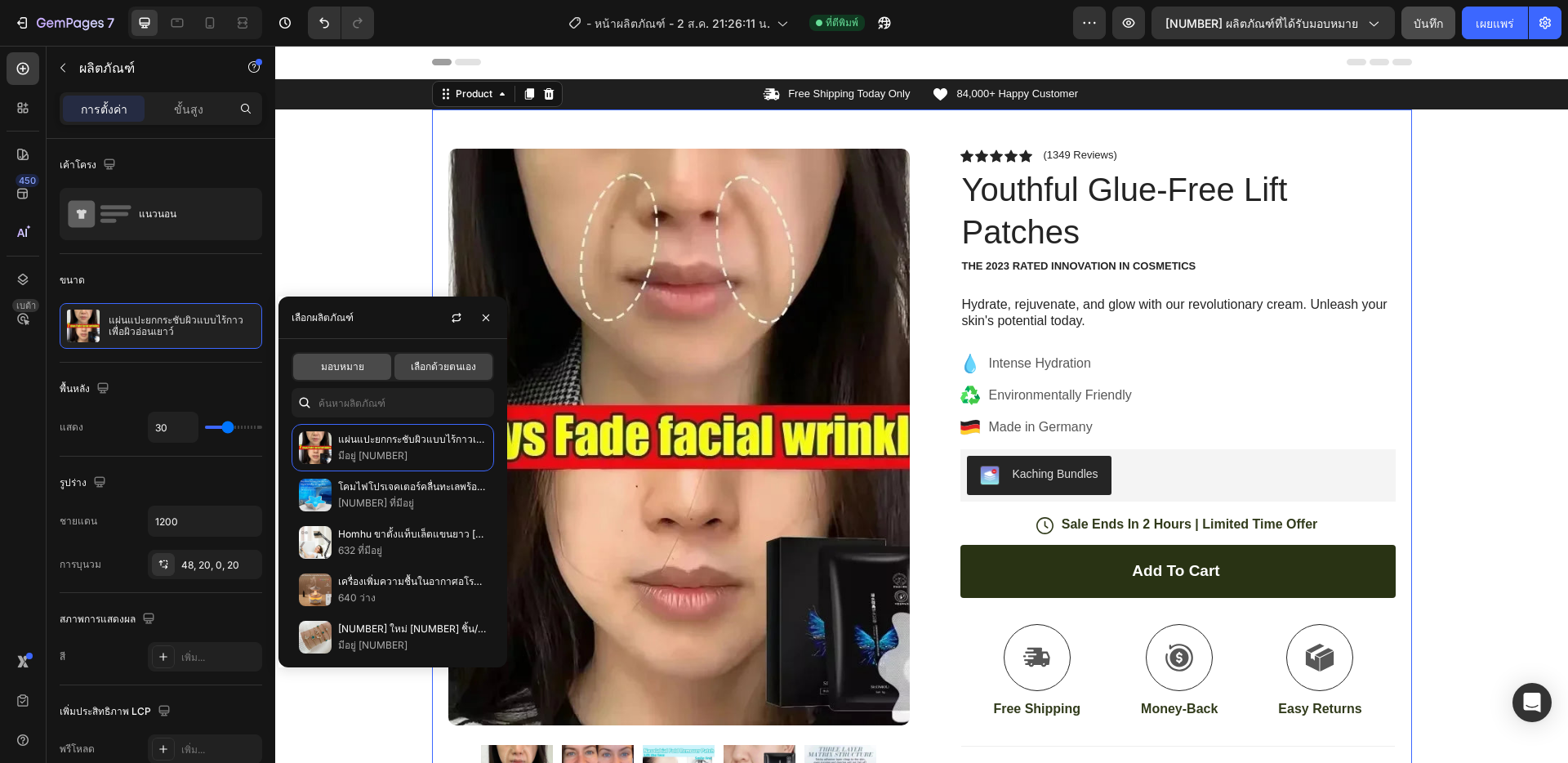 click on "มอบหมาย" at bounding box center [342, 366] 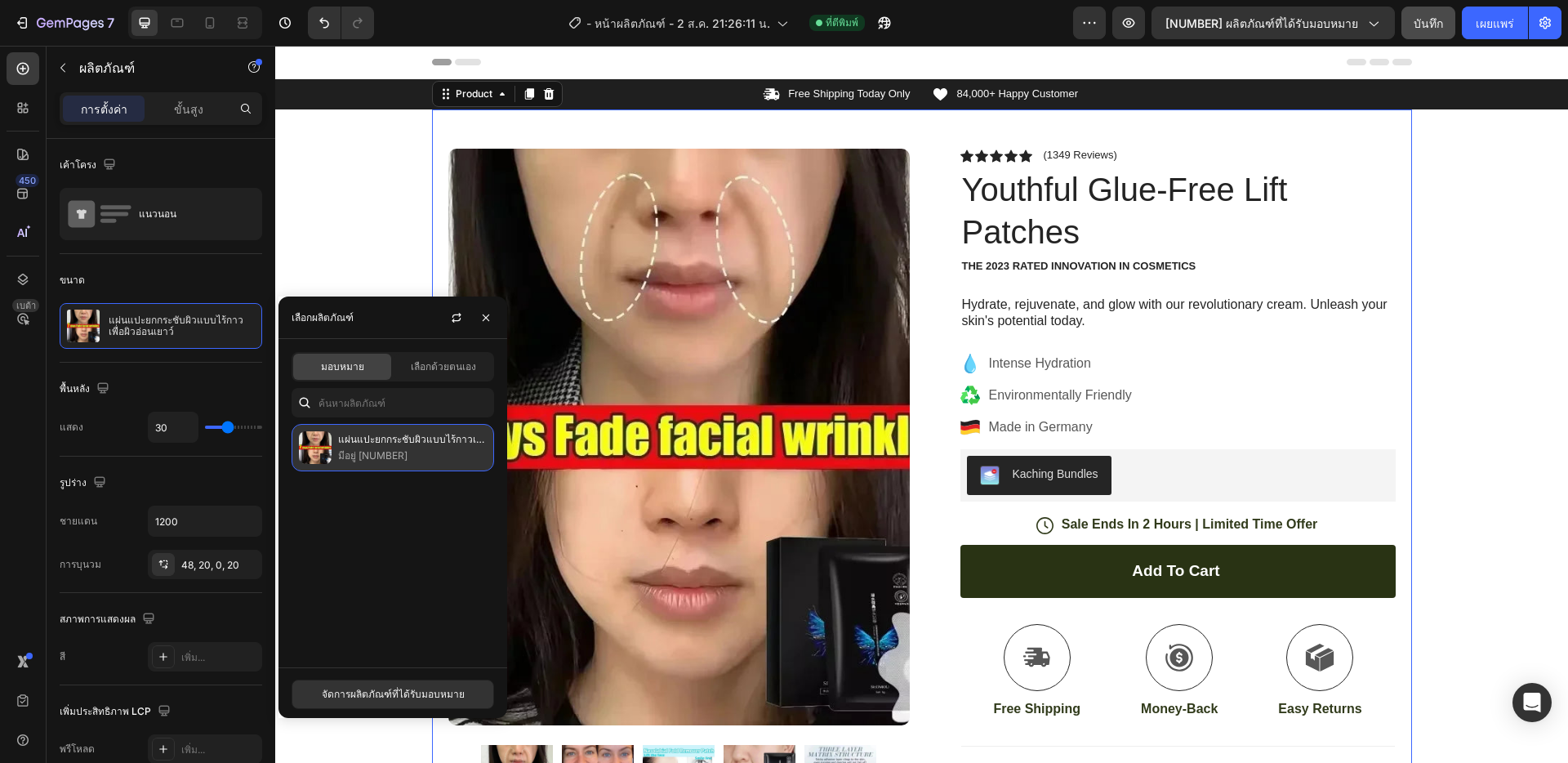 click on "มีอยู่ [NUMBER]" at bounding box center (412, 456) 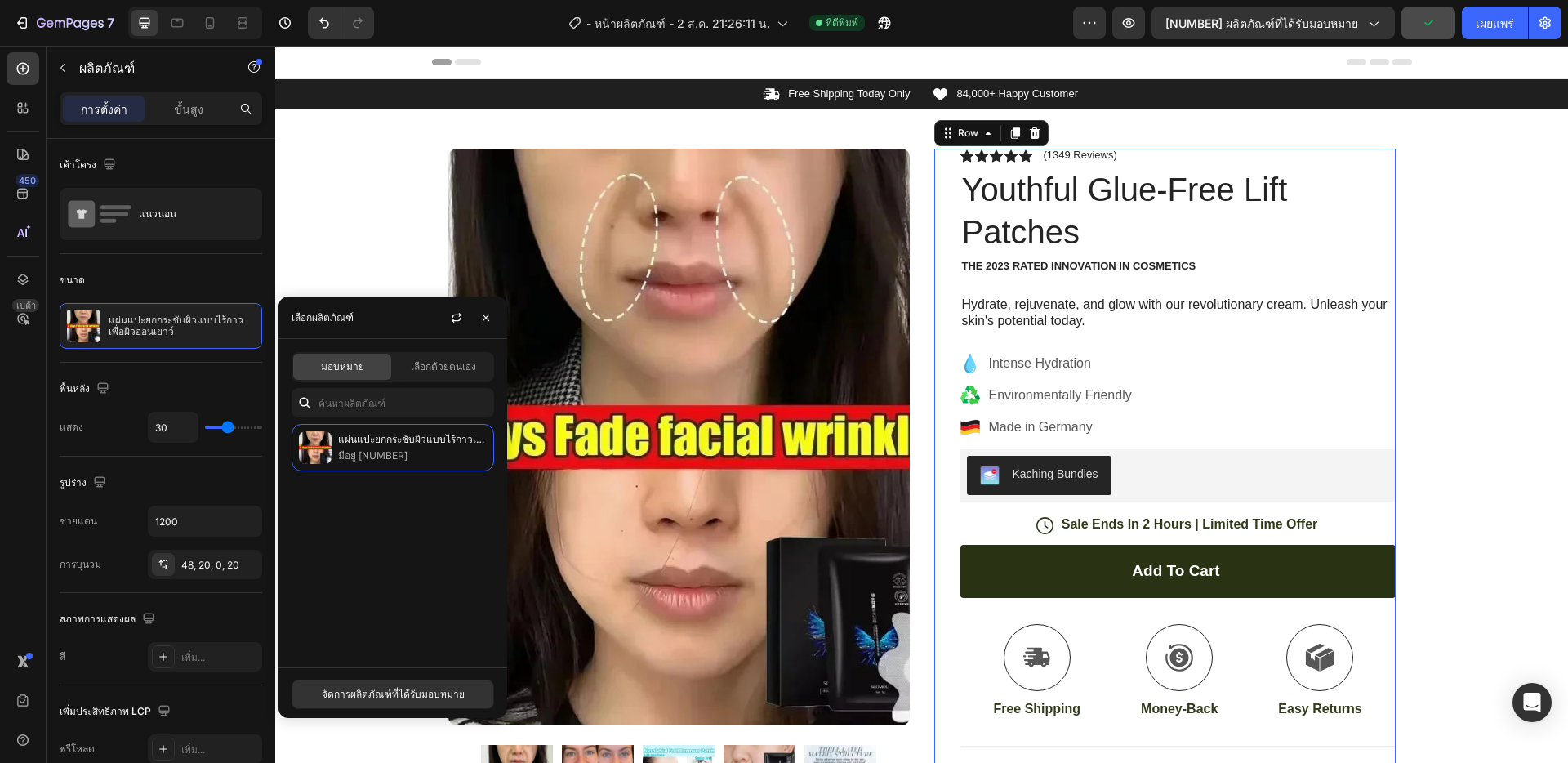 click on "Icon Icon Icon Icon Icon Icon List ([NUMBER] Reviews) Text Block Row Youthful Glue-Free Lift Patches Product Title The [YEAR] Rated Innovation in Cosmetics Text Block Hydrate, rejuvenate, and glow with our revolutionary cream. Unleash your skin's potential today. Text Block
Intense Hydration
Environmentally Friendly
Made in Germany Item List Kaching Bundles Kaching Bundles
Icon Sale Ends In [NUMBER] Hours | Limited Time Offer Text Block Row Add to cart Add to Cart
Icon Free Shipping Text Block
Icon Money-Back Text Block
Icon Easy Returns Text Block Row Image Icon Icon Icon Icon Icon Icon List “this skin cream is a game-changer! it has transformed my dry, lackluster skin into a hydrated and radiant complexion. i love how it absorbs quickly and leaves no greasy residue. highly recommend” Text Block
Icon [FIRST] [LAST] ([CITY], [COUNTRY]) Text Block Row Row
Benefits Row" at bounding box center (1165, 573) 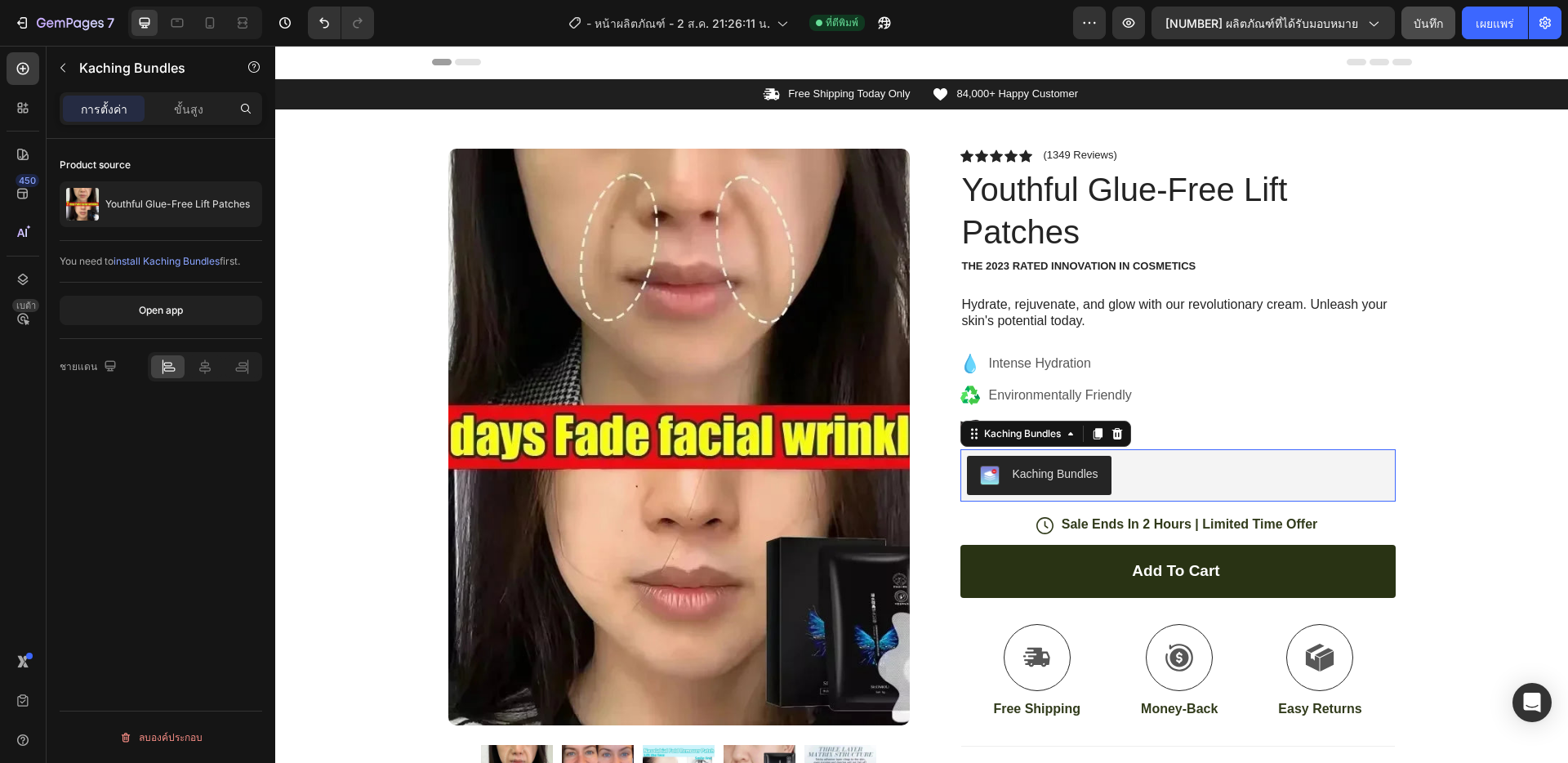 click on "Kaching Bundles" at bounding box center [1178, 475] 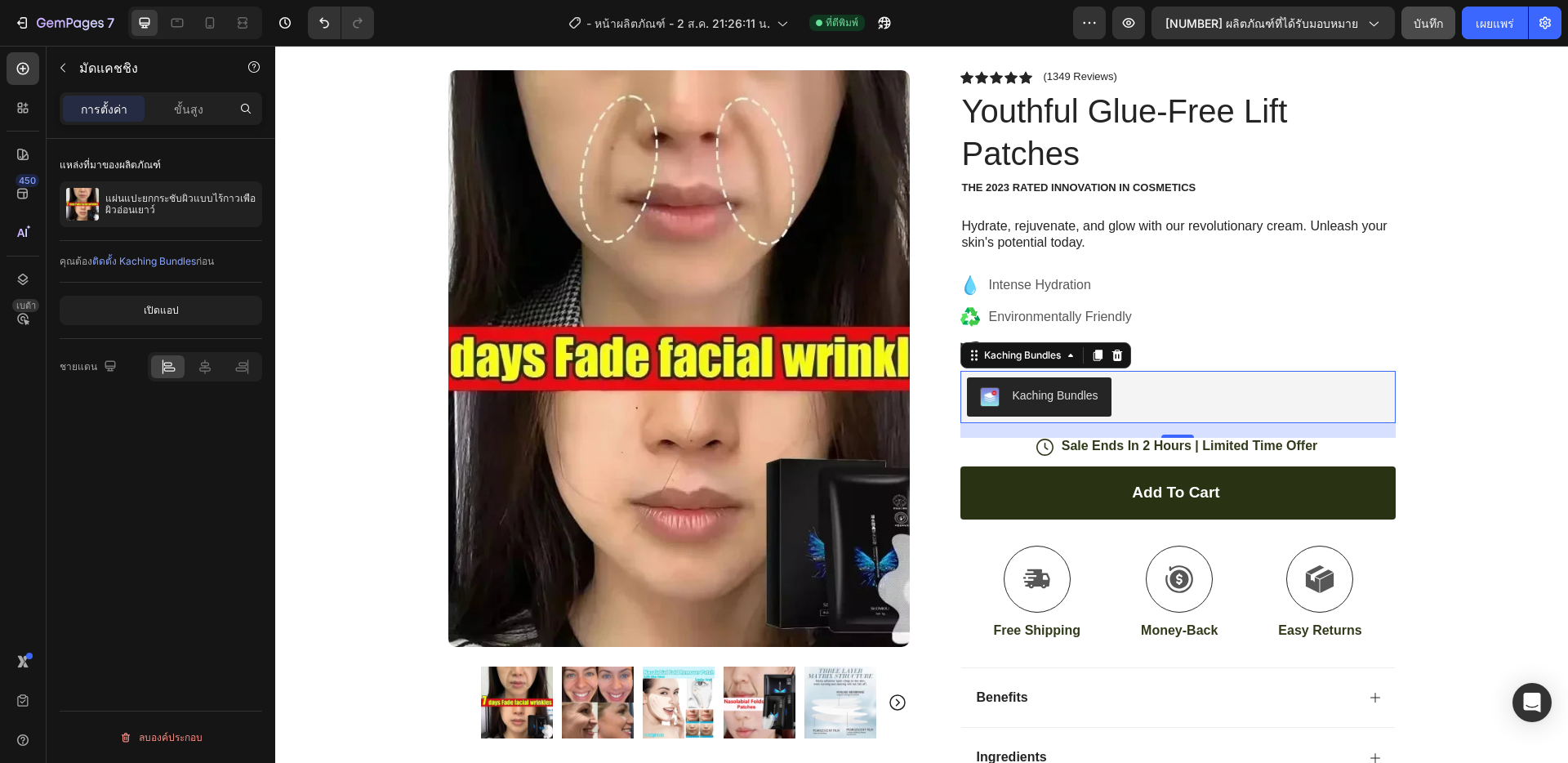scroll, scrollTop: 45, scrollLeft: 0, axis: vertical 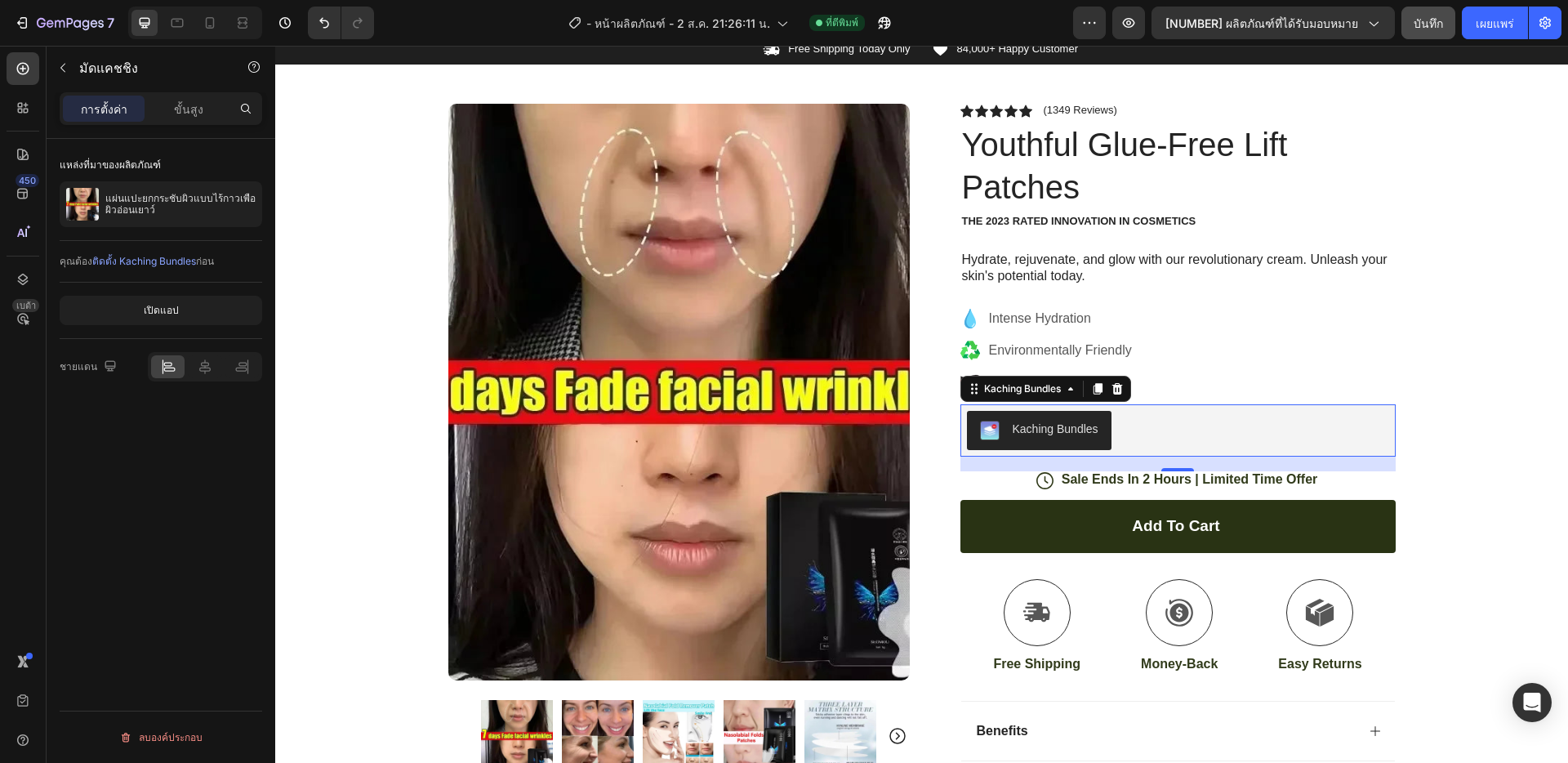 click on "450 Beta" at bounding box center (23, 349) 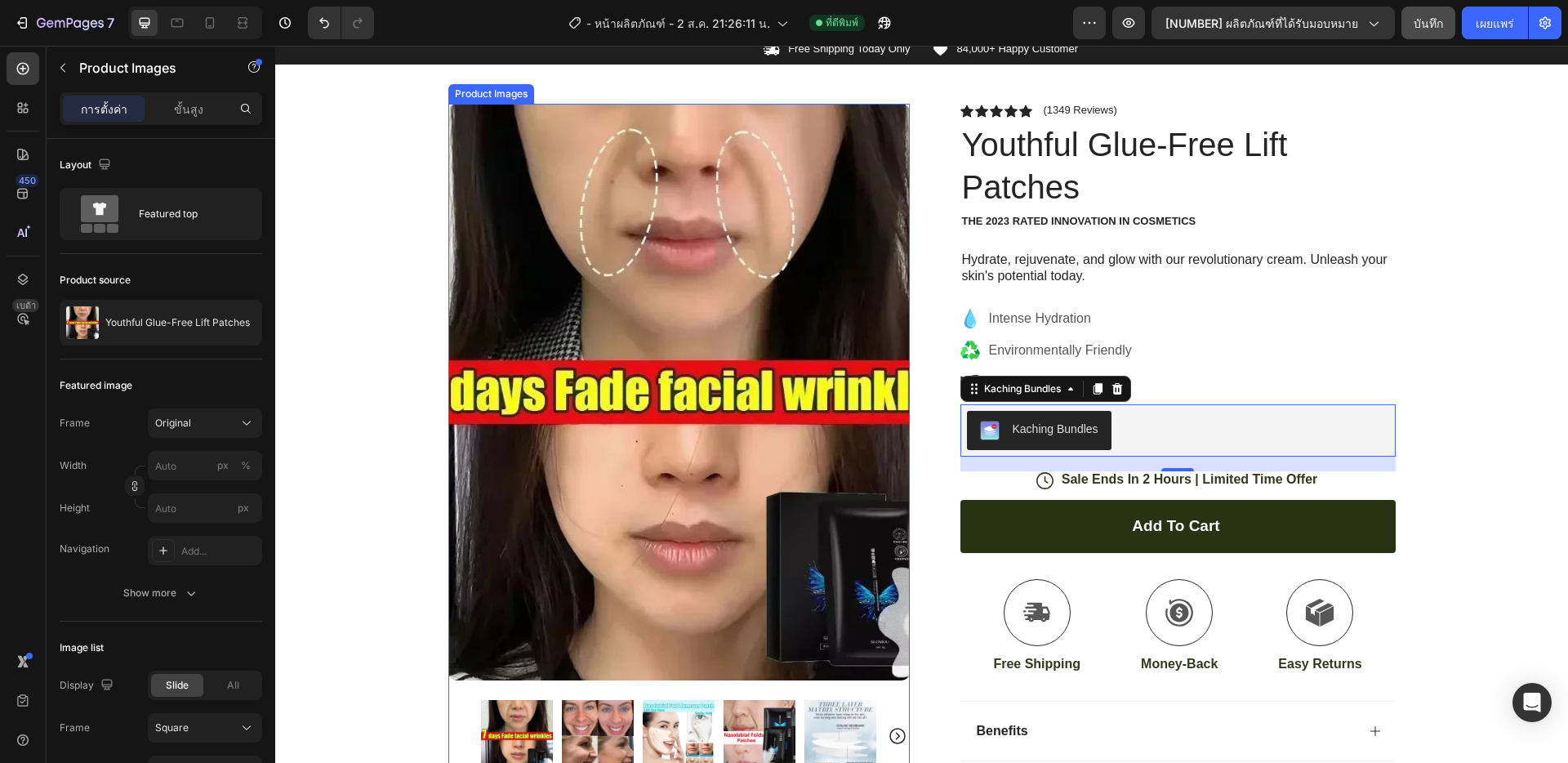 click at bounding box center [679, 392] 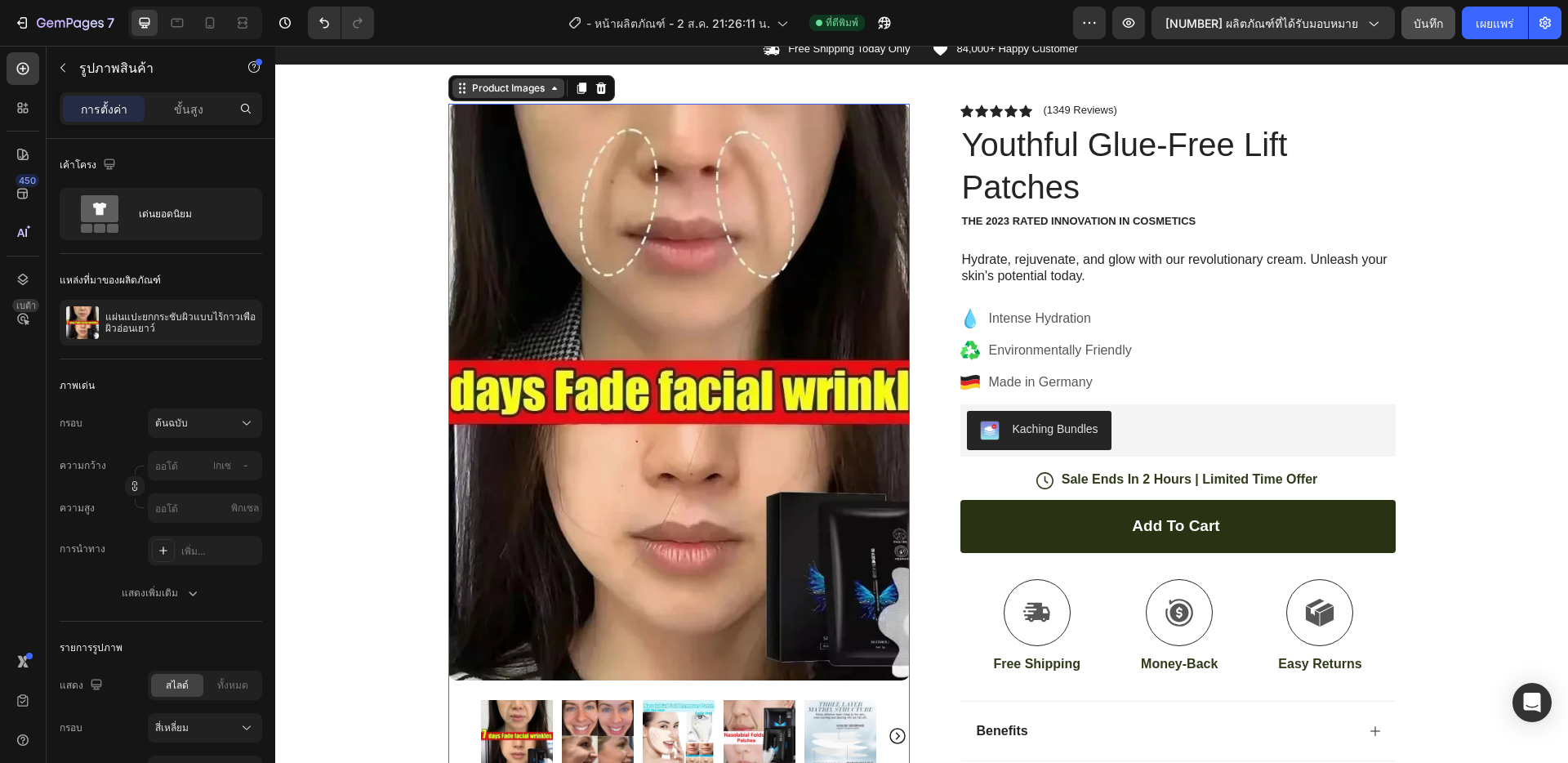 click 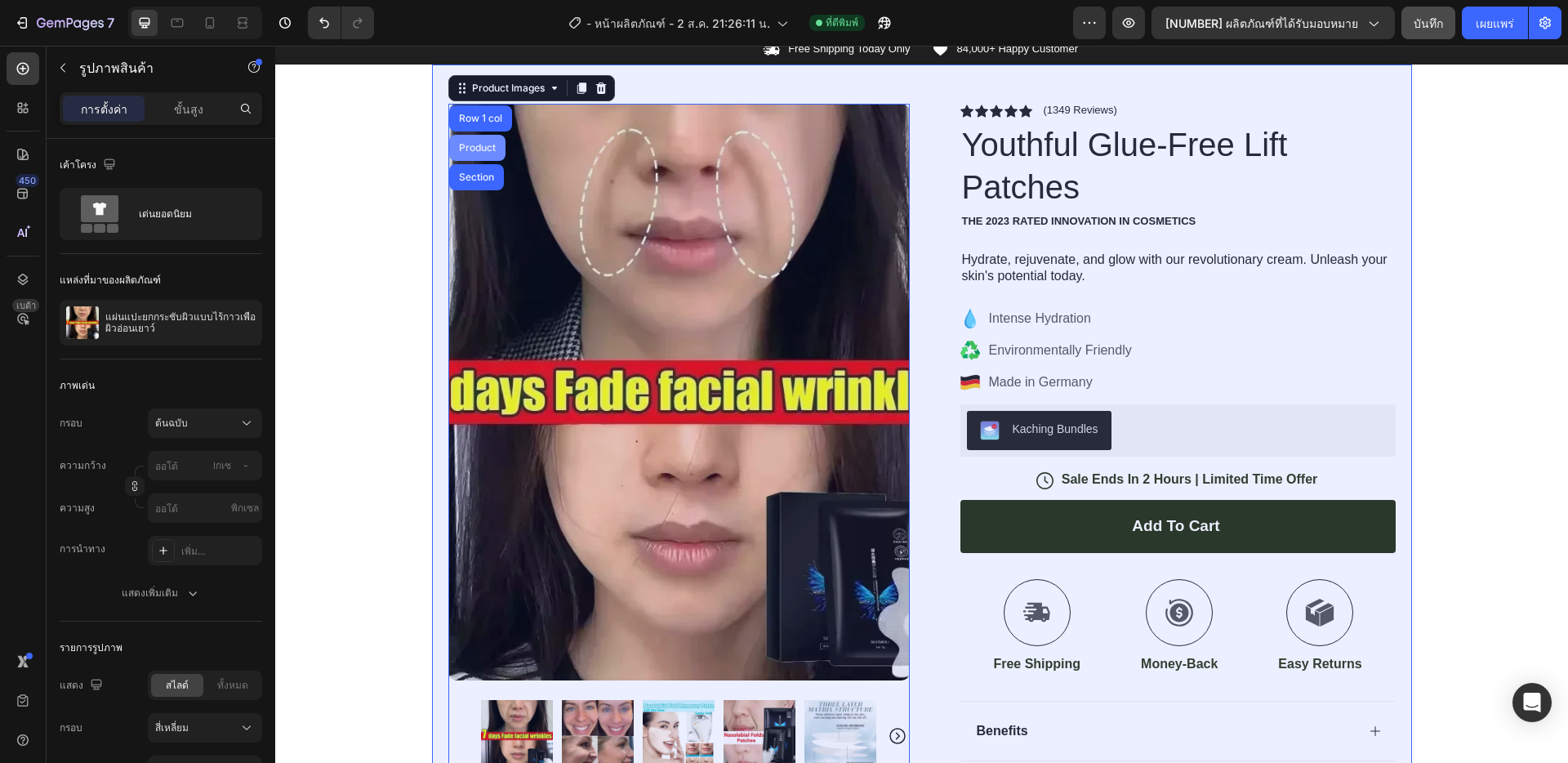 click on "Product" at bounding box center (477, 148) 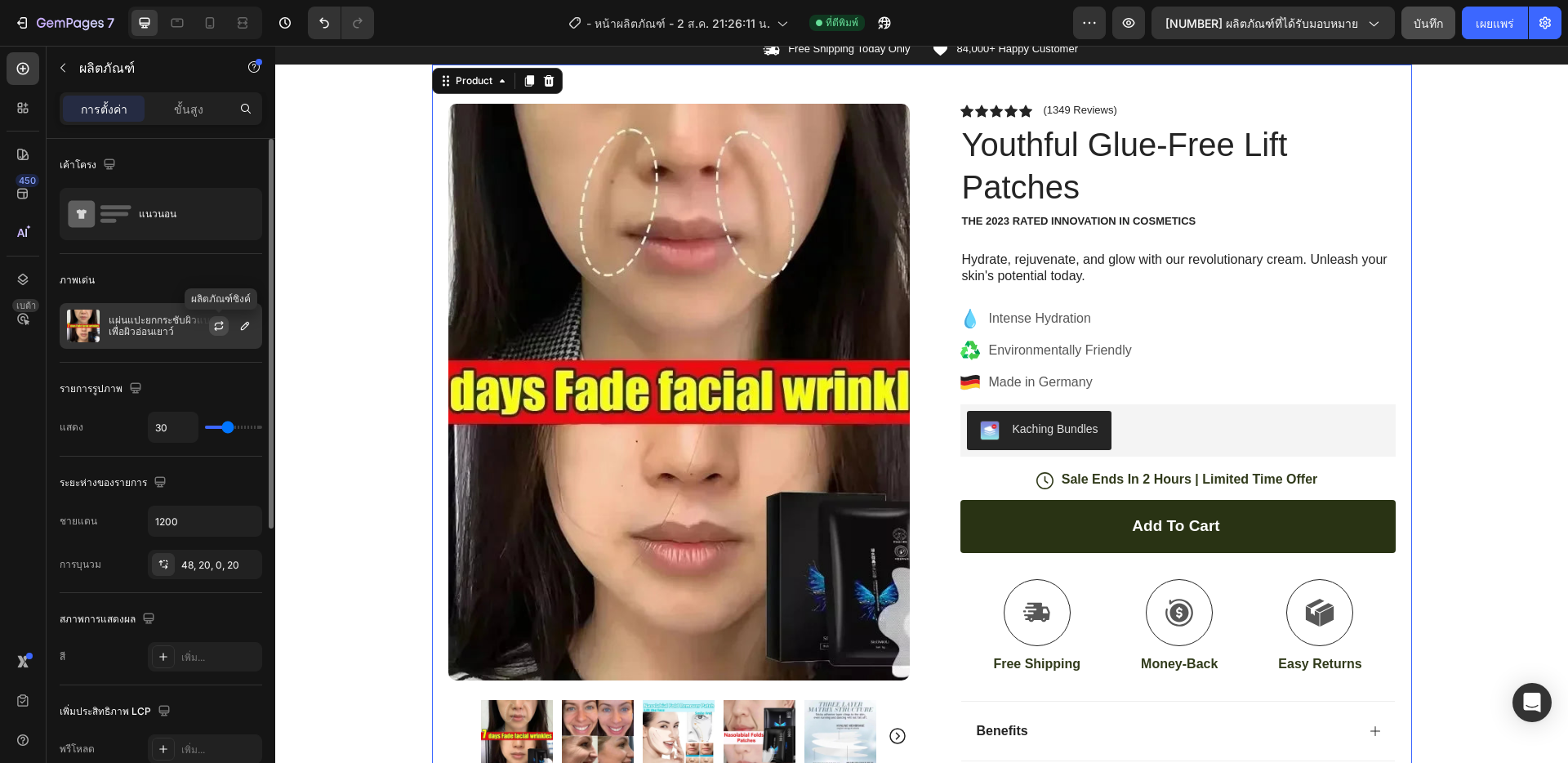 click 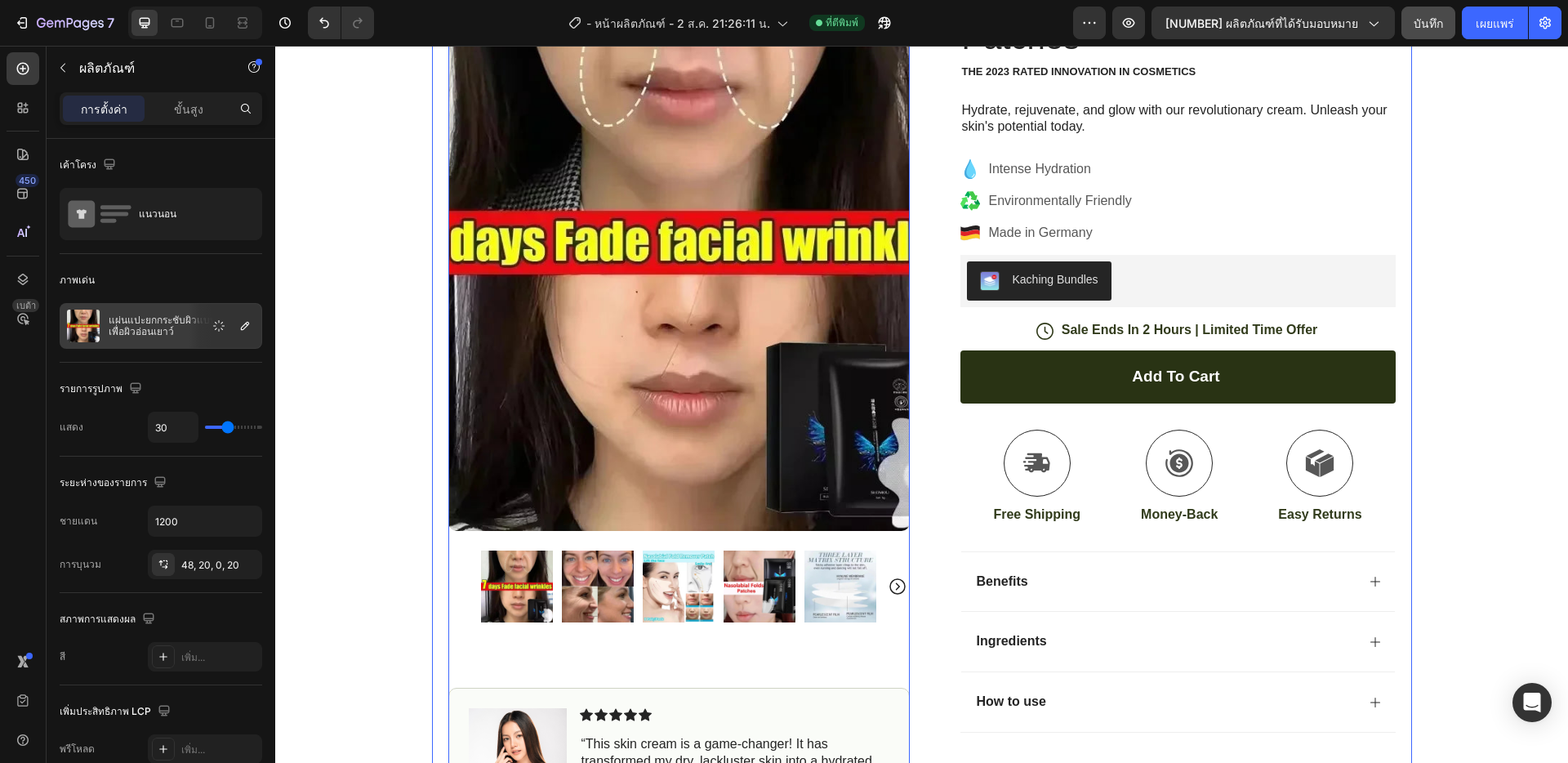 scroll, scrollTop: 0, scrollLeft: 0, axis: both 